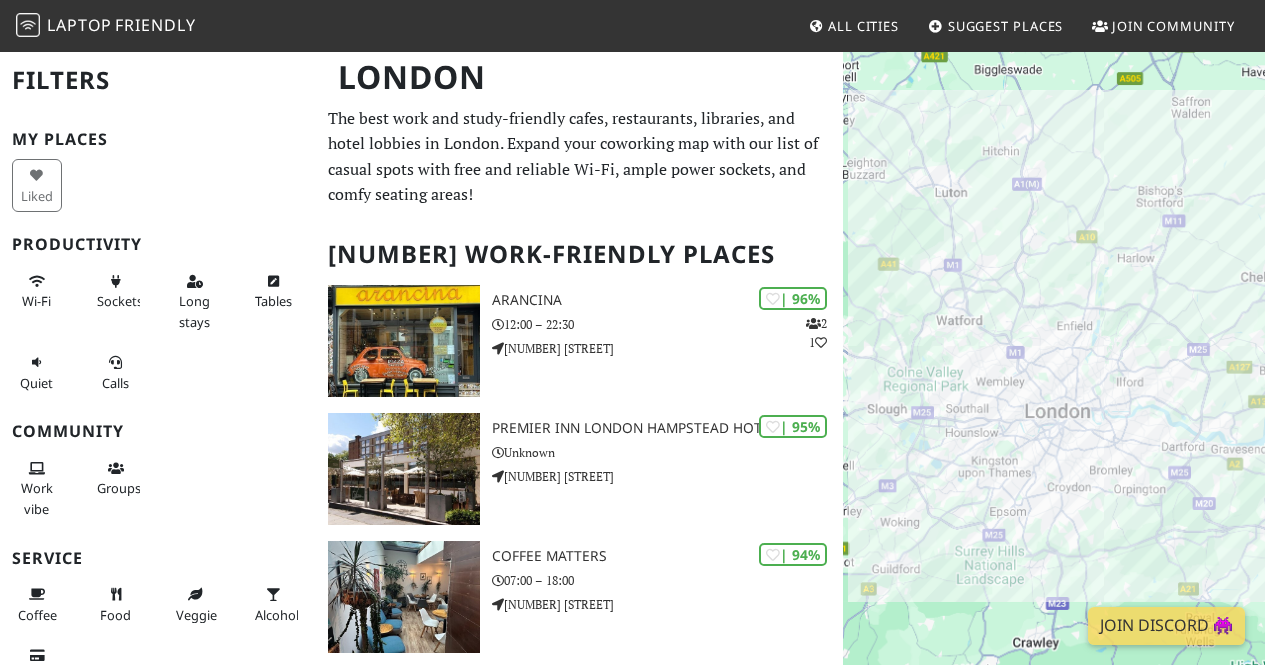 scroll, scrollTop: 0, scrollLeft: 0, axis: both 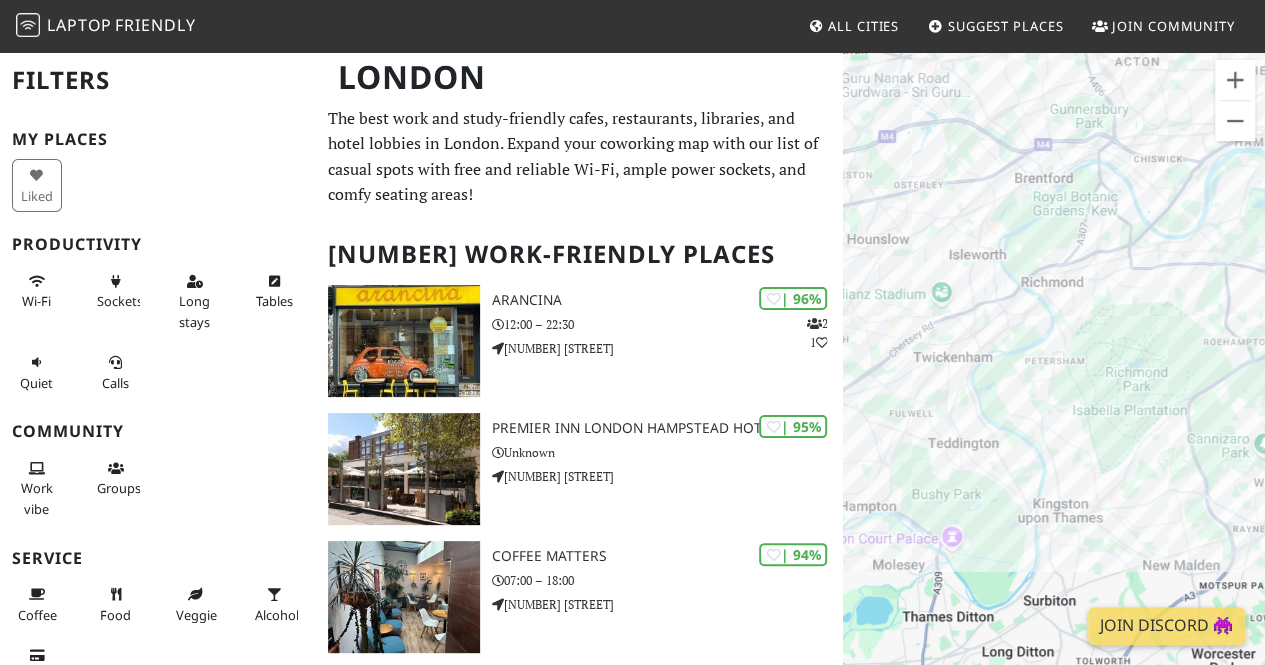 drag, startPoint x: 1050, startPoint y: 477, endPoint x: 1054, endPoint y: 403, distance: 74.10803 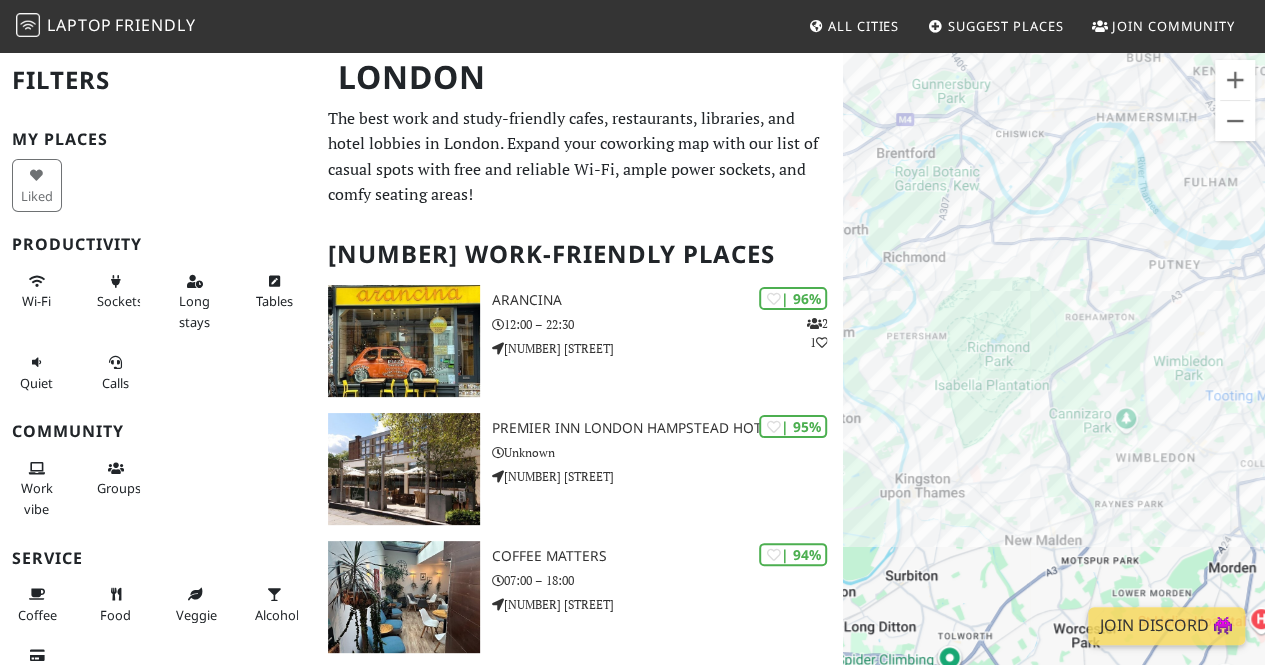 drag, startPoint x: 1101, startPoint y: 325, endPoint x: 928, endPoint y: 291, distance: 176.30939 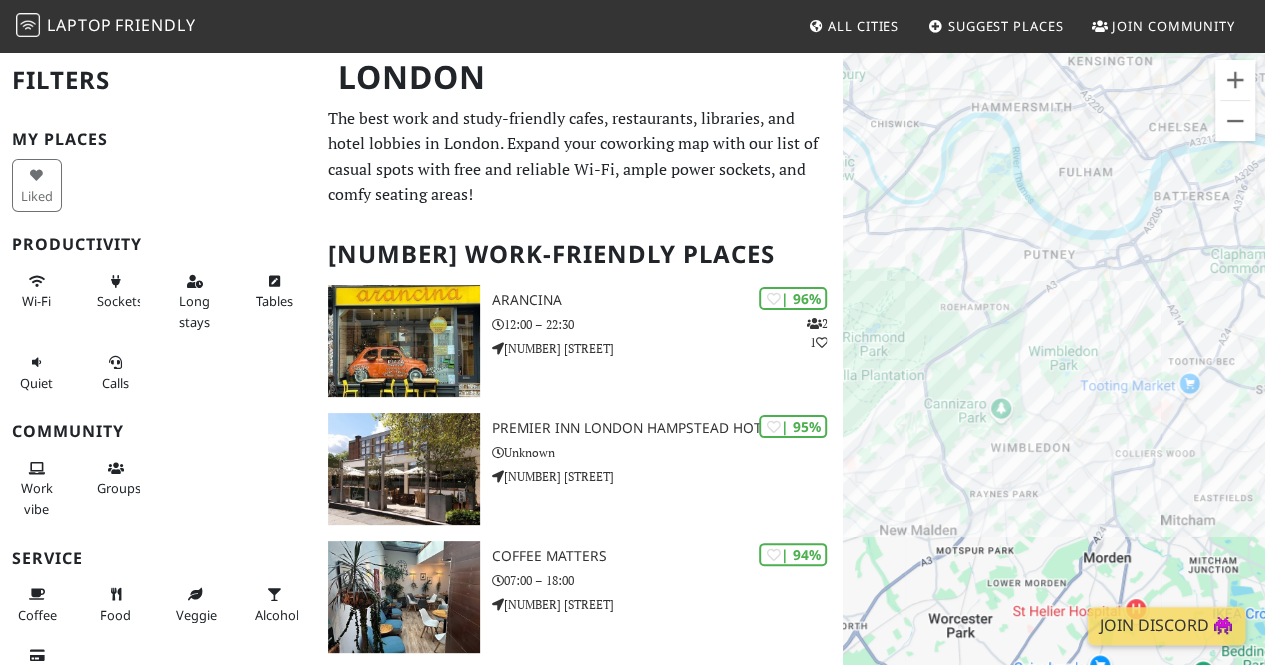 drag, startPoint x: 1103, startPoint y: 395, endPoint x: 1008, endPoint y: 403, distance: 95.33625 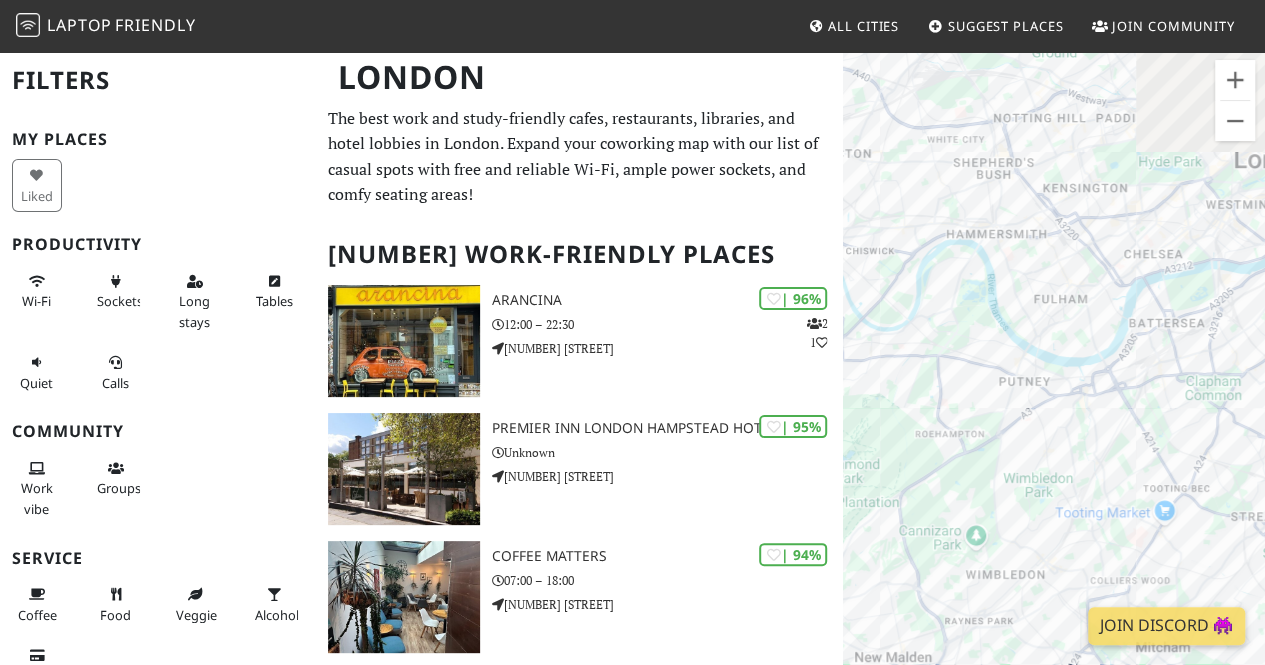 drag, startPoint x: 955, startPoint y: 305, endPoint x: 985, endPoint y: 475, distance: 172.62677 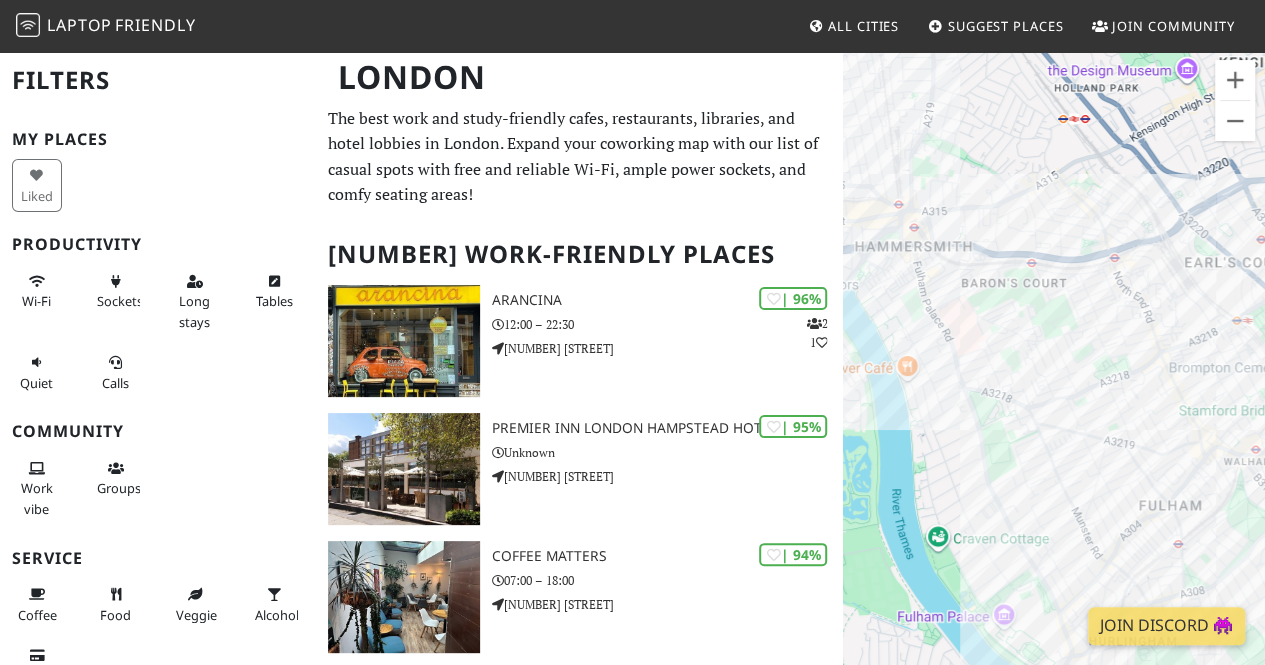 drag, startPoint x: 1008, startPoint y: 355, endPoint x: 1002, endPoint y: 465, distance: 110.16351 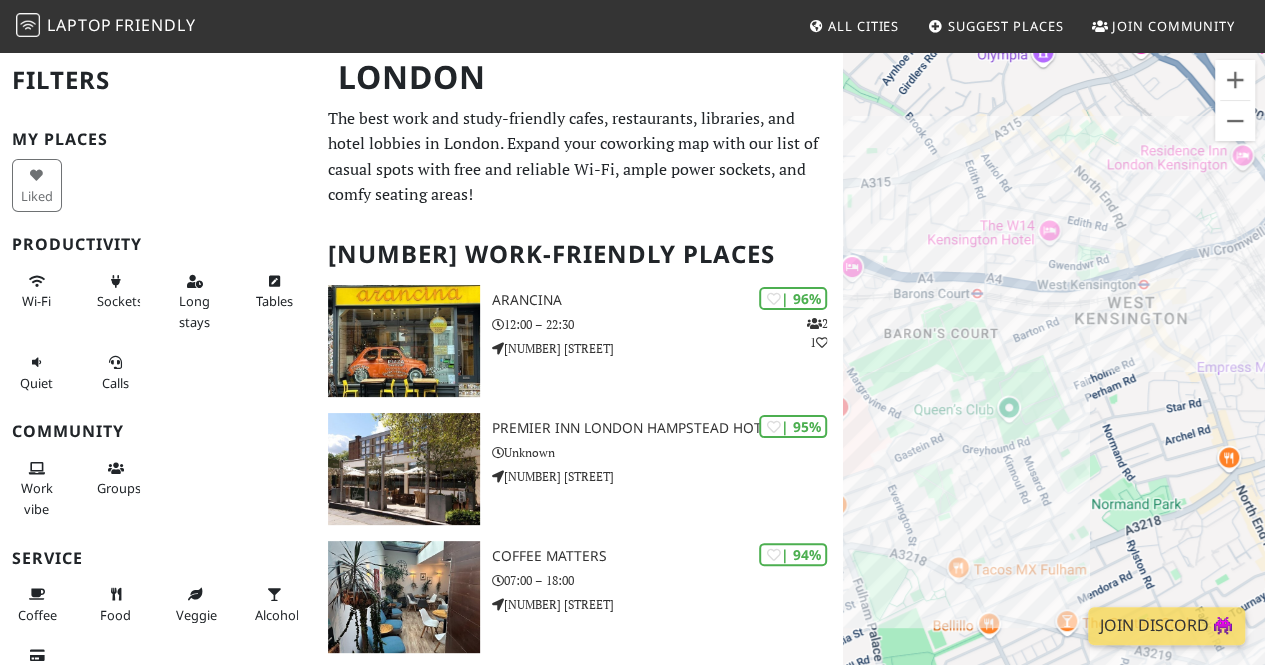 drag, startPoint x: 1150, startPoint y: 437, endPoint x: 1041, endPoint y: 459, distance: 111.19802 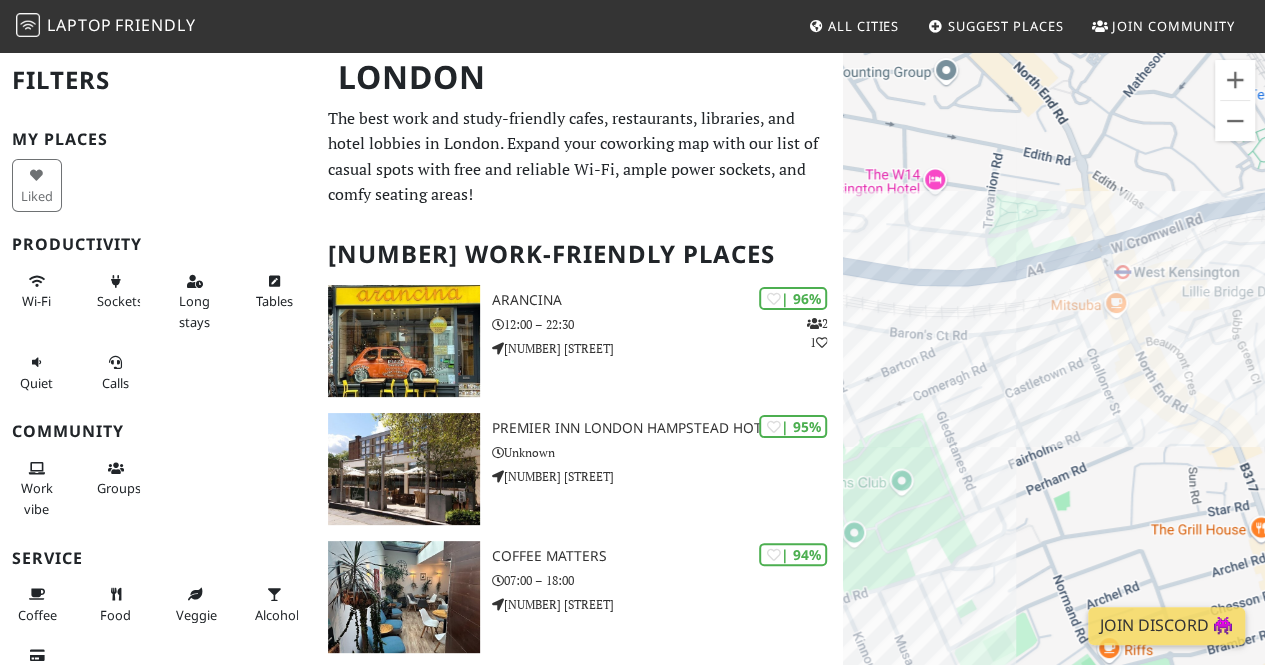 drag, startPoint x: 974, startPoint y: 394, endPoint x: 1112, endPoint y: 427, distance: 141.89081 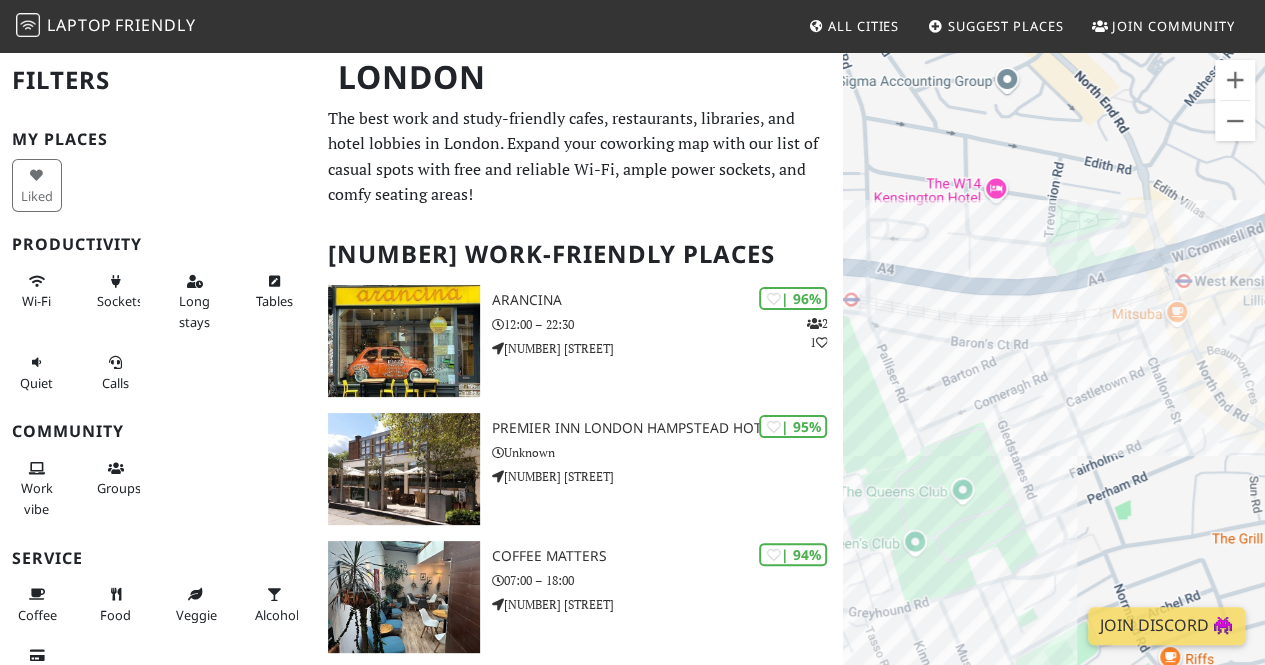 drag, startPoint x: 1079, startPoint y: 418, endPoint x: 1149, endPoint y: 429, distance: 70.85902 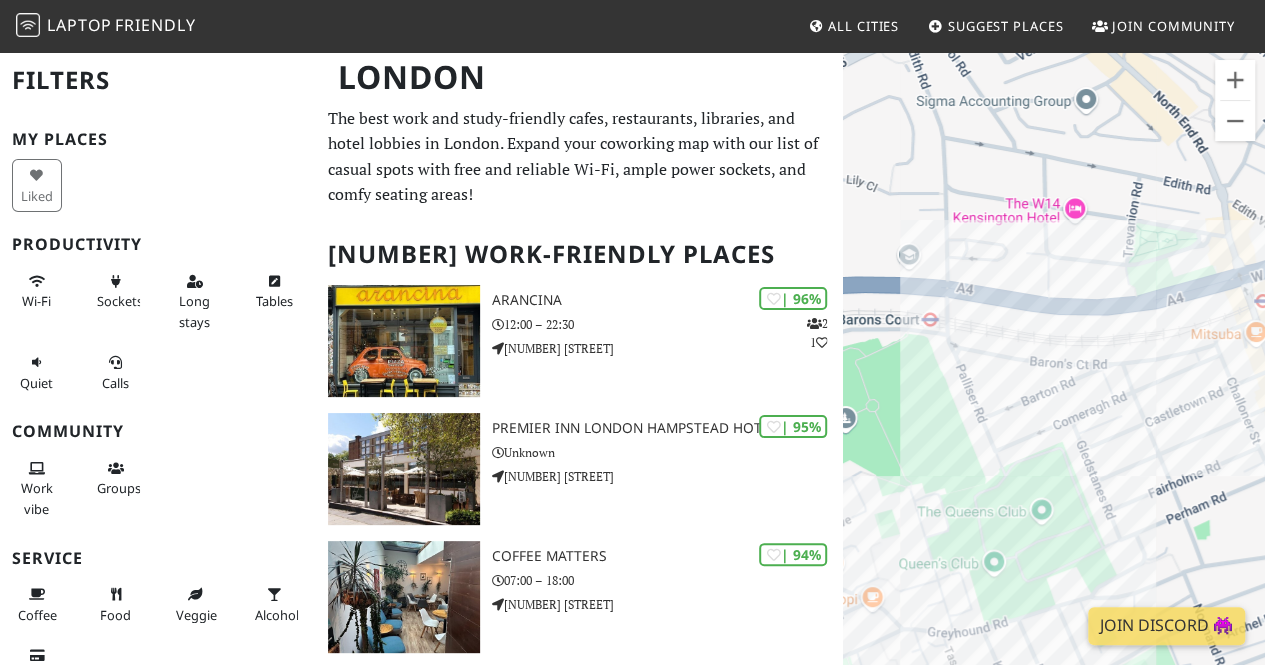 drag, startPoint x: 942, startPoint y: 407, endPoint x: 978, endPoint y: 421, distance: 38.626415 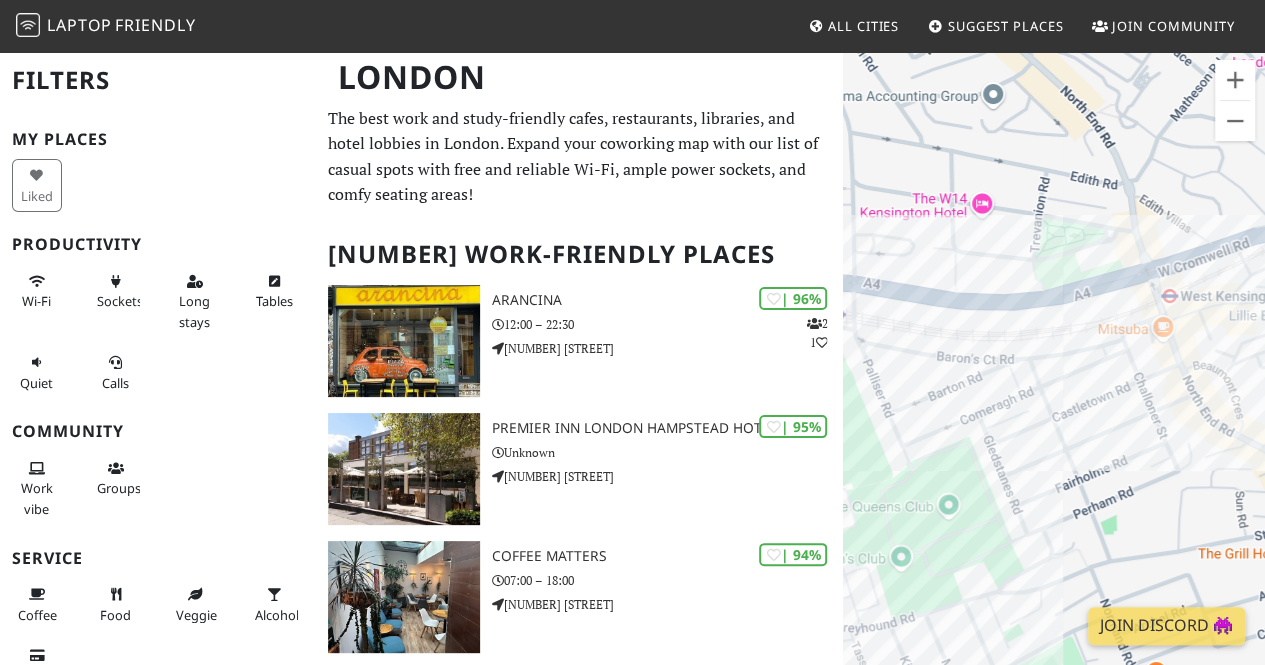 drag, startPoint x: 1190, startPoint y: 457, endPoint x: 1052, endPoint y: 447, distance: 138.36185 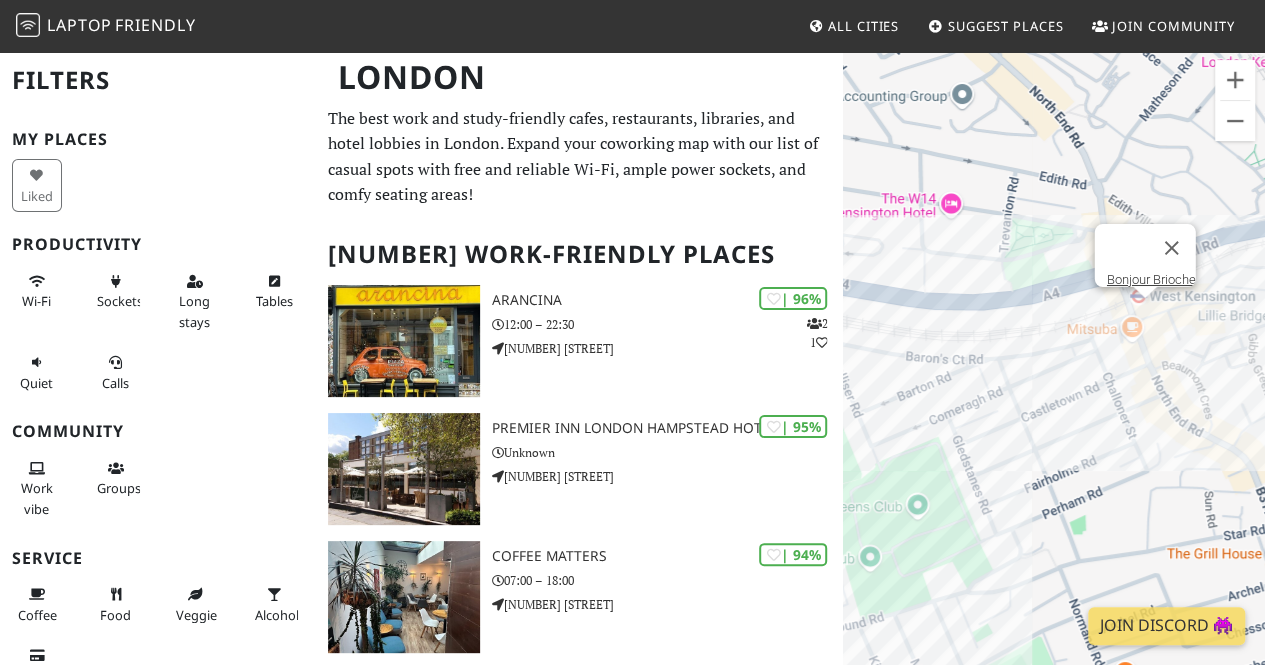 click on "To navigate, press the arrow keys. Bonjour Brioche" at bounding box center (1054, 382) 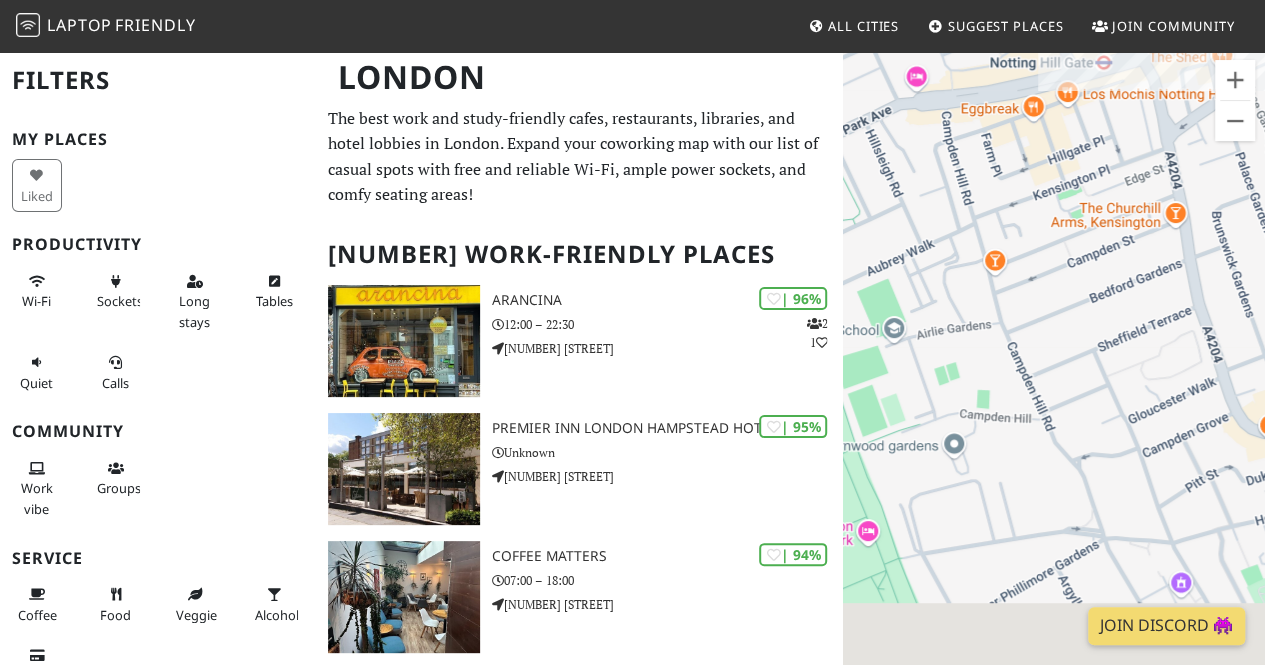 drag, startPoint x: 1139, startPoint y: 457, endPoint x: 1016, endPoint y: 213, distance: 273.24896 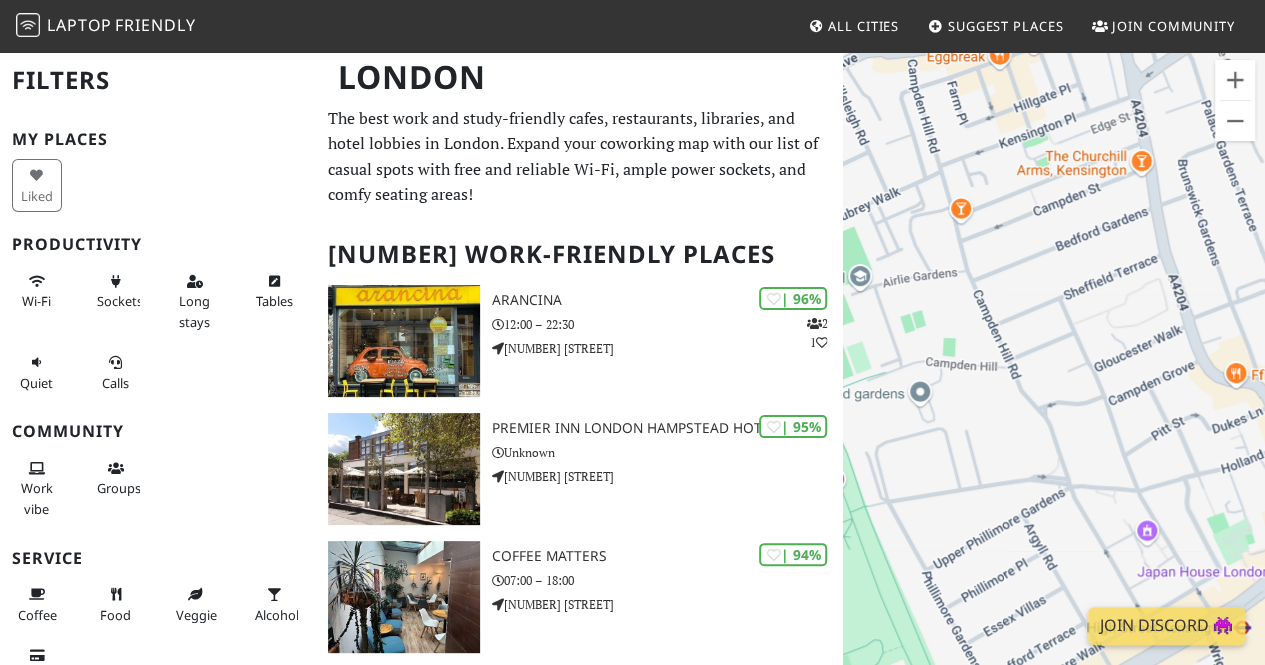 drag, startPoint x: 1046, startPoint y: 426, endPoint x: 988, endPoint y: 239, distance: 195.78815 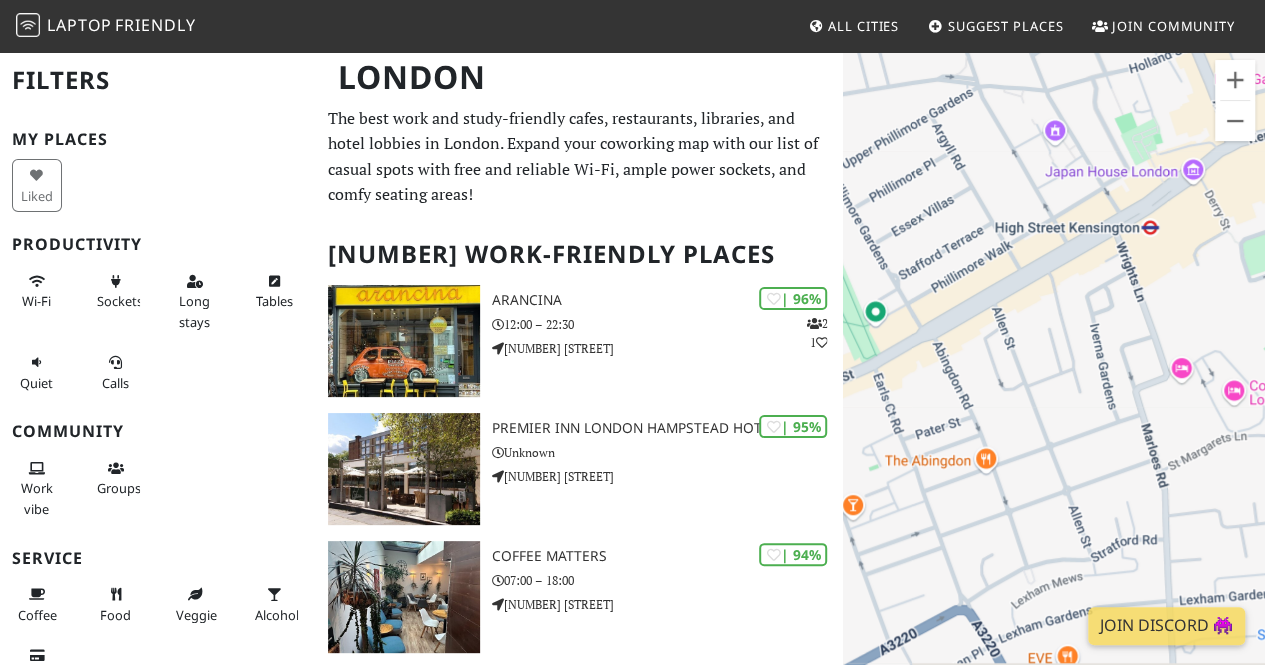 drag, startPoint x: 1046, startPoint y: 466, endPoint x: 1026, endPoint y: 279, distance: 188.06648 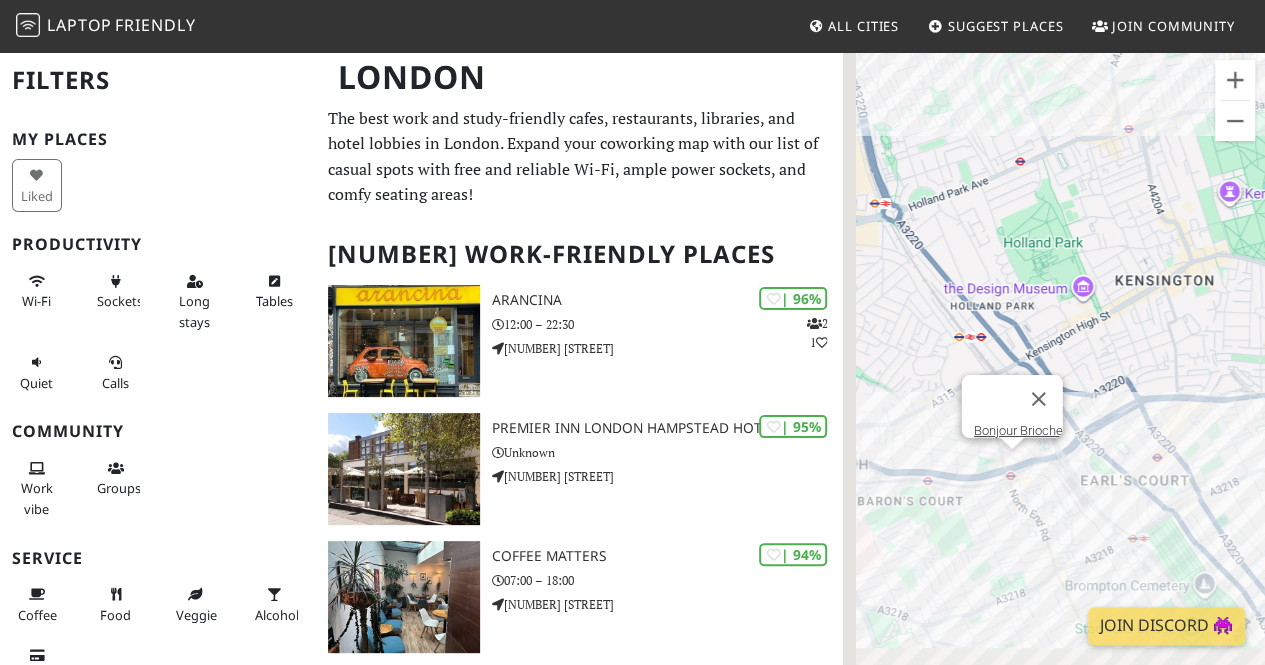 drag, startPoint x: 1034, startPoint y: 489, endPoint x: 1174, endPoint y: 314, distance: 224.10934 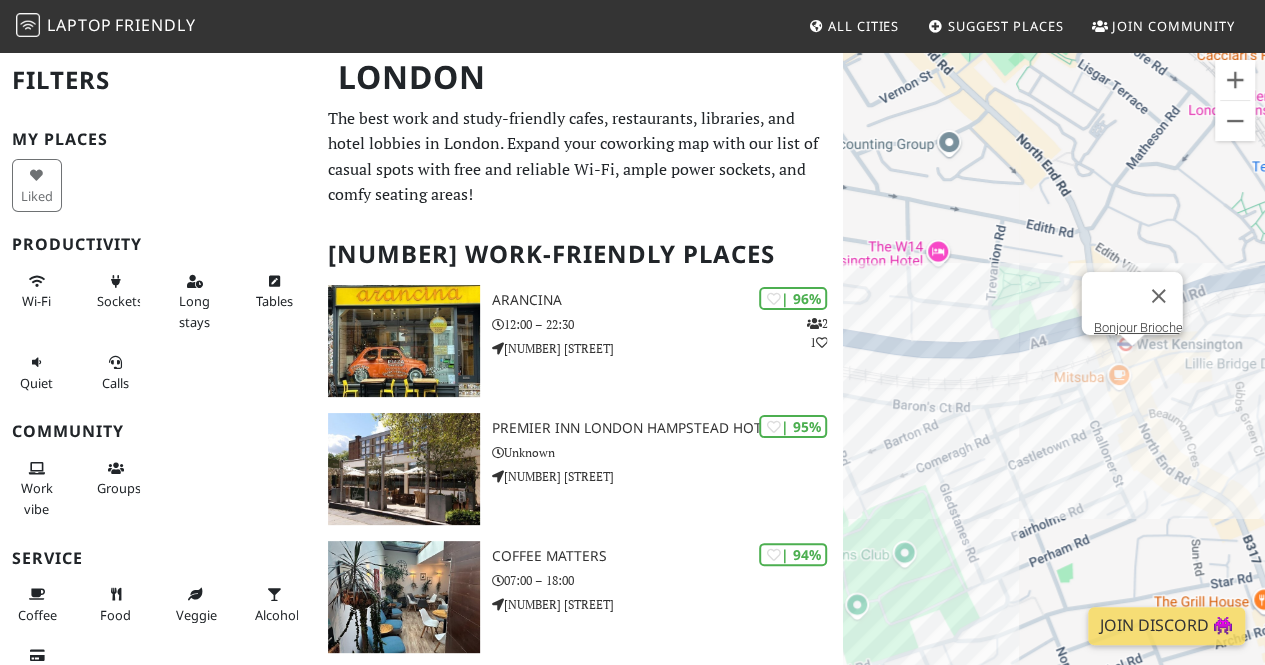 drag, startPoint x: 1171, startPoint y: 428, endPoint x: 1060, endPoint y: 499, distance: 131.76494 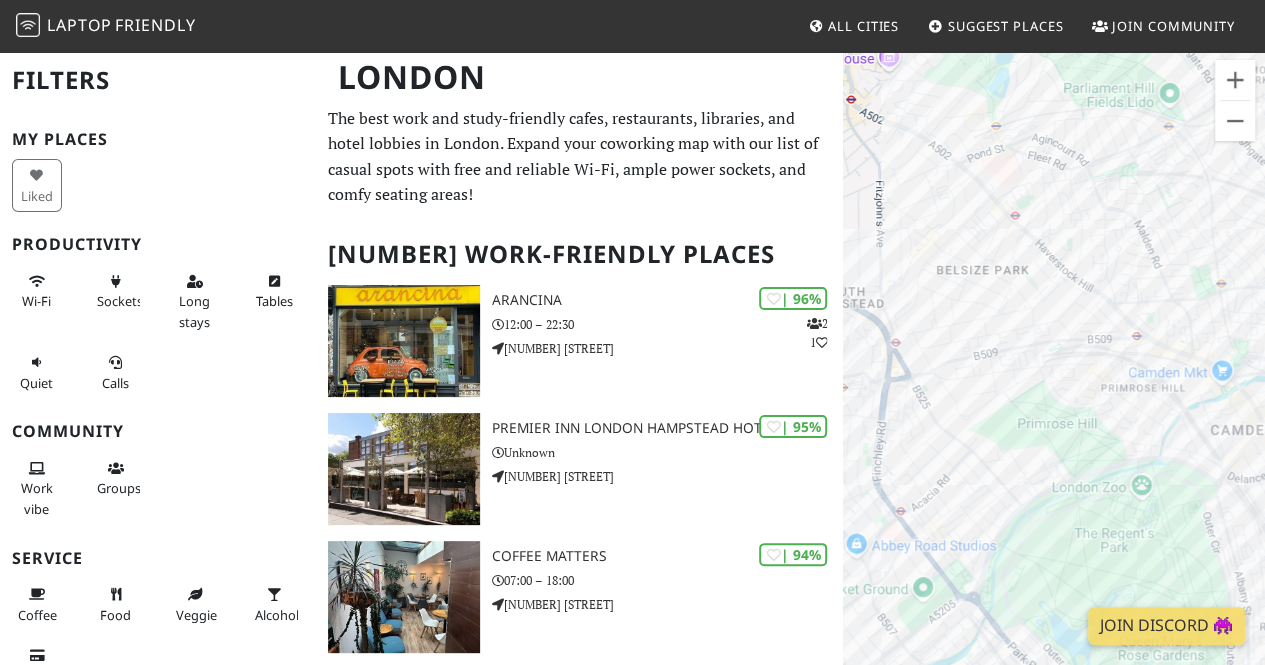 drag, startPoint x: 1067, startPoint y: 522, endPoint x: 980, endPoint y: 323, distance: 217.18655 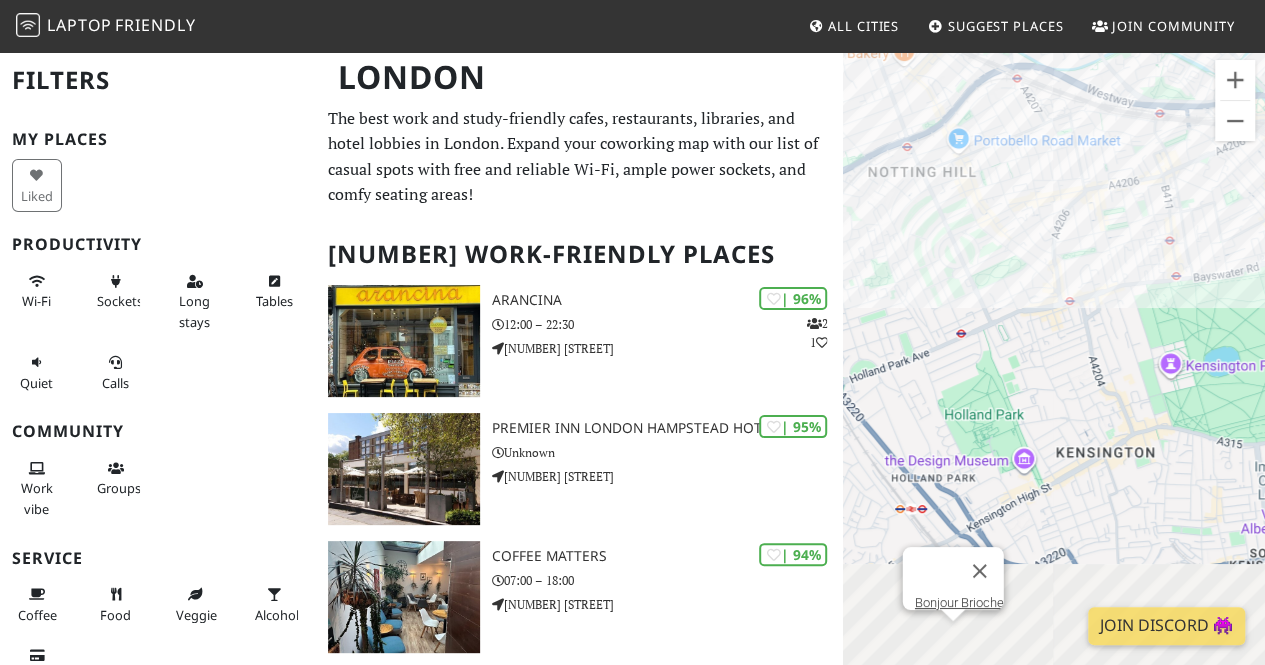 drag, startPoint x: 1022, startPoint y: 421, endPoint x: 1120, endPoint y: 20, distance: 412.8014 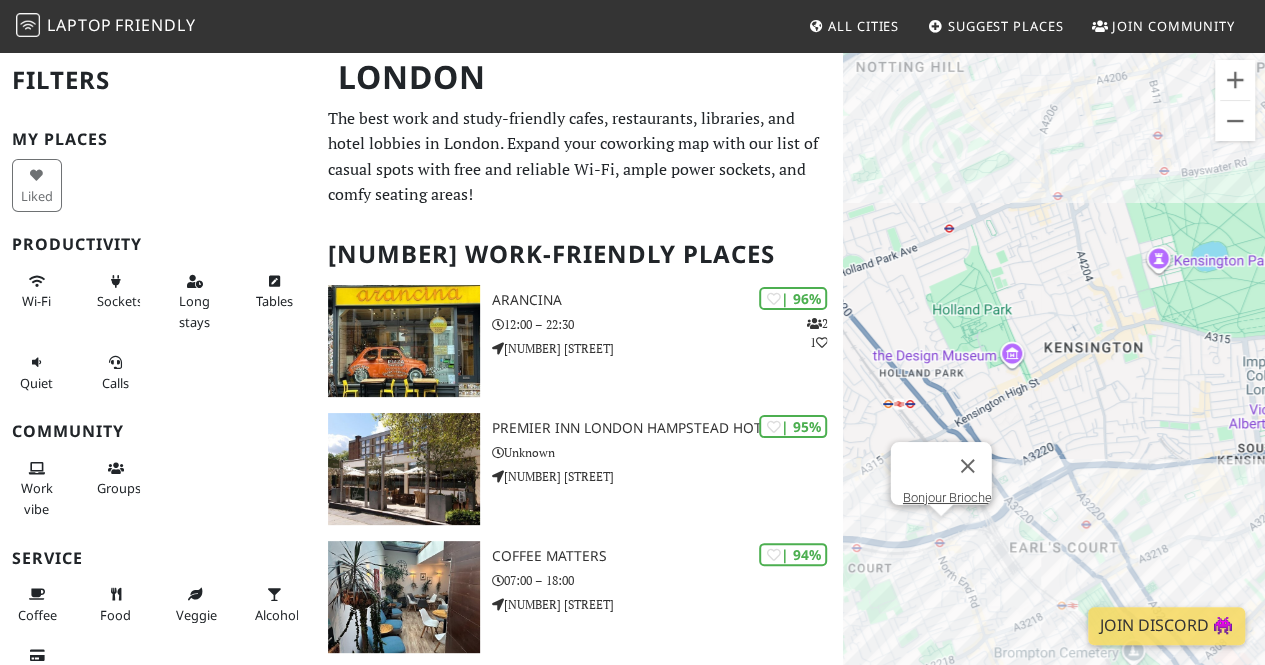 drag, startPoint x: 1068, startPoint y: 433, endPoint x: 1099, endPoint y: 289, distance: 147.29901 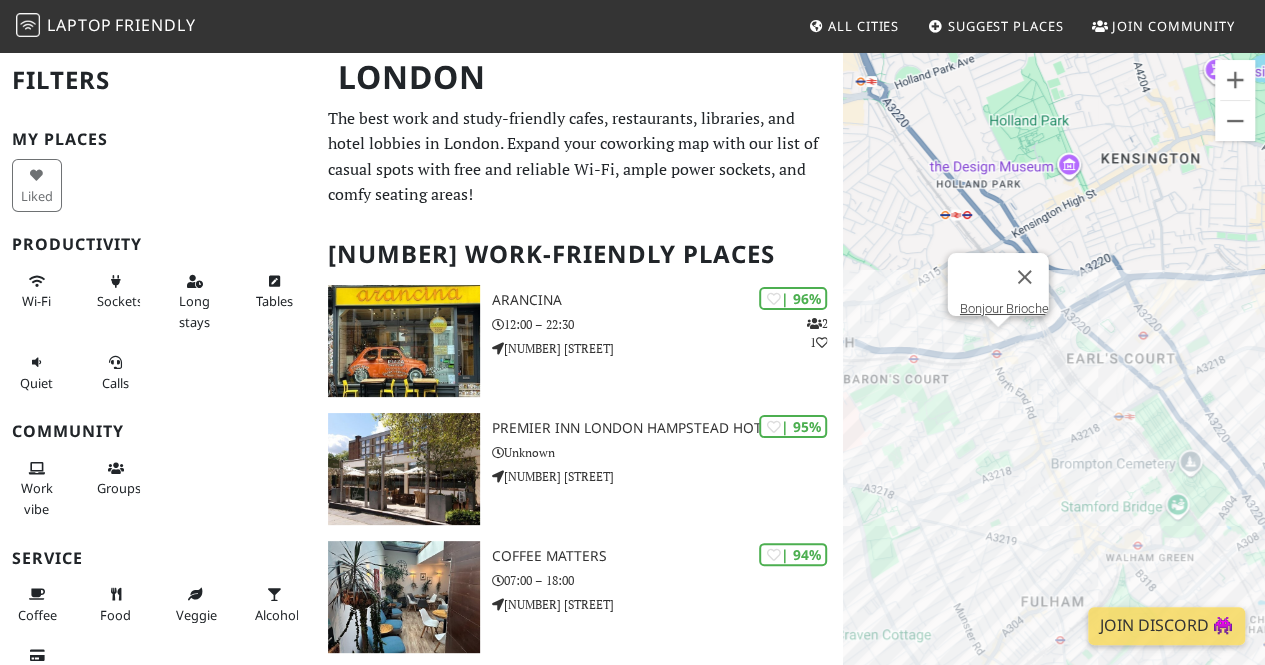 drag, startPoint x: 1040, startPoint y: 429, endPoint x: 1093, endPoint y: 321, distance: 120.30378 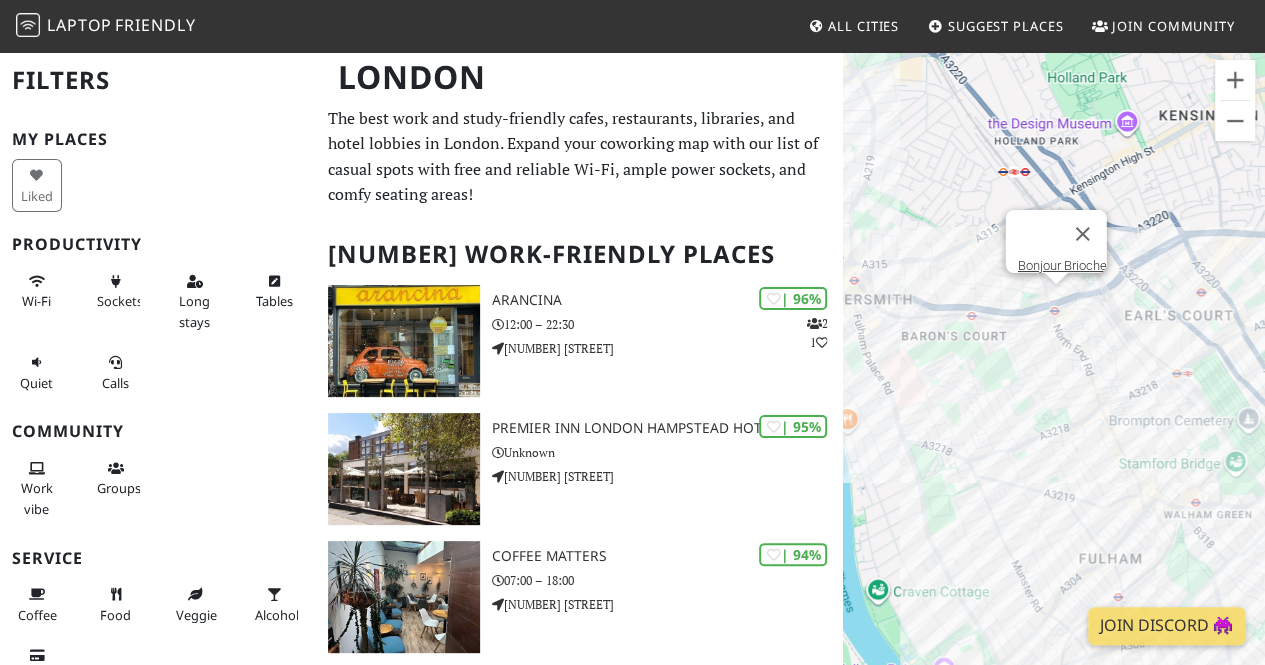 drag, startPoint x: 1054, startPoint y: 357, endPoint x: 1058, endPoint y: 437, distance: 80.09994 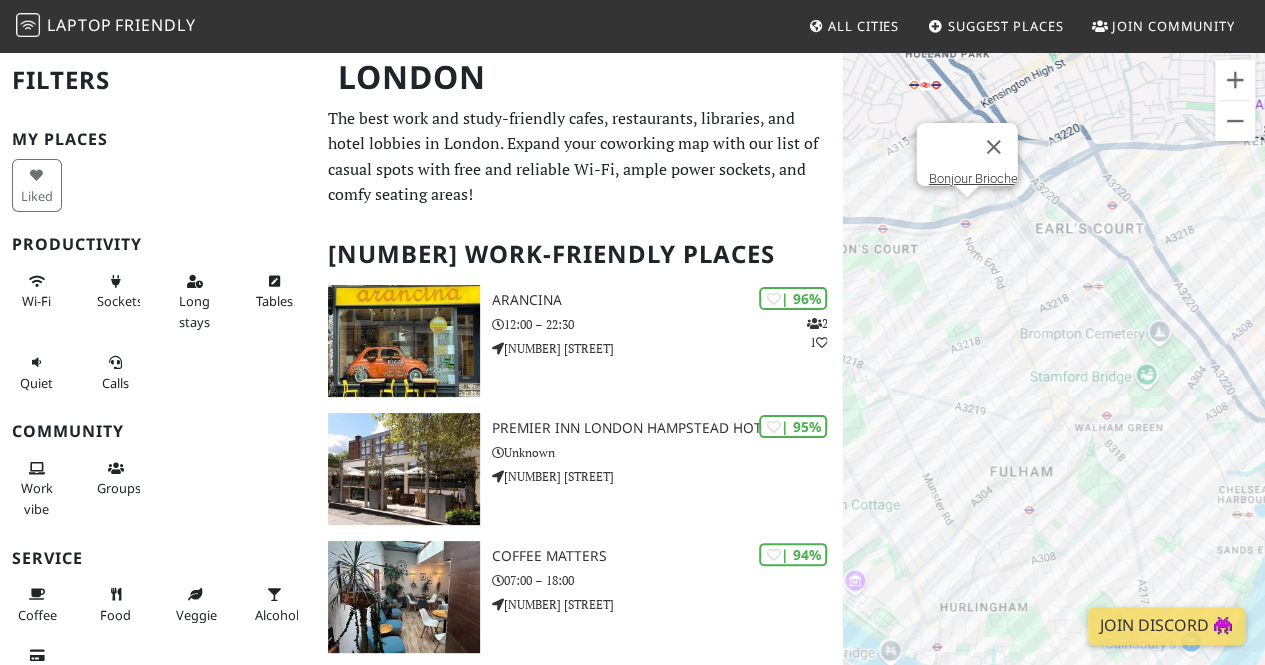 drag, startPoint x: 1082, startPoint y: 467, endPoint x: 931, endPoint y: 327, distance: 205.91502 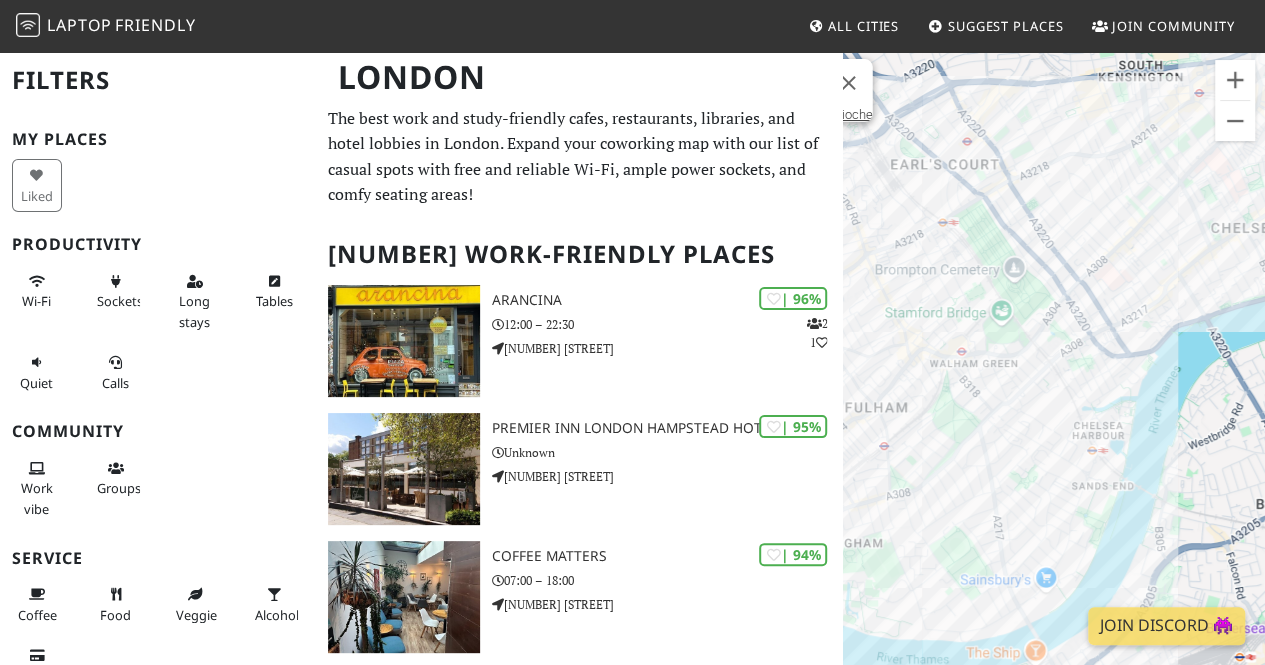 drag, startPoint x: 995, startPoint y: 341, endPoint x: 1069, endPoint y: 449, distance: 130.91983 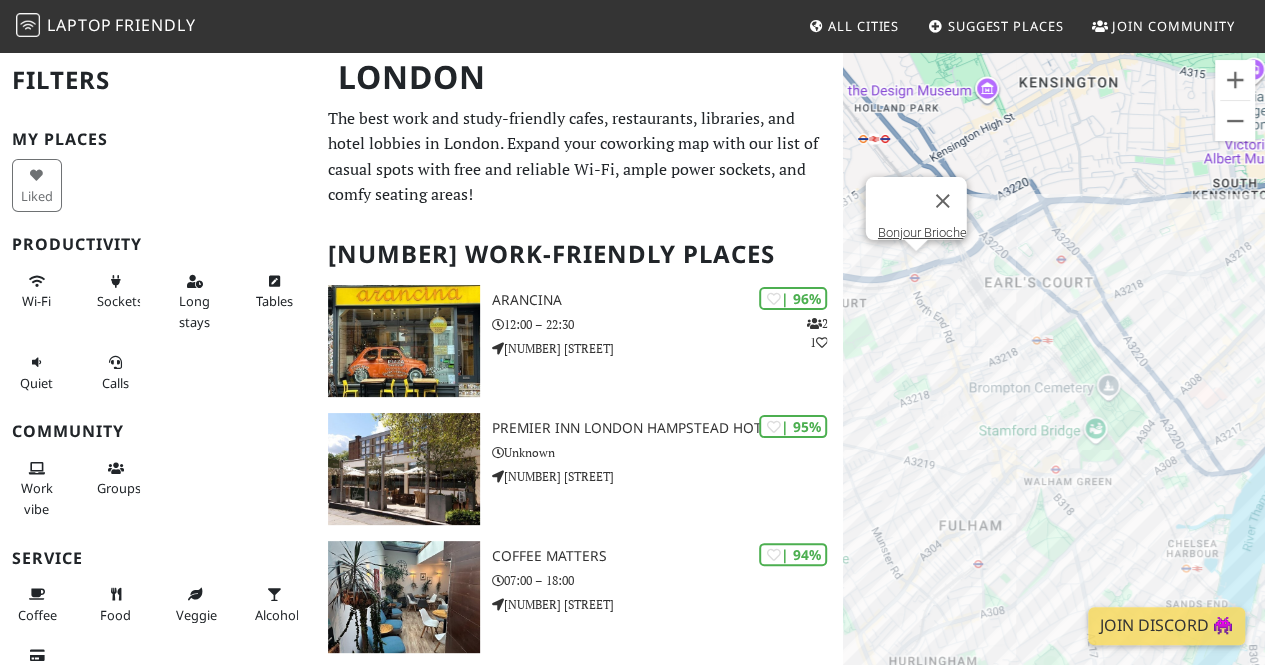 drag, startPoint x: 944, startPoint y: 329, endPoint x: 1030, endPoint y: 391, distance: 106.01887 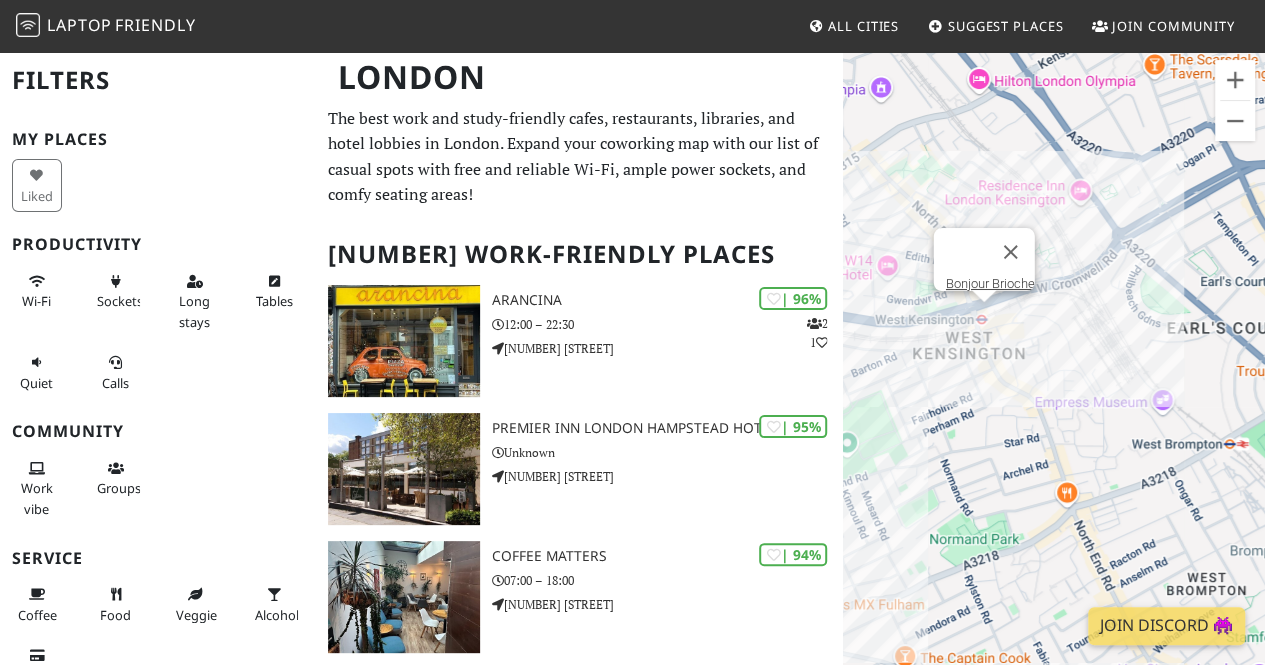 drag, startPoint x: 1138, startPoint y: 384, endPoint x: 1112, endPoint y: 387, distance: 26.172504 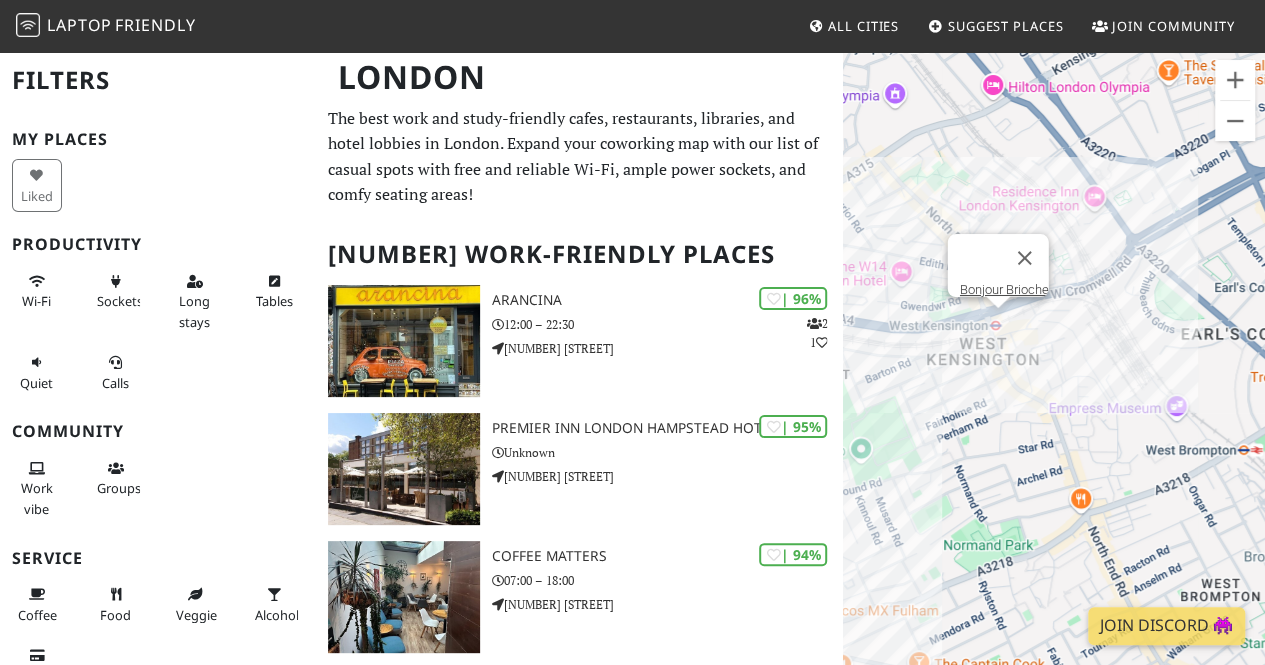 drag, startPoint x: 966, startPoint y: 385, endPoint x: 1068, endPoint y: 407, distance: 104.34558 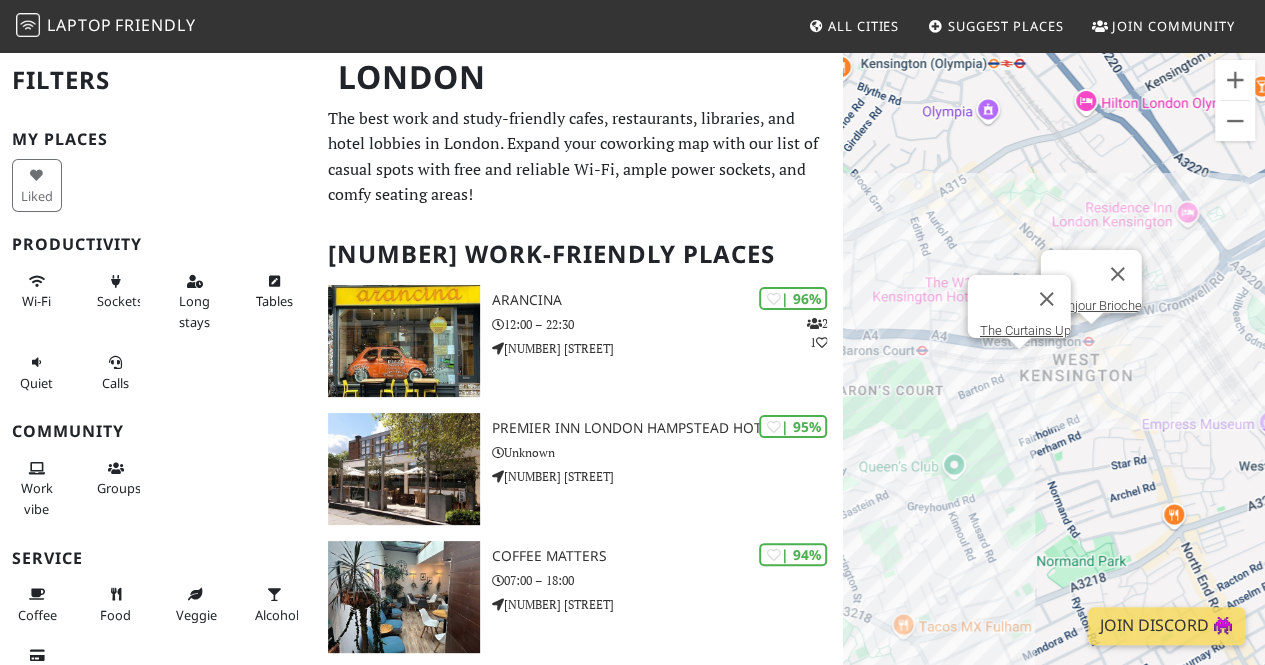 click on "To navigate, press the arrow keys. Bonjour Brioche The Curtains Up" at bounding box center (1054, 382) 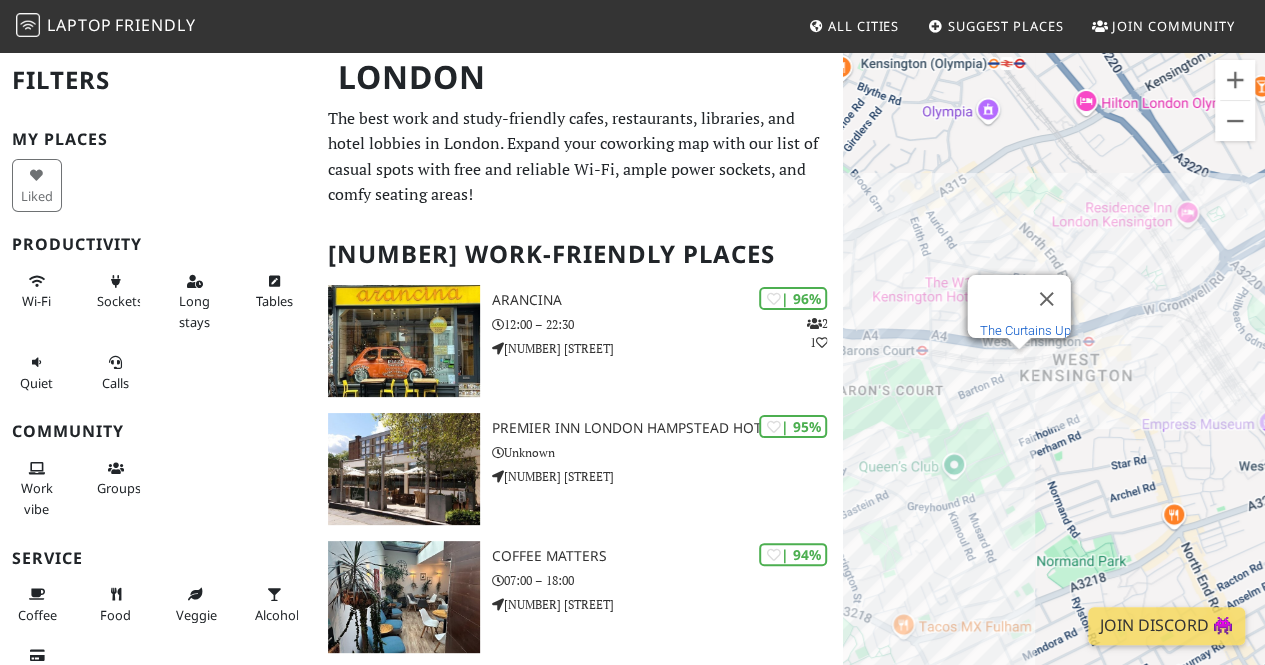 click on "The Curtains Up" at bounding box center [1025, 330] 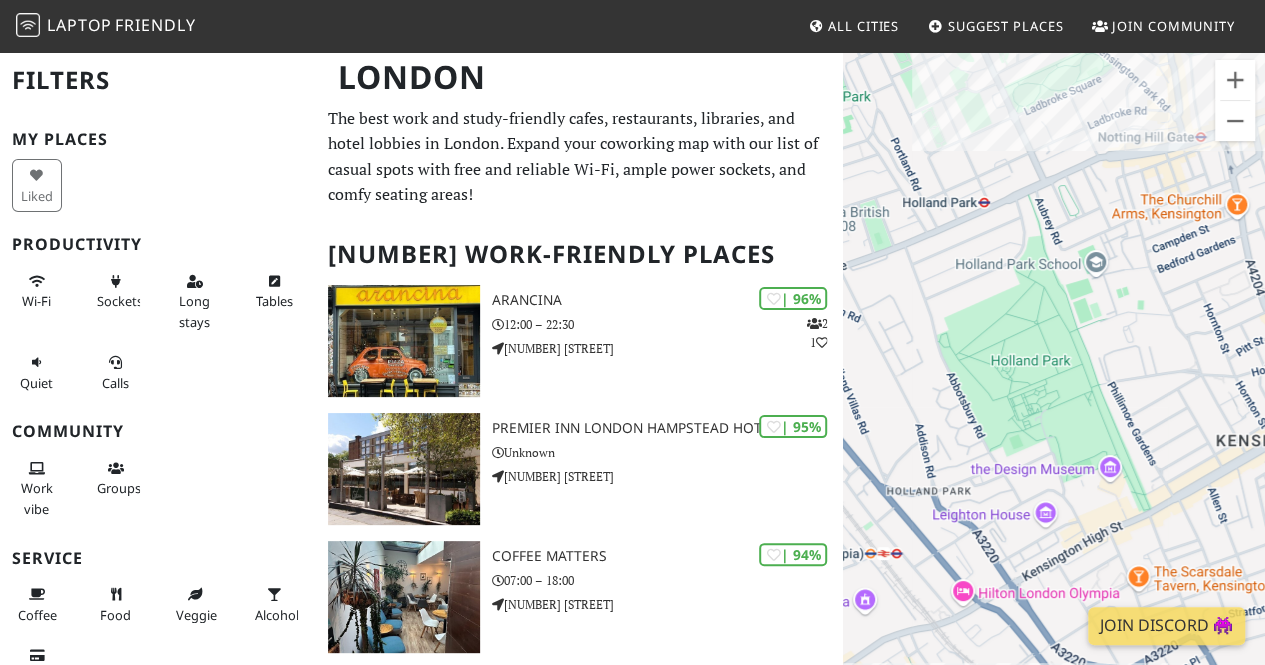 drag, startPoint x: 1030, startPoint y: 491, endPoint x: 1054, endPoint y: 255, distance: 237.2172 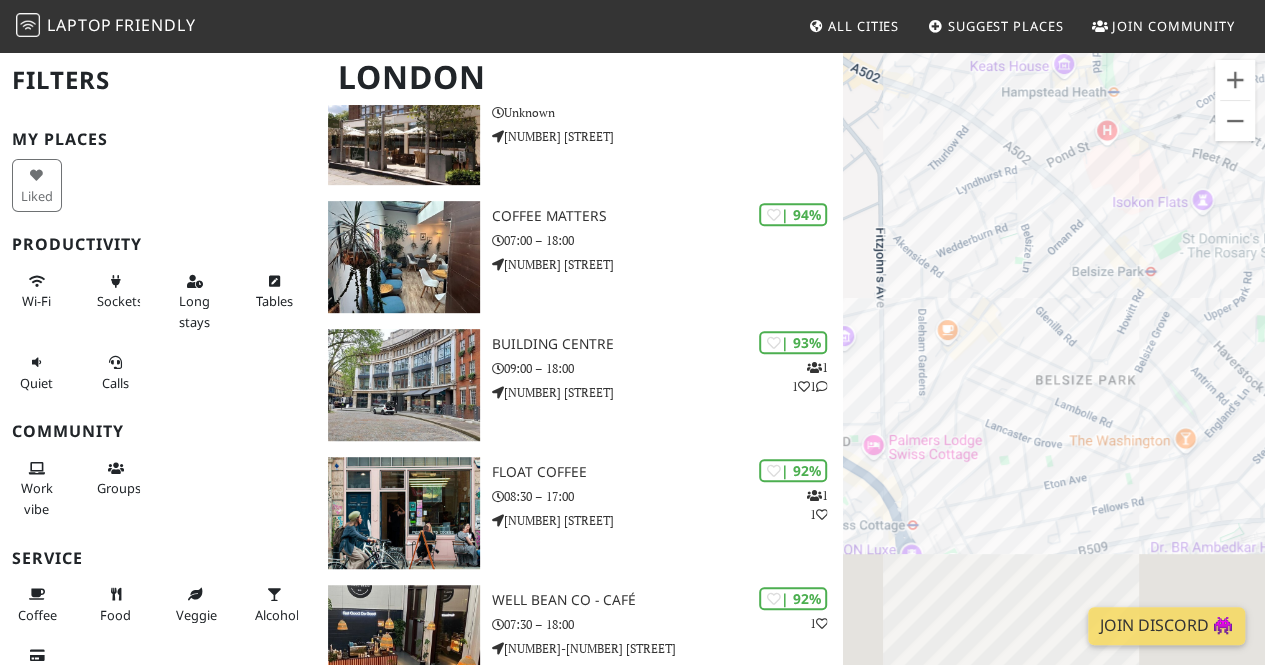 scroll, scrollTop: 600, scrollLeft: 0, axis: vertical 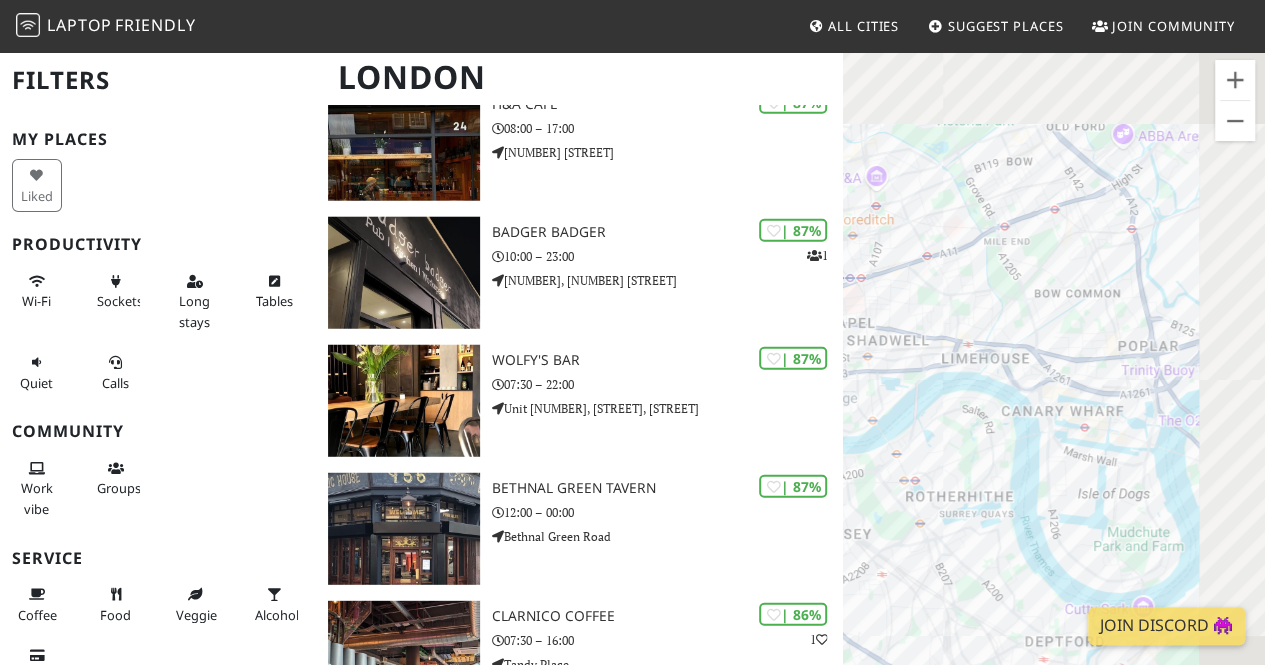 drag, startPoint x: 1080, startPoint y: 339, endPoint x: 958, endPoint y: 462, distance: 173.2426 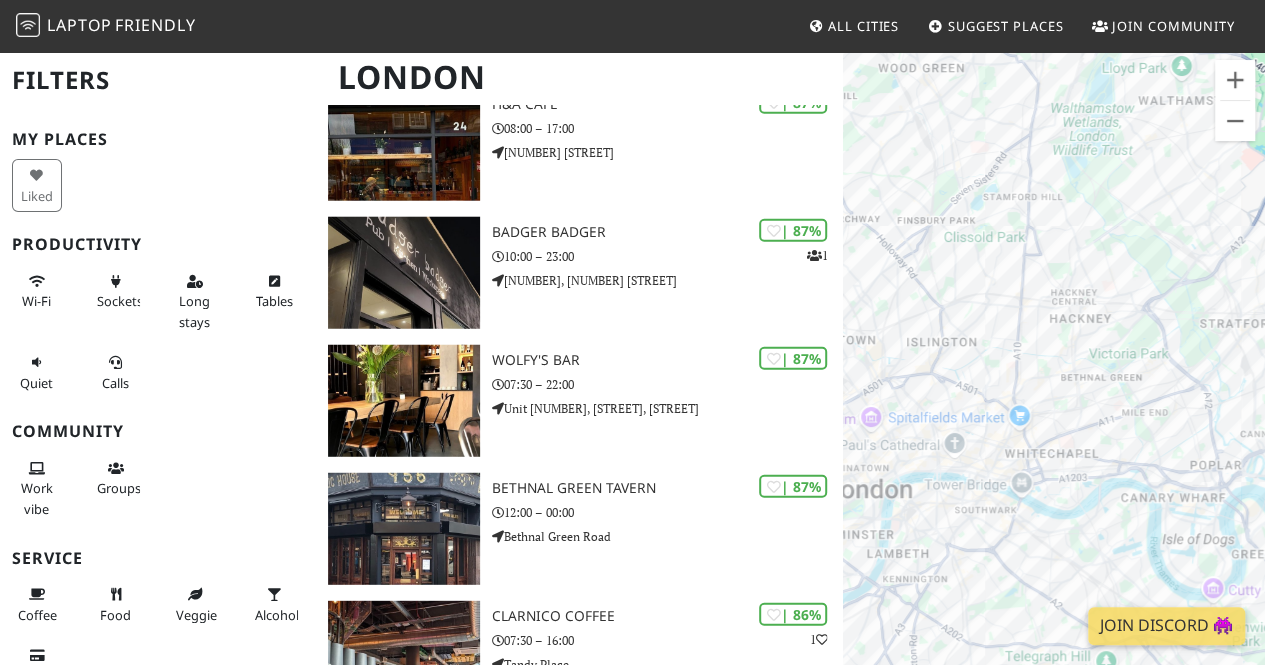 drag, startPoint x: 1005, startPoint y: 340, endPoint x: 1144, endPoint y: 415, distance: 157.94302 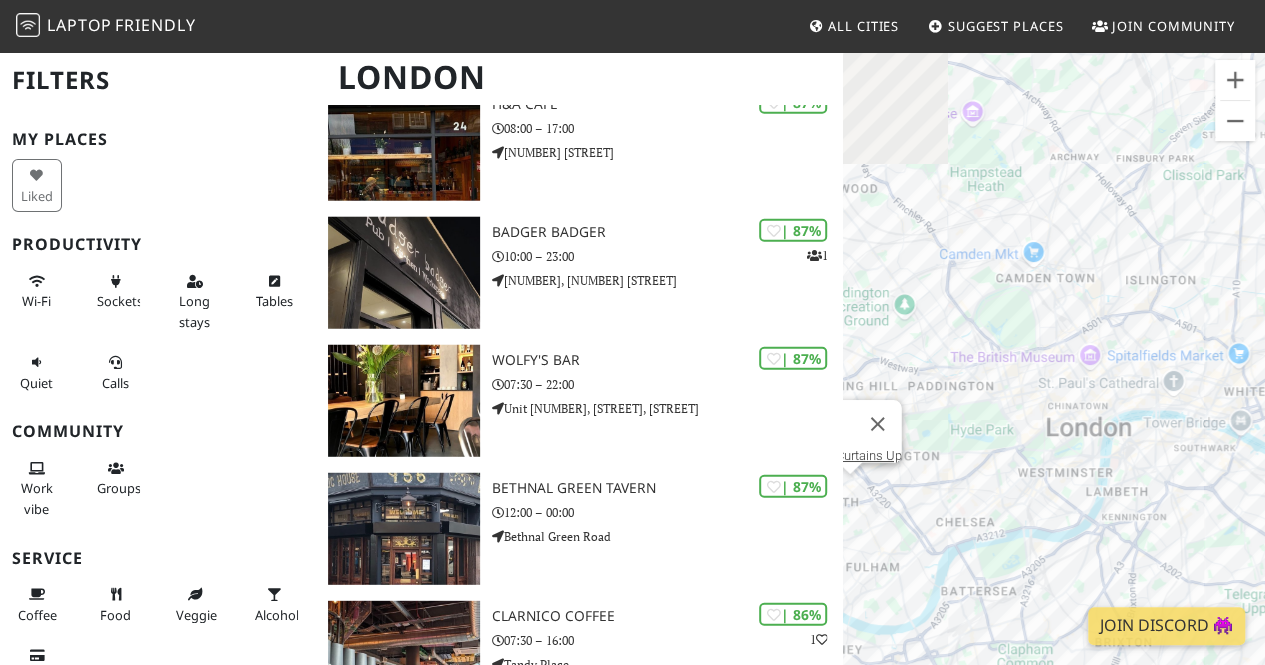 drag, startPoint x: 878, startPoint y: 522, endPoint x: 1110, endPoint y: 458, distance: 240.66574 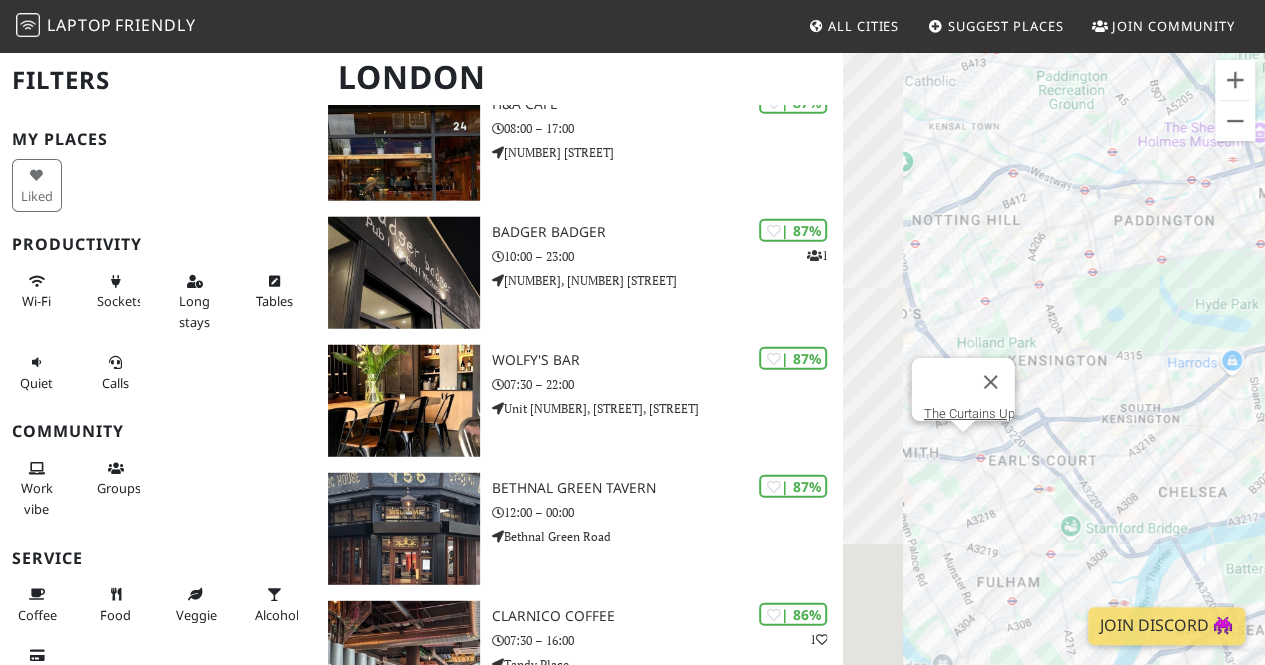 drag, startPoint x: 883, startPoint y: 516, endPoint x: 1127, endPoint y: 427, distance: 259.72485 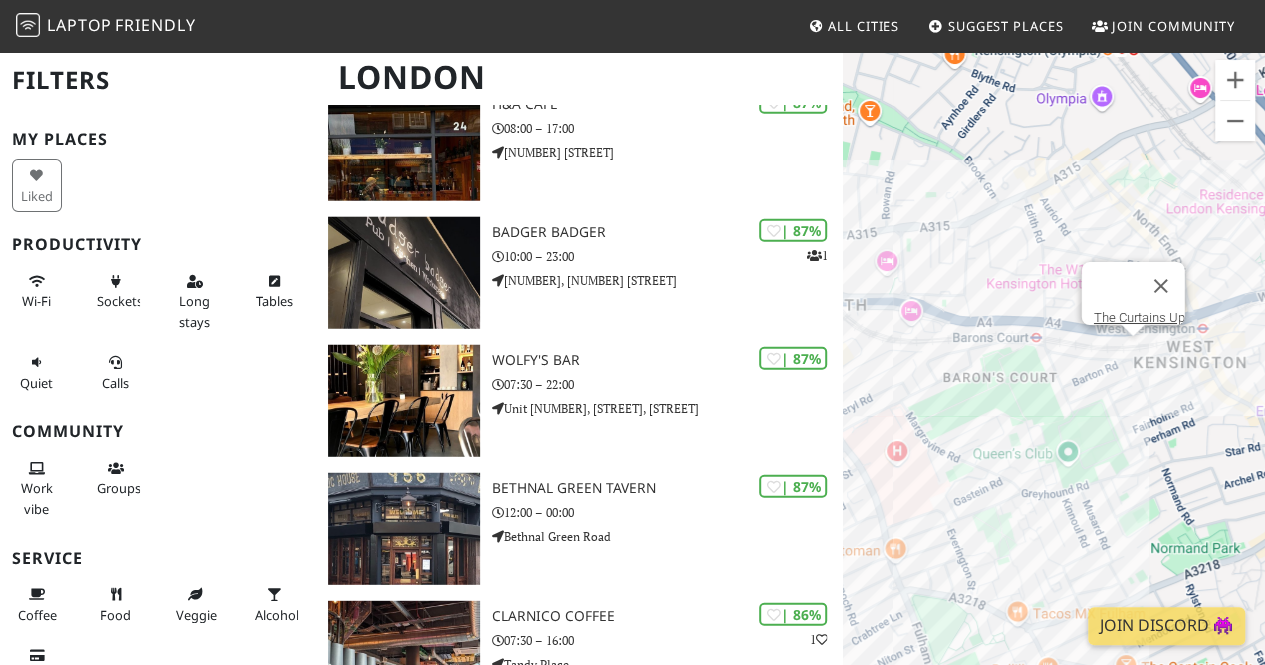 drag, startPoint x: 1081, startPoint y: 421, endPoint x: 931, endPoint y: 421, distance: 150 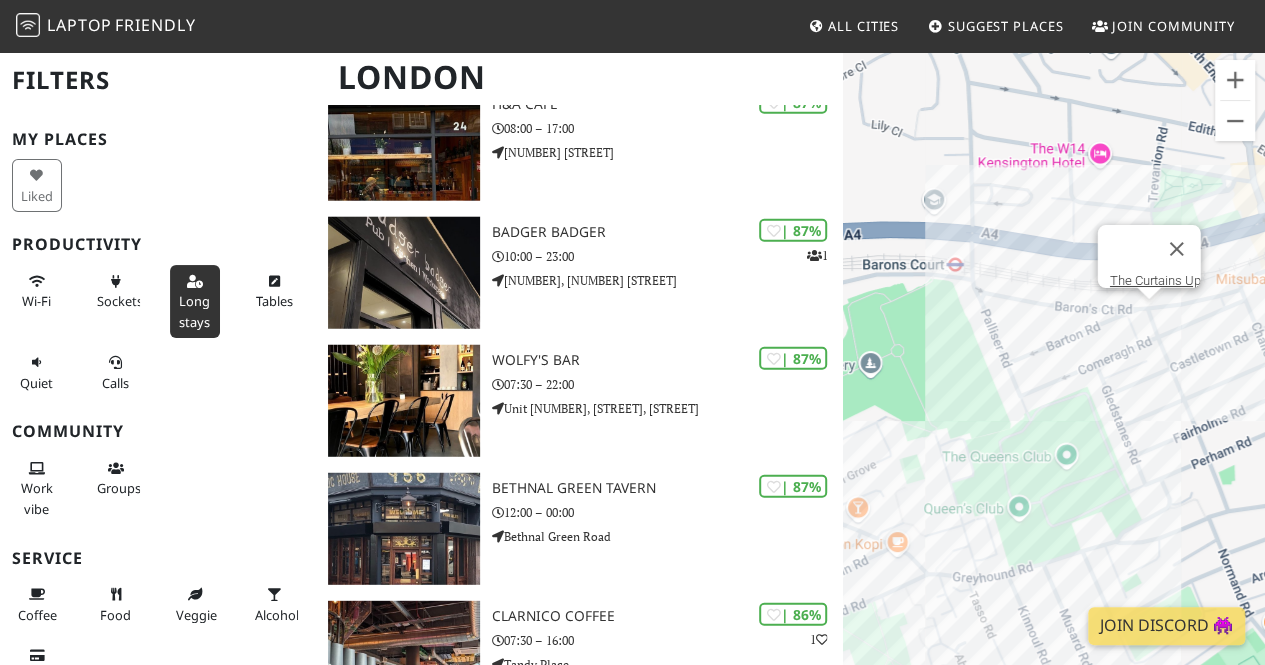 click on "Long stays" at bounding box center [194, 311] 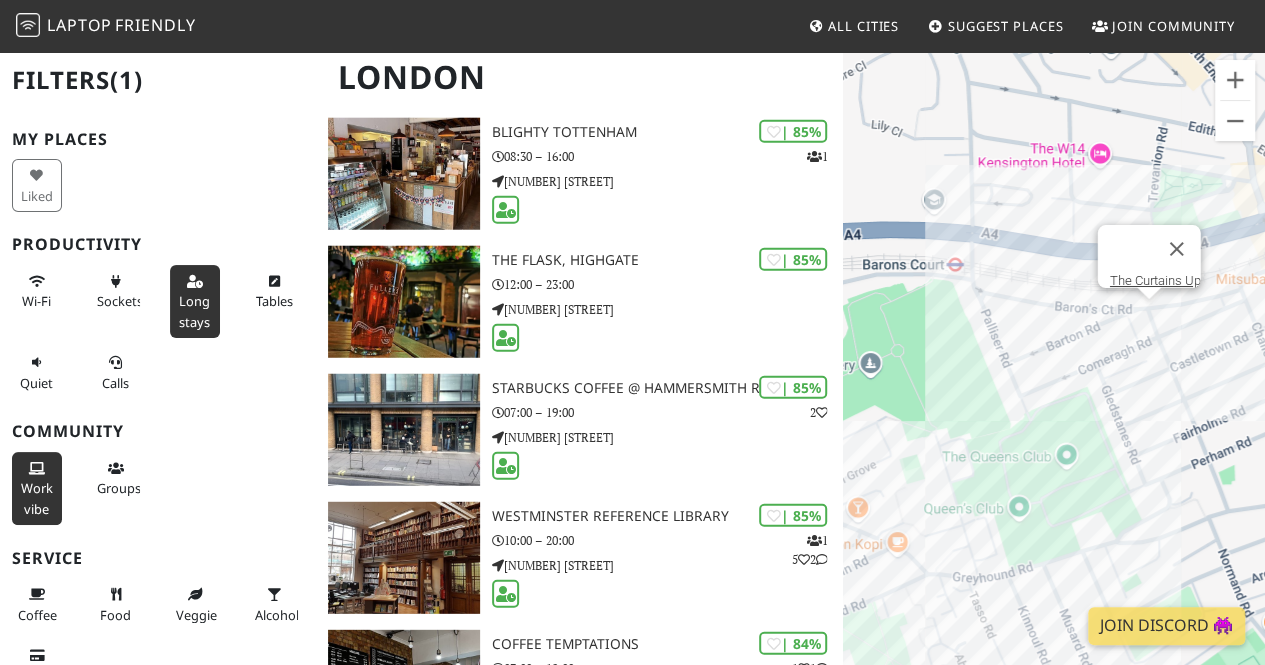 click on "Work vibe" at bounding box center (37, 498) 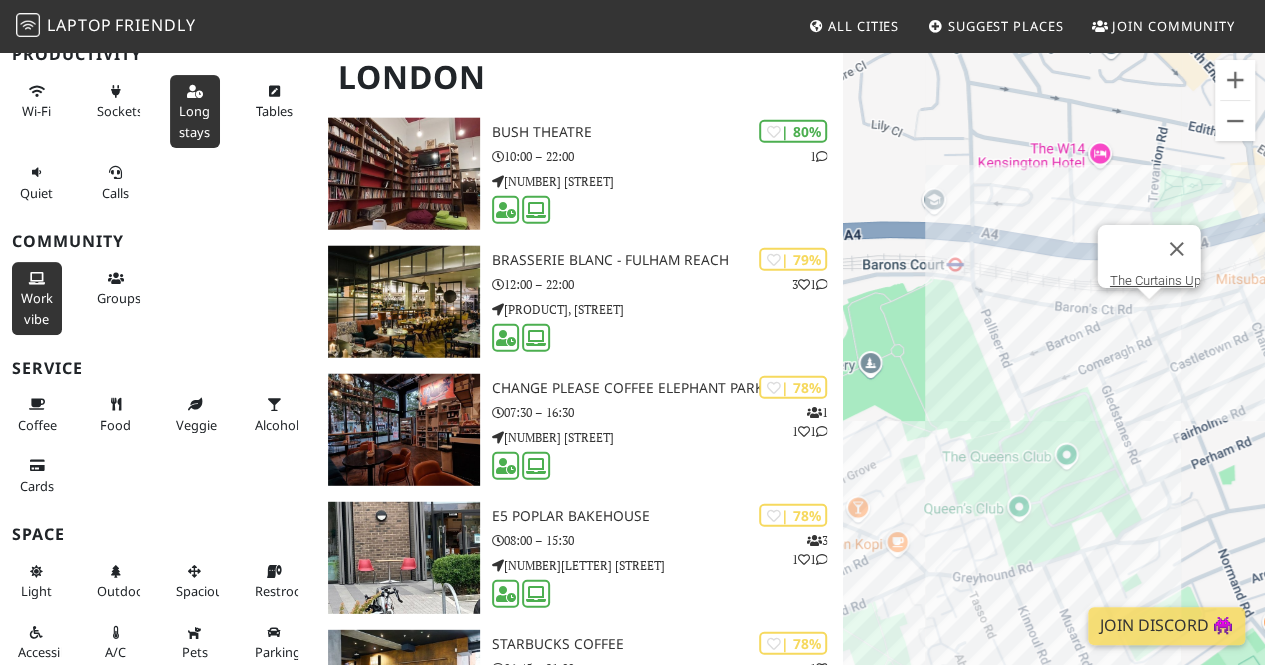 scroll, scrollTop: 192, scrollLeft: 0, axis: vertical 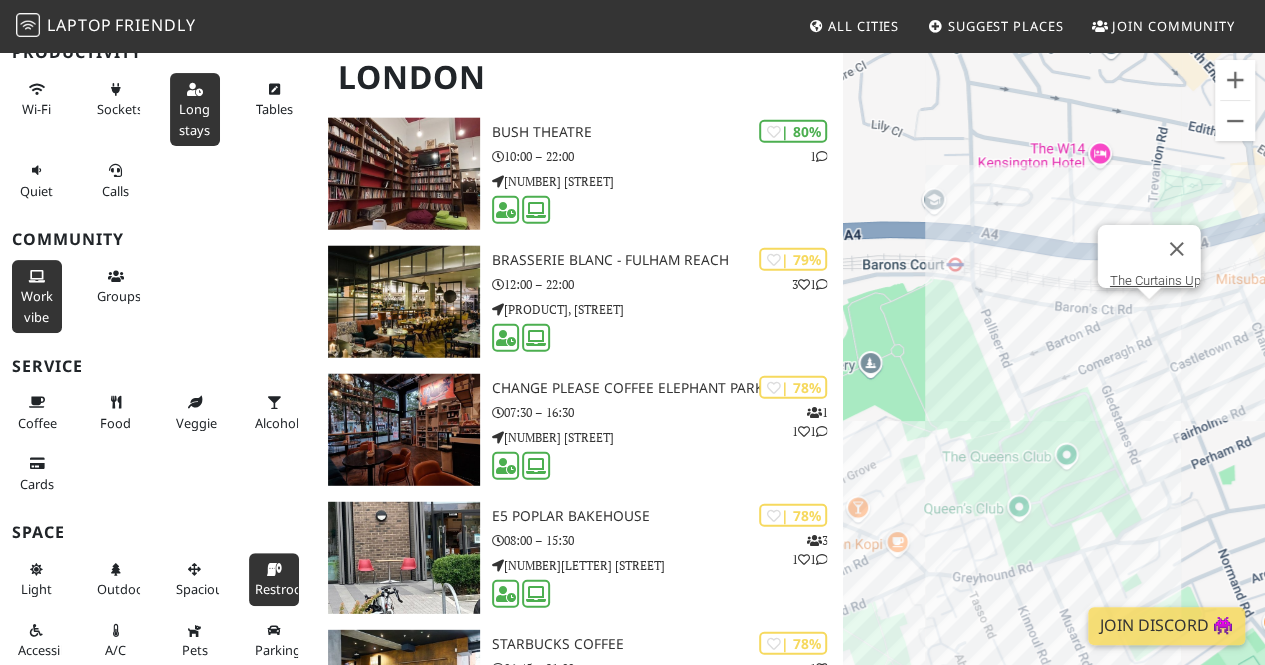click on "Restroom" at bounding box center [274, 579] 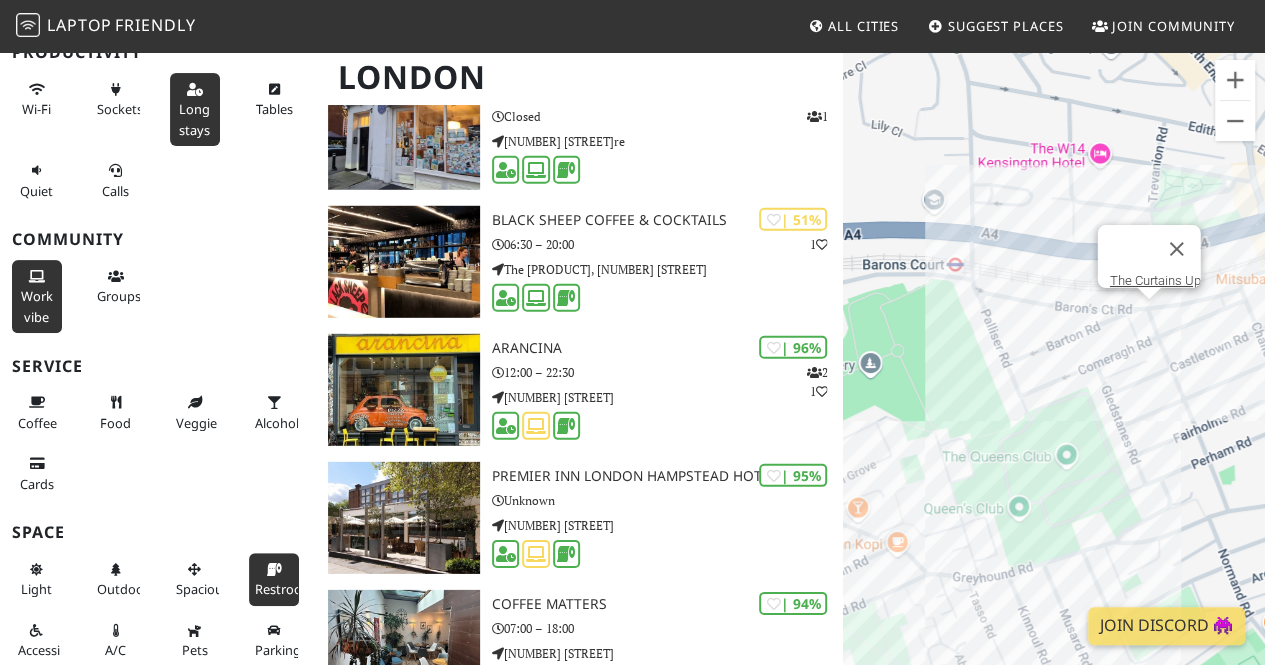 scroll, scrollTop: 2800, scrollLeft: 0, axis: vertical 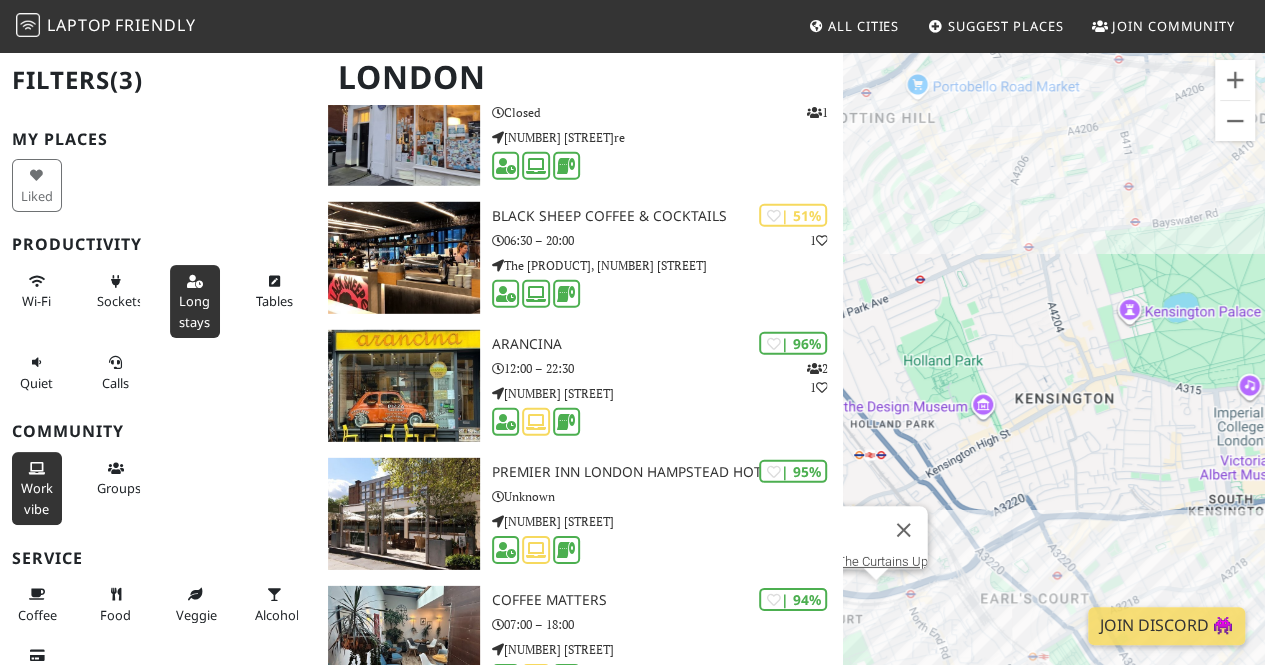 drag, startPoint x: 1052, startPoint y: 541, endPoint x: 1002, endPoint y: 214, distance: 330.80054 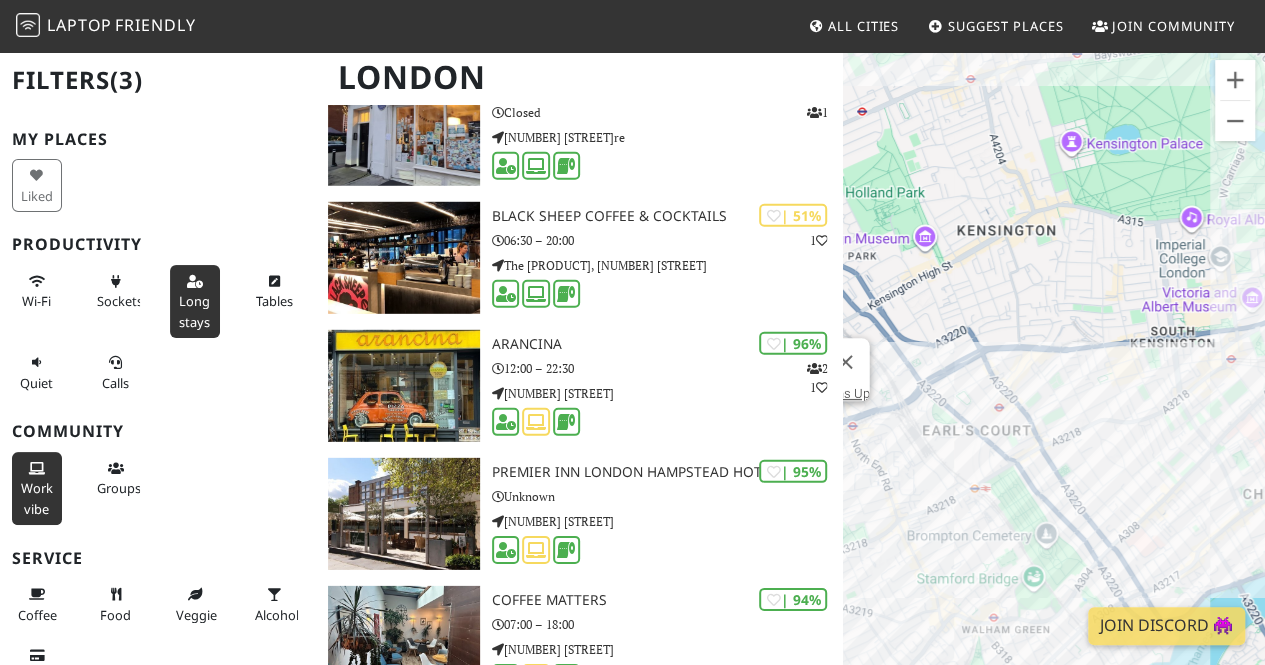 drag, startPoint x: 1130, startPoint y: 411, endPoint x: 999, endPoint y: 387, distance: 133.18033 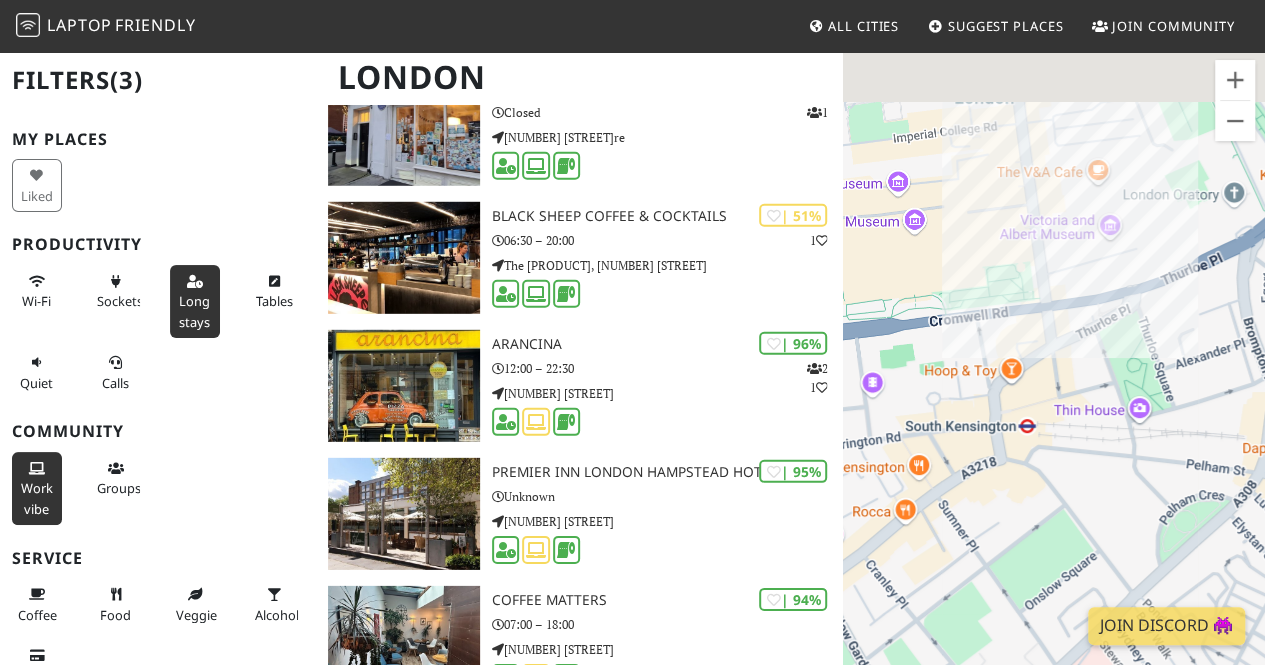 drag, startPoint x: 1074, startPoint y: 312, endPoint x: 1078, endPoint y: 377, distance: 65.12296 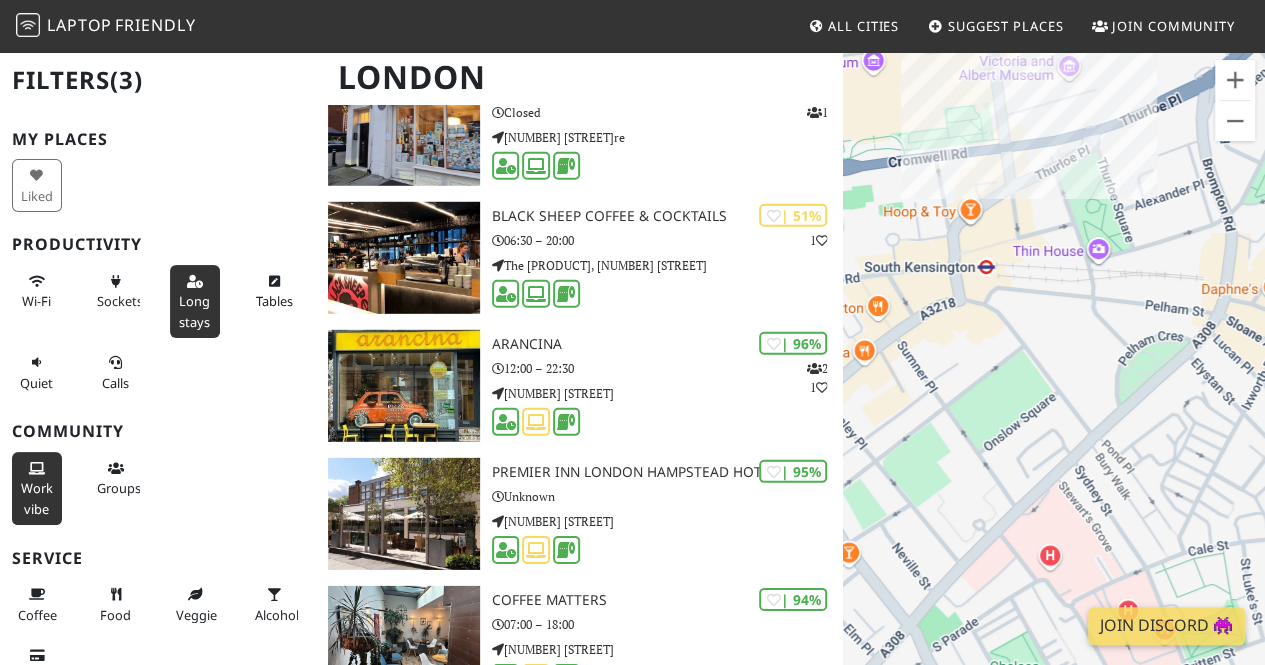 drag, startPoint x: 1070, startPoint y: 411, endPoint x: 1026, endPoint y: 234, distance: 182.38695 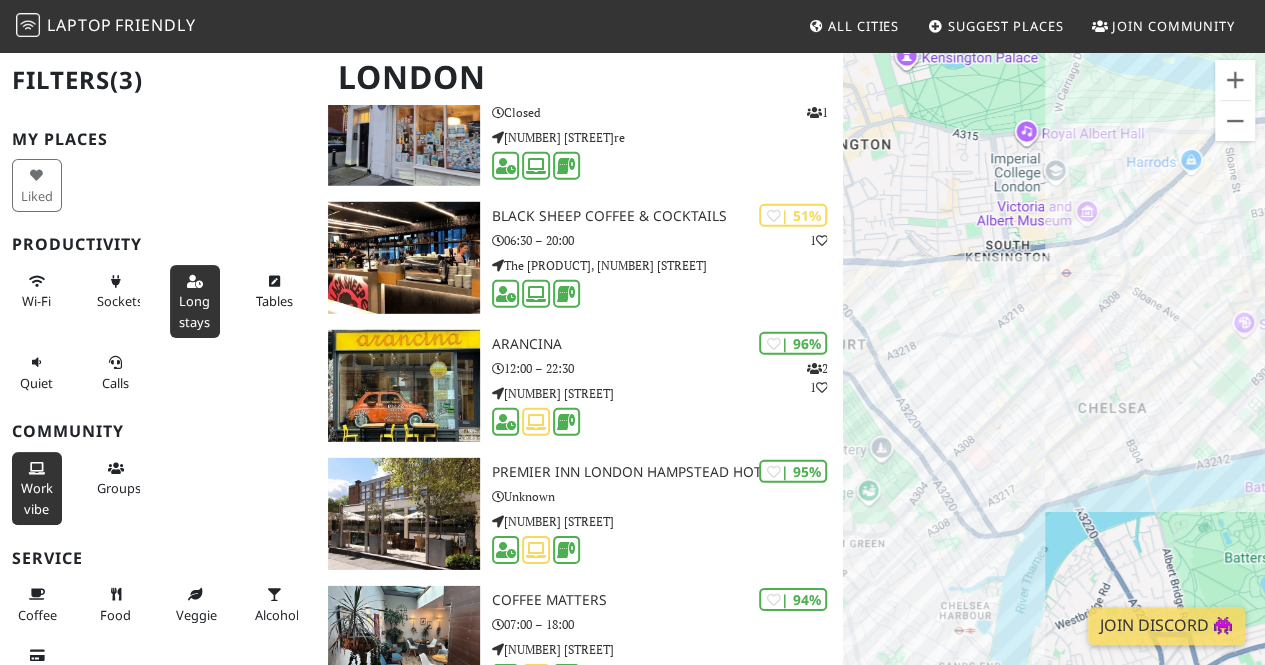 drag, startPoint x: 1042, startPoint y: 347, endPoint x: 1172, endPoint y: 341, distance: 130.13838 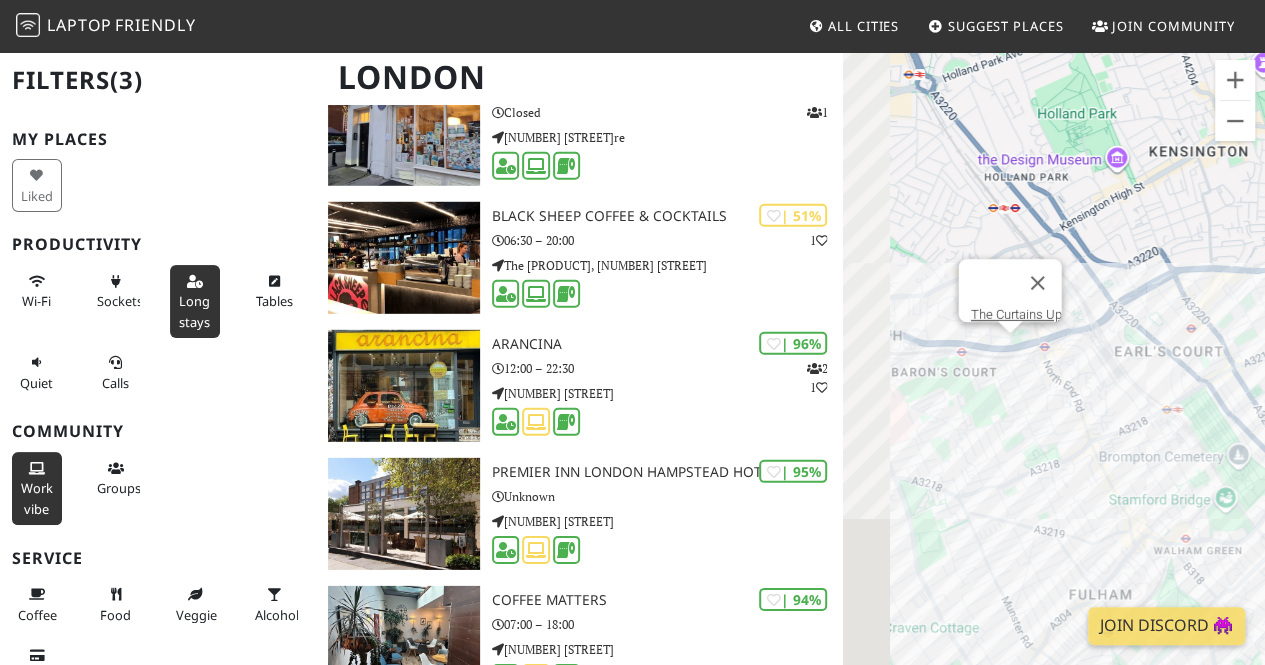 drag, startPoint x: 946, startPoint y: 328, endPoint x: 1124, endPoint y: 363, distance: 181.40839 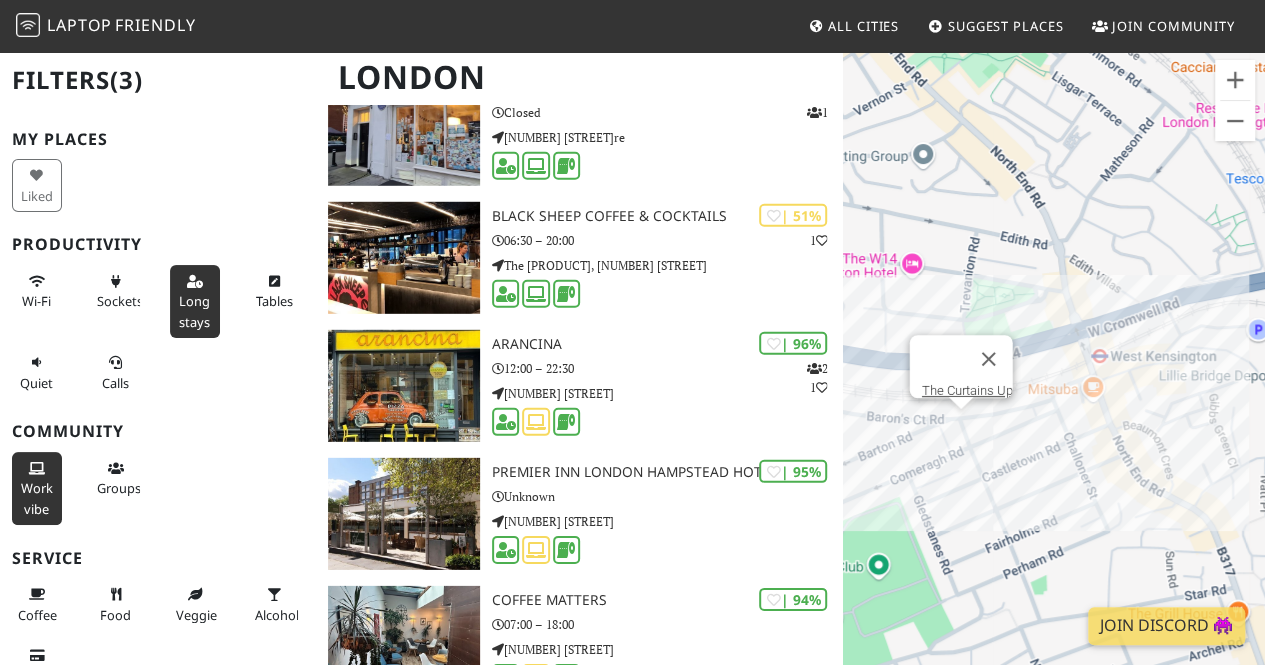drag, startPoint x: 988, startPoint y: 394, endPoint x: 1175, endPoint y: 413, distance: 187.96277 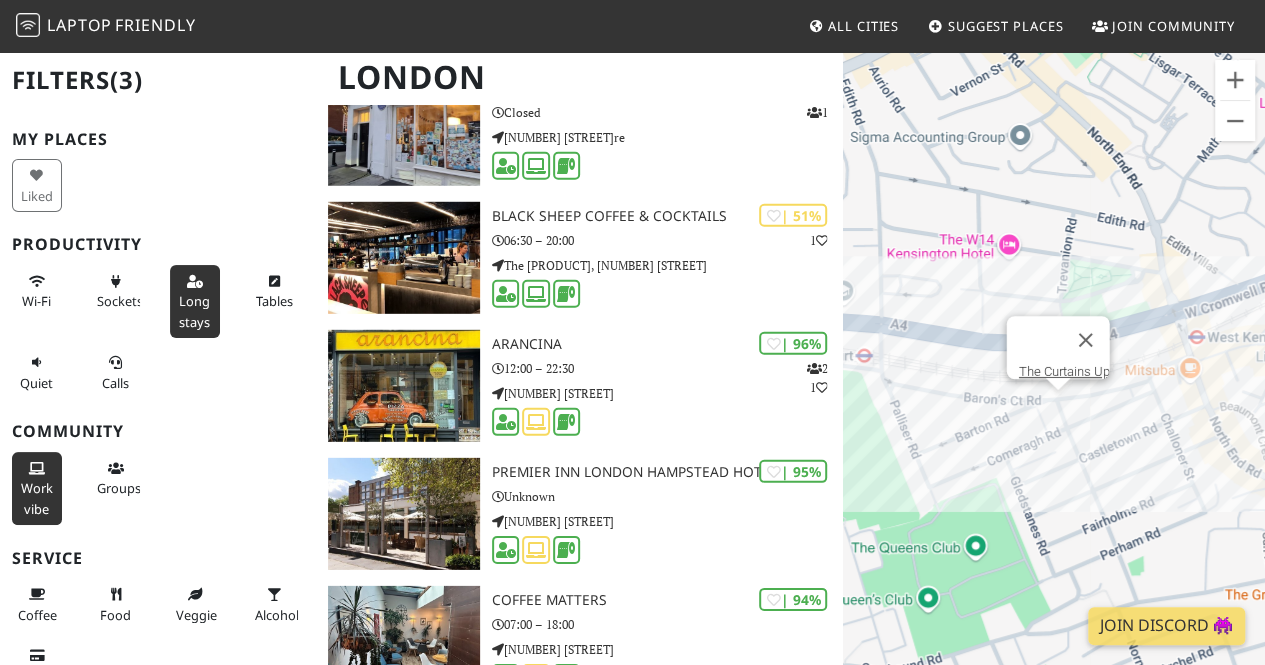 drag, startPoint x: 1023, startPoint y: 481, endPoint x: 1069, endPoint y: 457, distance: 51.884487 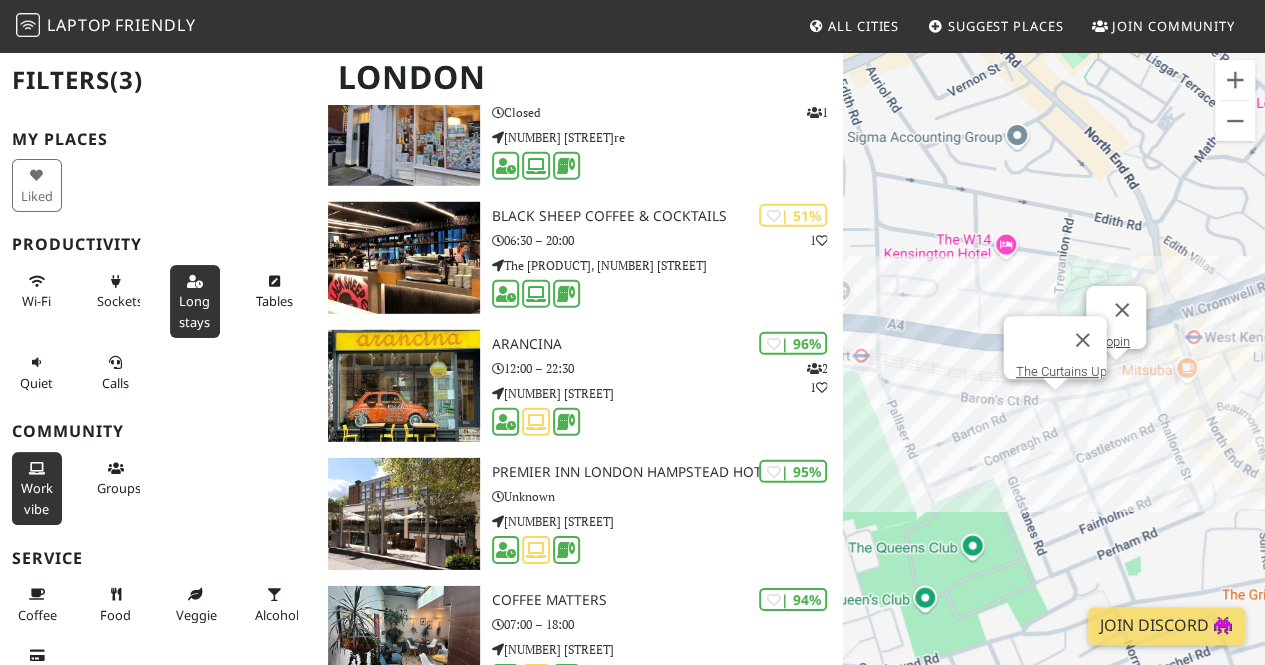click on "To navigate, press the arrow keys. The Curtains Up Popin" at bounding box center [1054, 382] 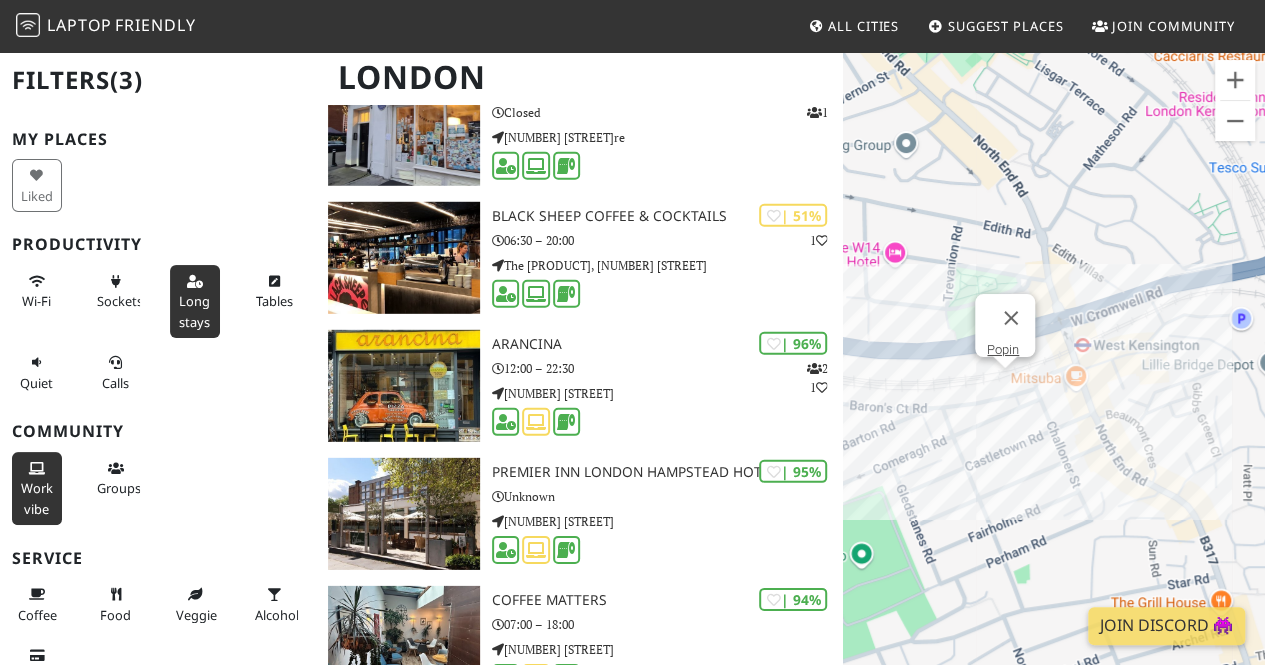 drag, startPoint x: 1174, startPoint y: 427, endPoint x: 1016, endPoint y: 445, distance: 159.02202 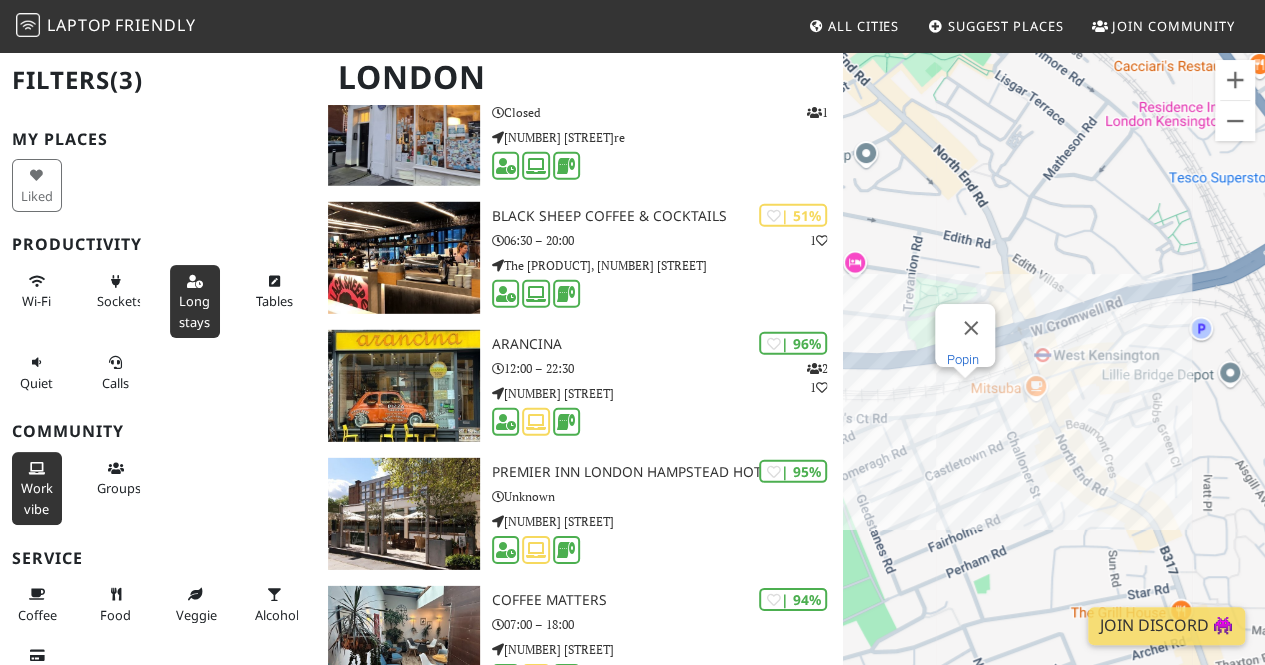 click on "Popin" at bounding box center [963, 359] 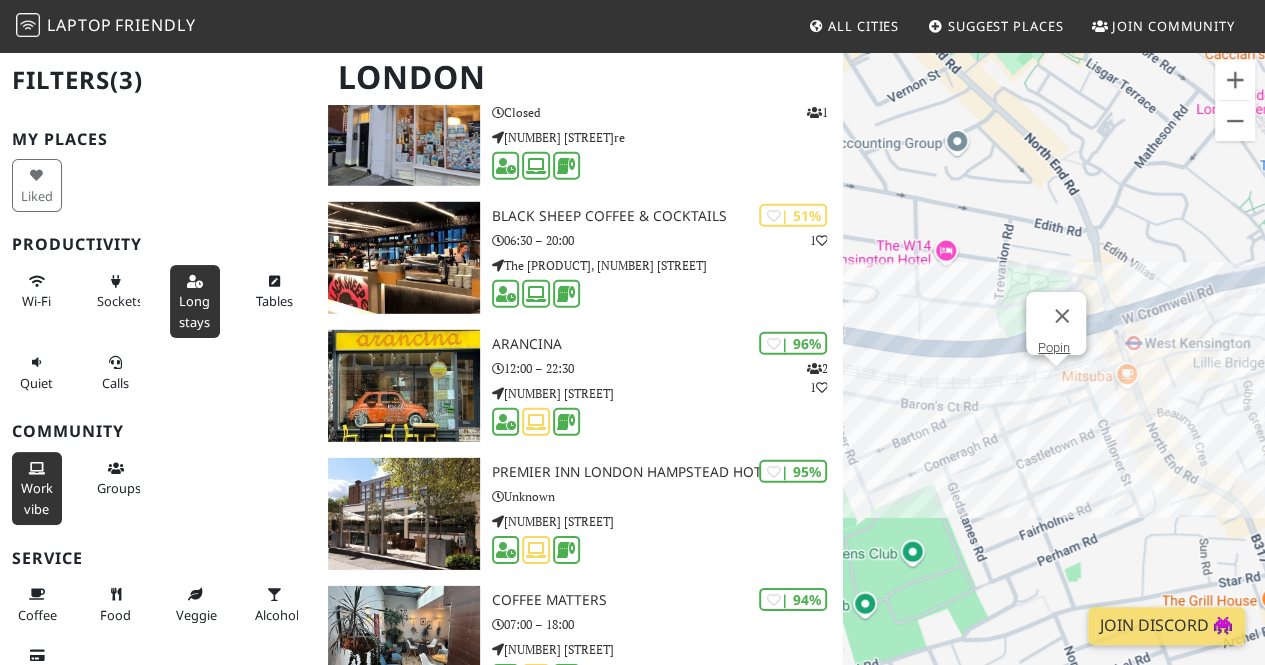 drag, startPoint x: 926, startPoint y: 463, endPoint x: 1085, endPoint y: 440, distance: 160.6549 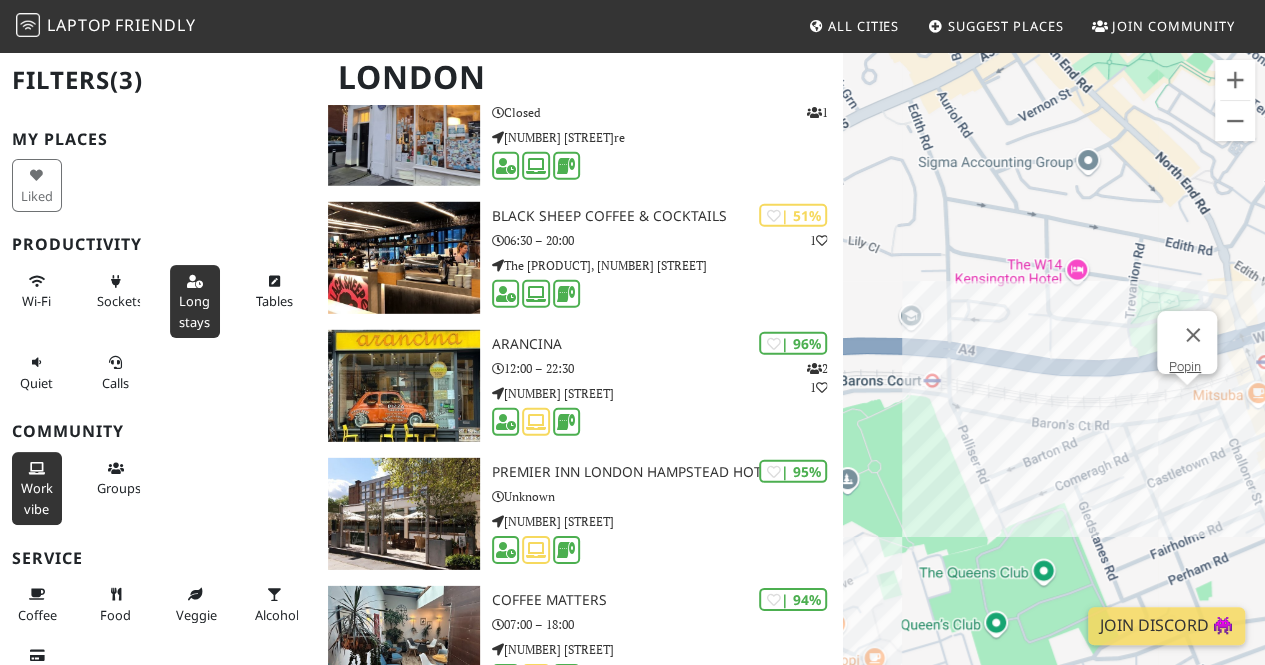drag, startPoint x: 920, startPoint y: 409, endPoint x: 1022, endPoint y: 453, distance: 111.085556 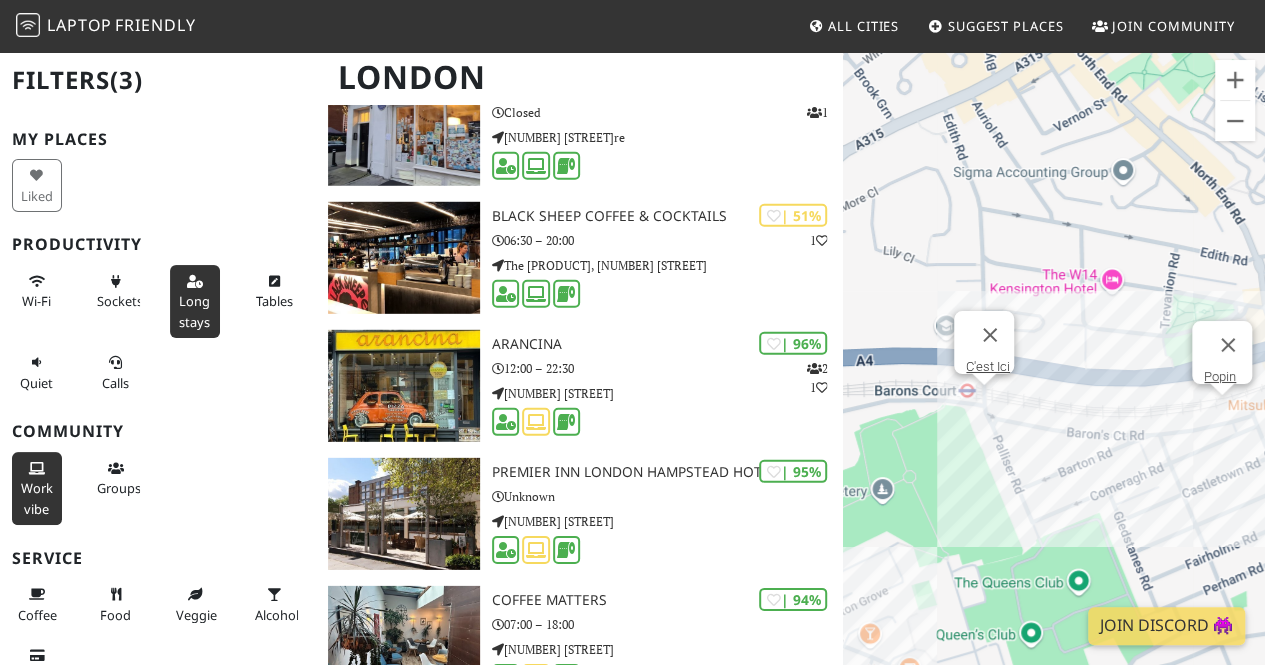 click on "To navigate, press the arrow keys. Popin C'est Ici" at bounding box center (1054, 382) 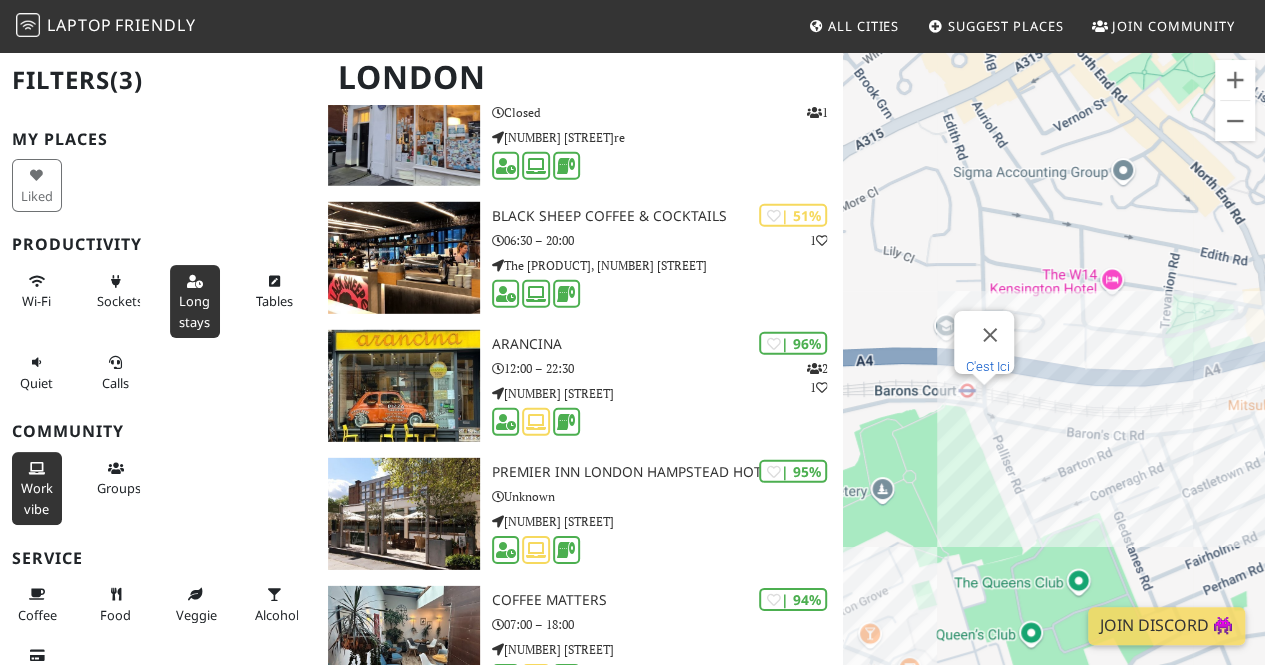 click on "C'est Ici" at bounding box center (988, 366) 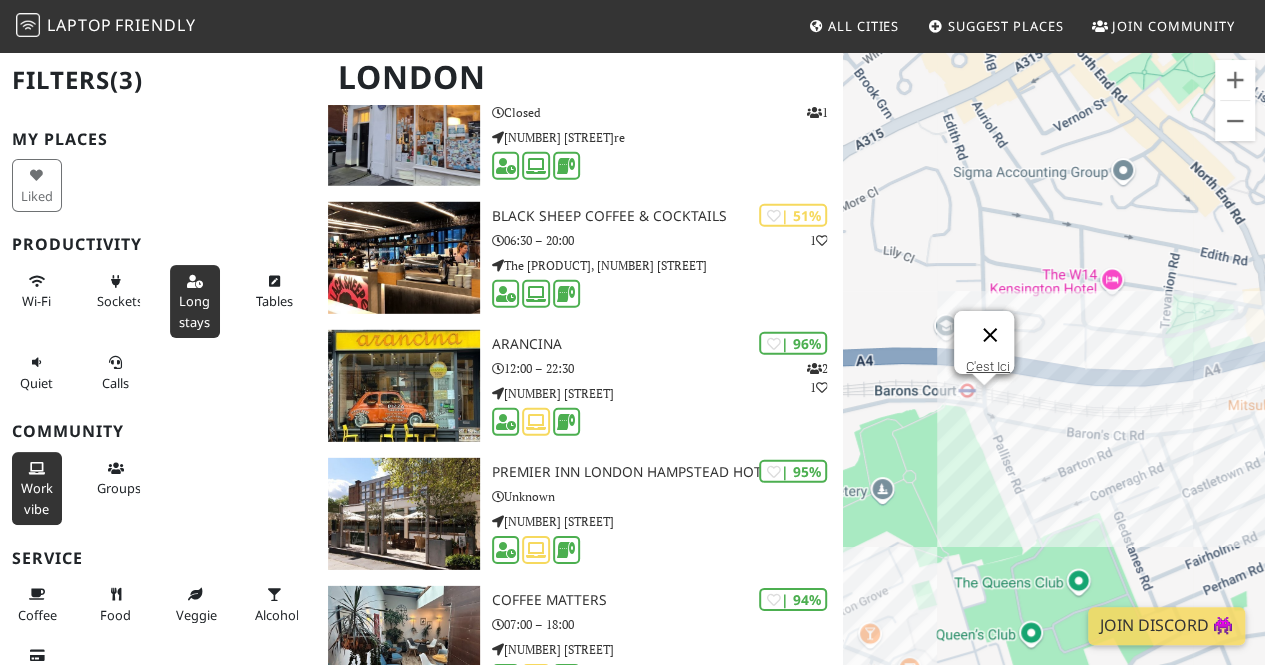 click at bounding box center (990, 335) 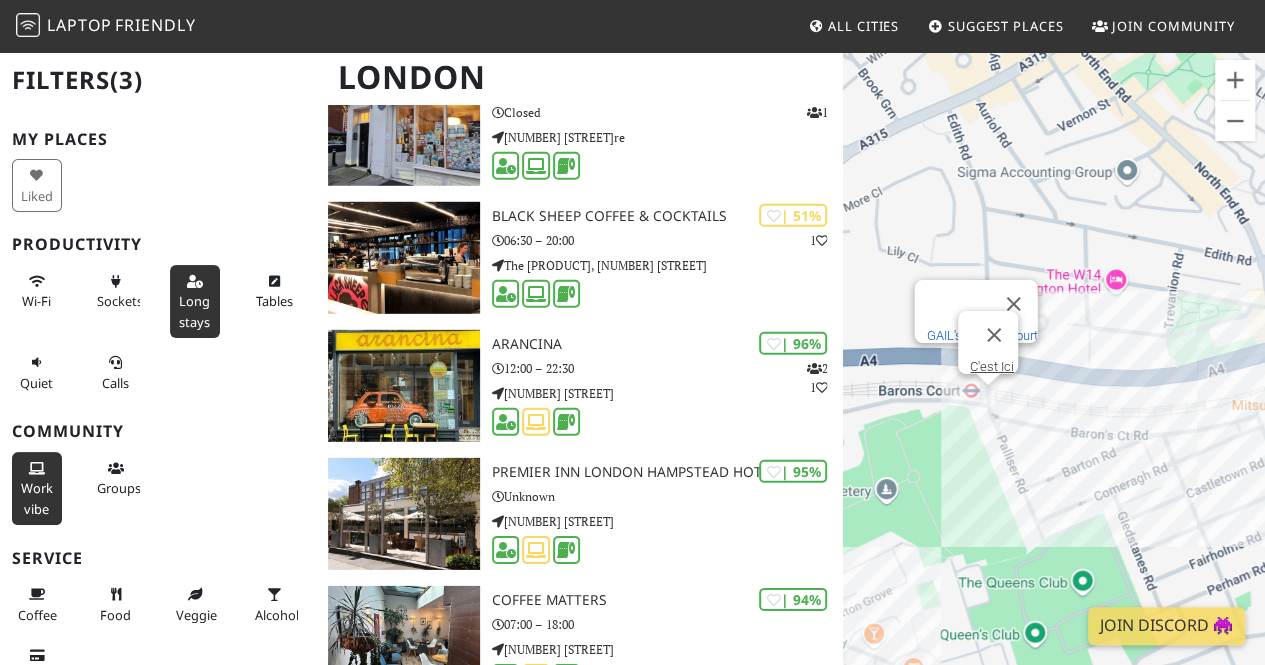 click on "GAIL's Baron's Court" at bounding box center (982, 335) 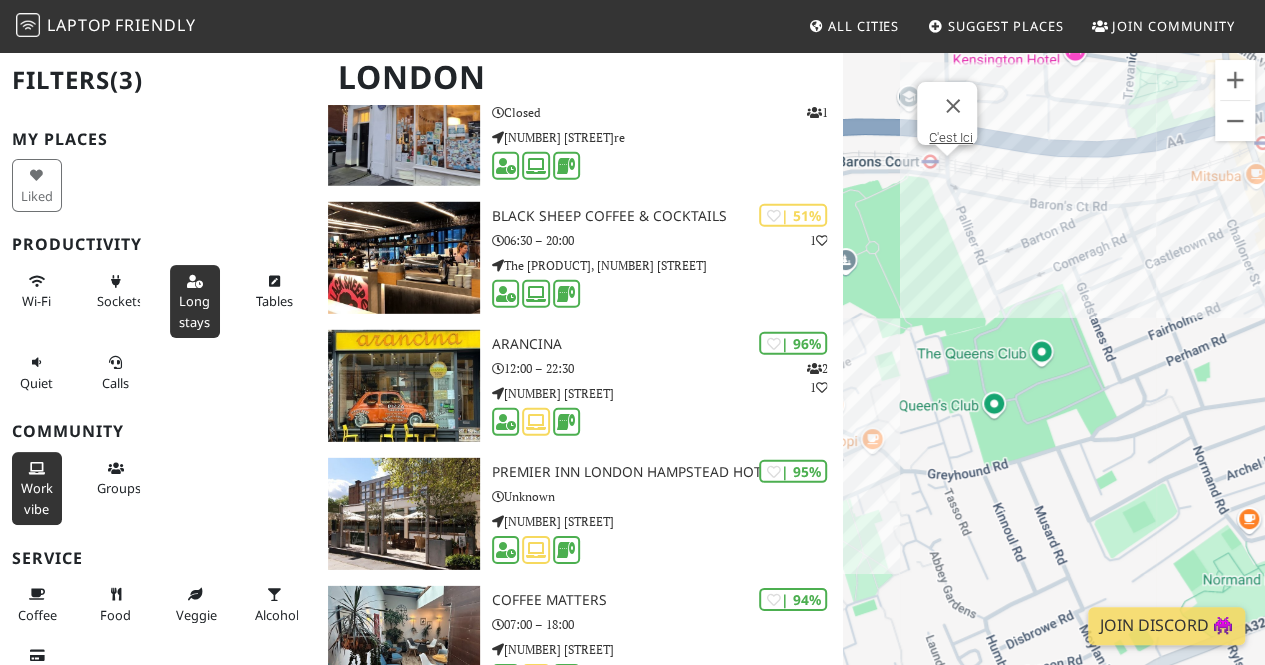 drag, startPoint x: 956, startPoint y: 521, endPoint x: 903, endPoint y: 228, distance: 297.75494 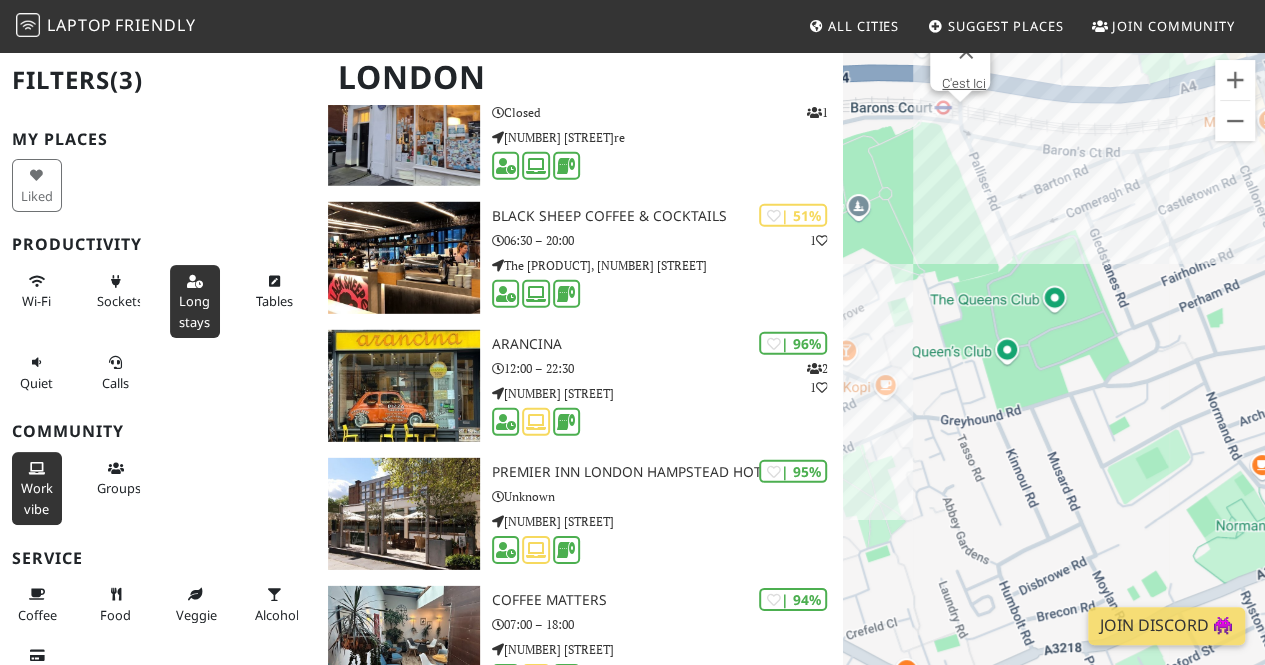 drag, startPoint x: 911, startPoint y: 403, endPoint x: 1018, endPoint y: 414, distance: 107.563934 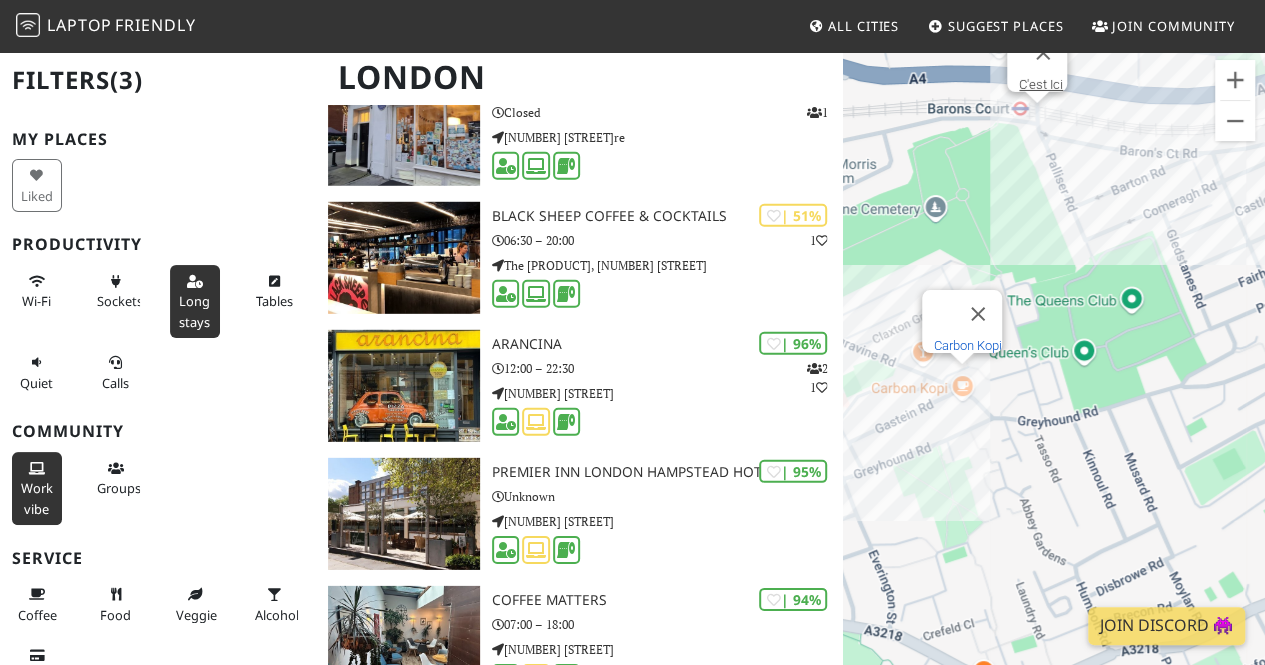click on "Carbon Kopi" at bounding box center [968, 345] 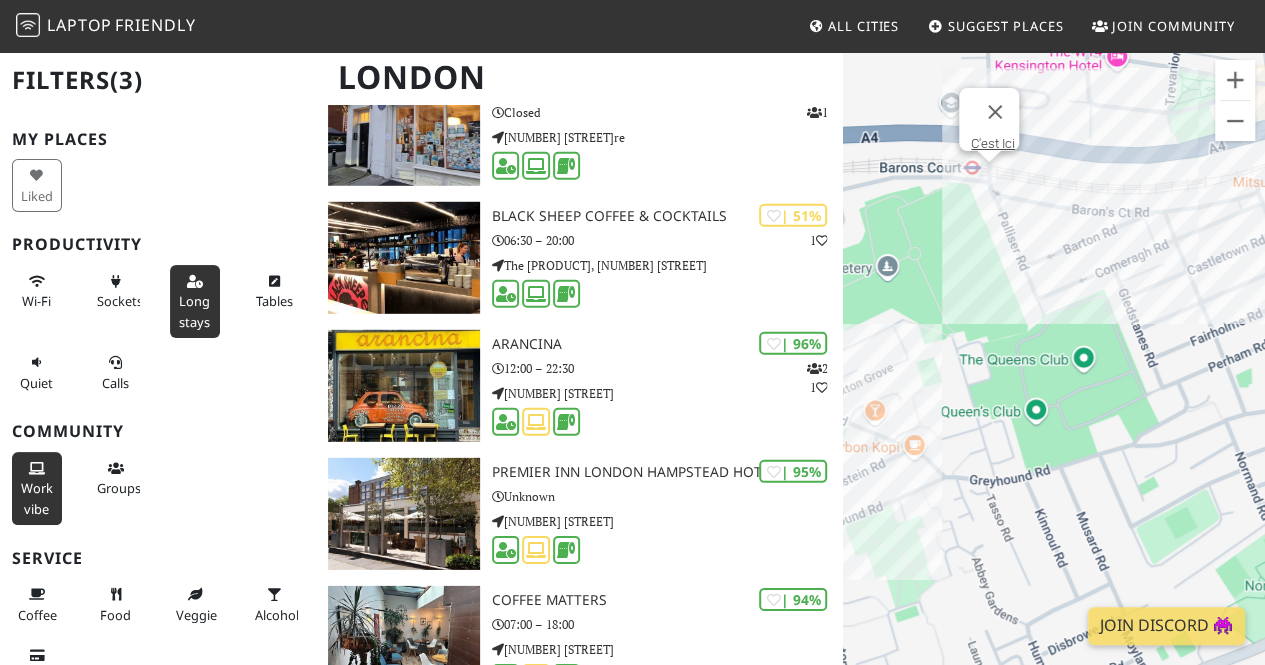 drag, startPoint x: 1079, startPoint y: 462, endPoint x: 883, endPoint y: 521, distance: 204.68756 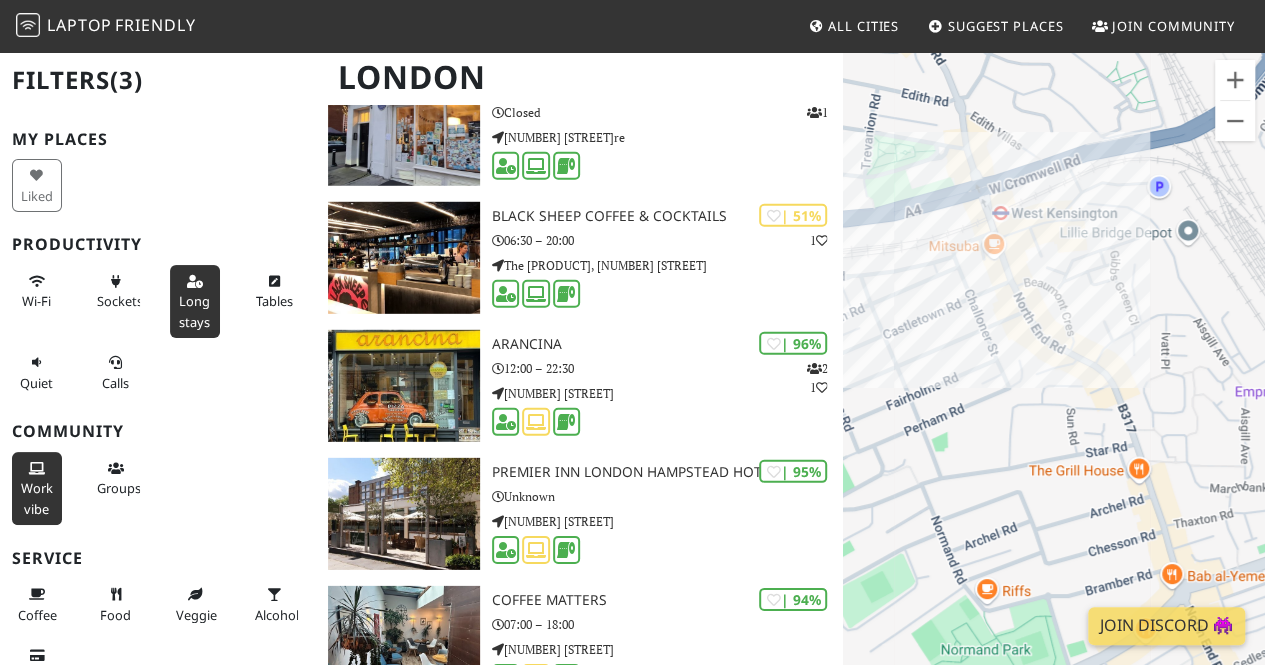 drag, startPoint x: 956, startPoint y: 365, endPoint x: 954, endPoint y: 468, distance: 103.01942 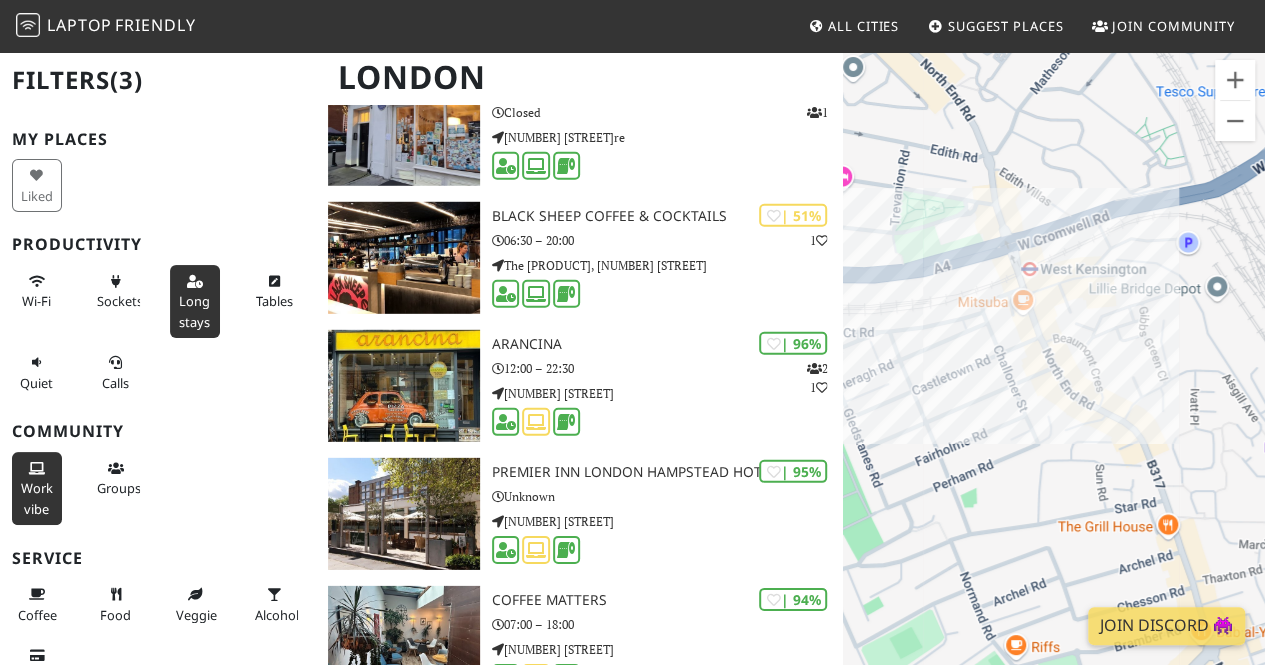 drag, startPoint x: 951, startPoint y: 449, endPoint x: 1075, endPoint y: 446, distance: 124.036285 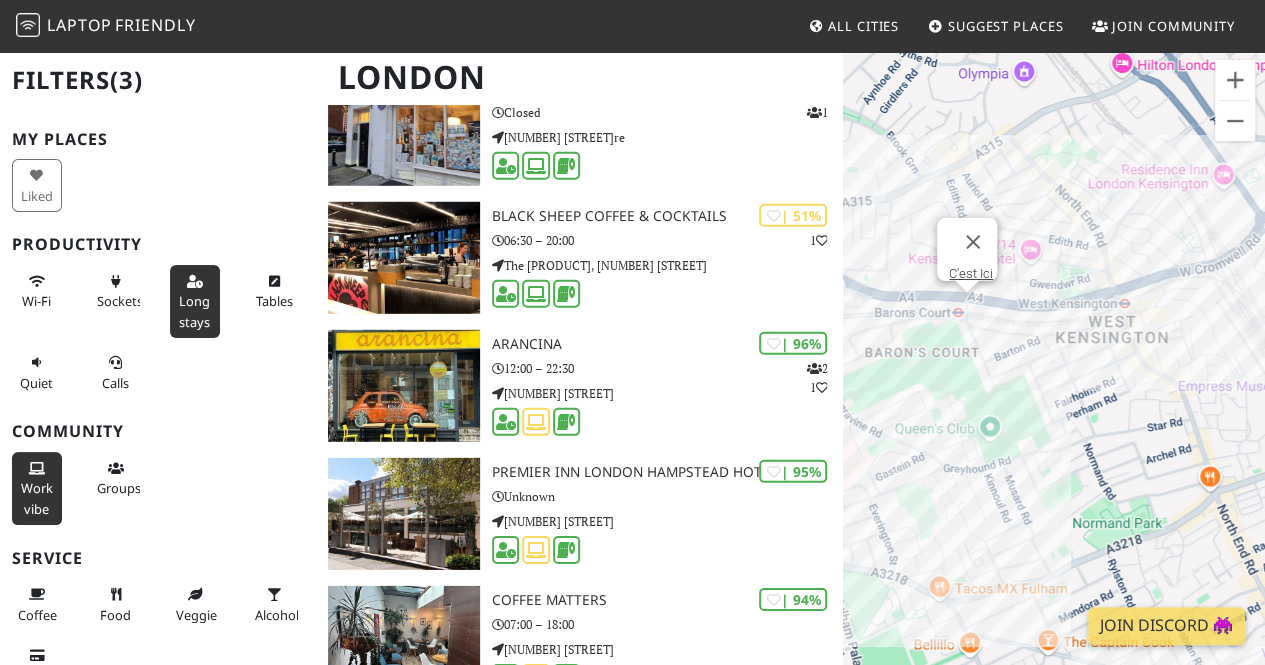 drag, startPoint x: 947, startPoint y: 549, endPoint x: 944, endPoint y: 513, distance: 36.124783 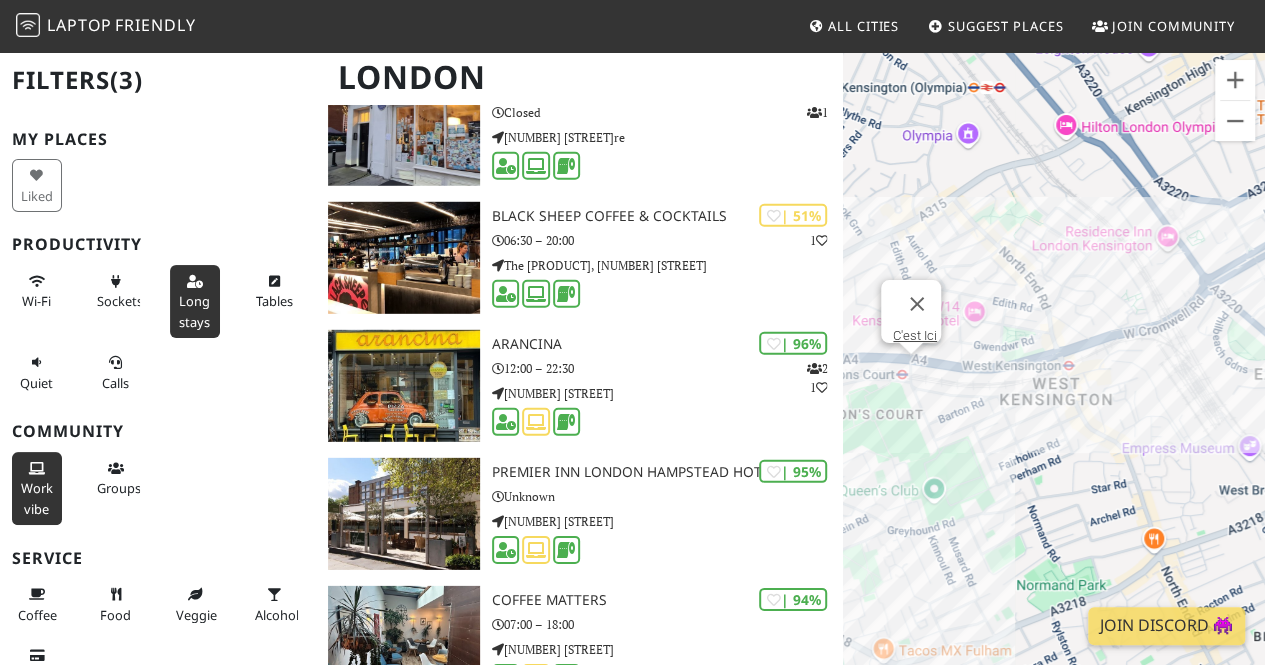 drag, startPoint x: 1074, startPoint y: 403, endPoint x: 997, endPoint y: 487, distance: 113.951744 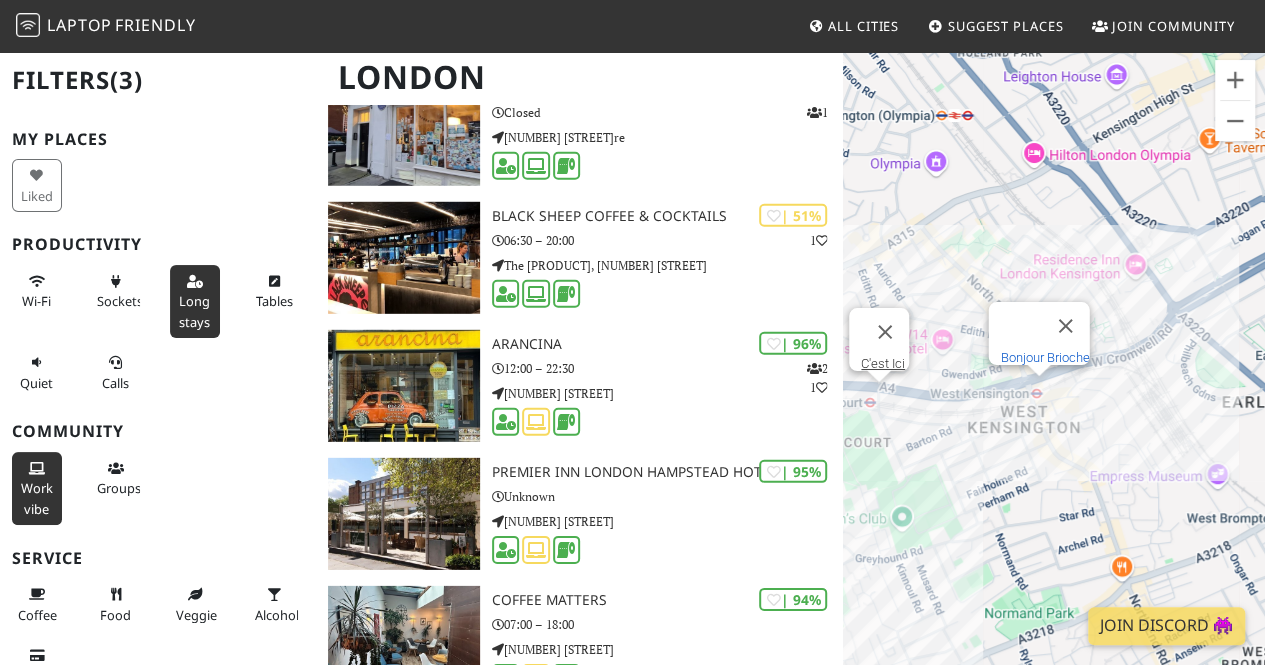 click on "Bonjour Brioche" at bounding box center (1045, 357) 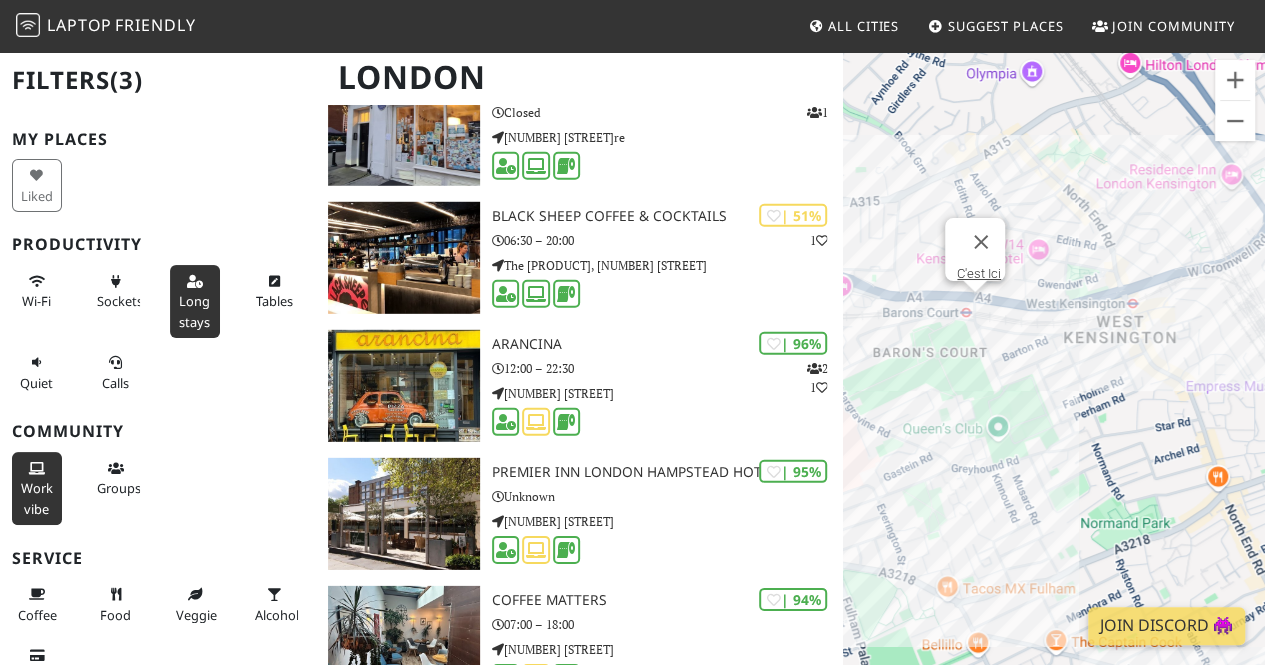 drag, startPoint x: 1004, startPoint y: 522, endPoint x: 1097, endPoint y: 425, distance: 134.38005 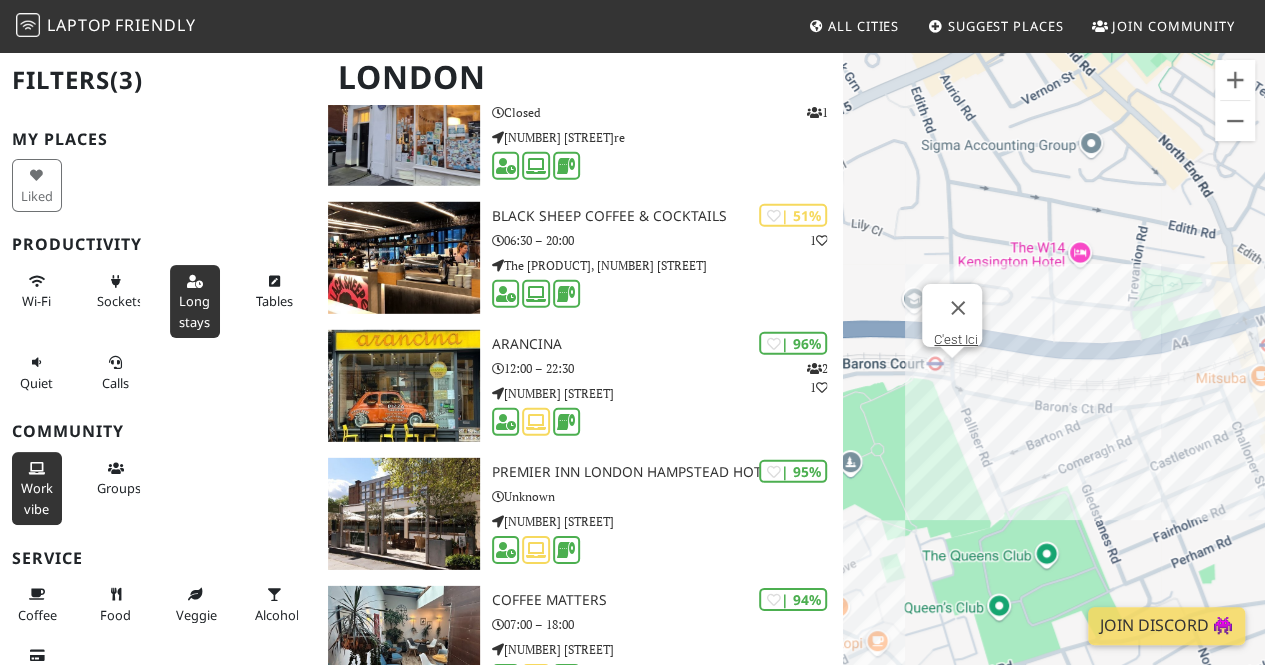 drag, startPoint x: 944, startPoint y: 391, endPoint x: 1018, endPoint y: 484, distance: 118.84864 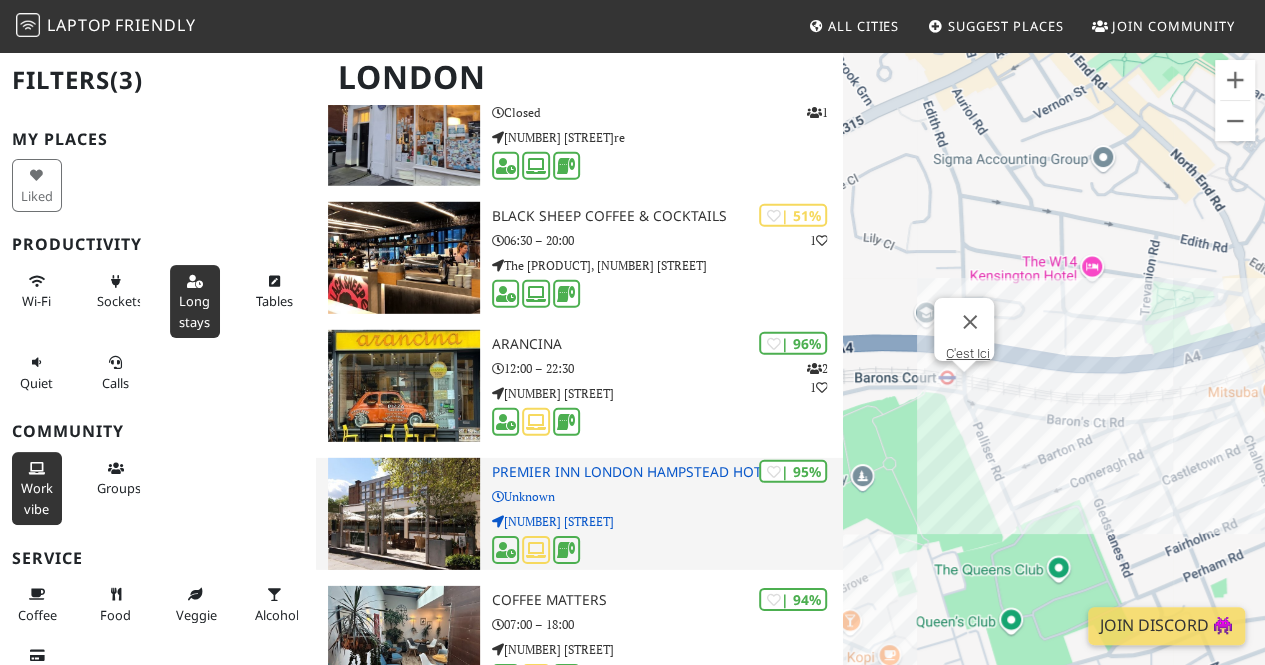 drag, startPoint x: 1060, startPoint y: 487, endPoint x: 802, endPoint y: 453, distance: 260.23065 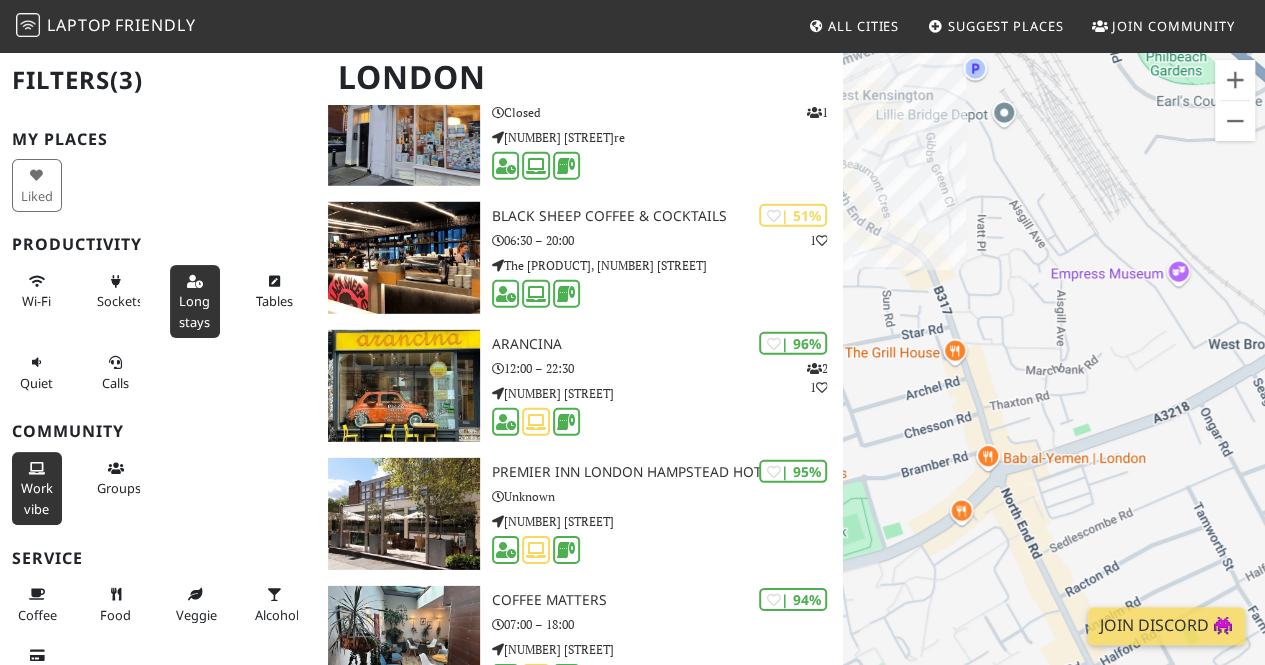 drag, startPoint x: 914, startPoint y: 438, endPoint x: 968, endPoint y: 240, distance: 205.23158 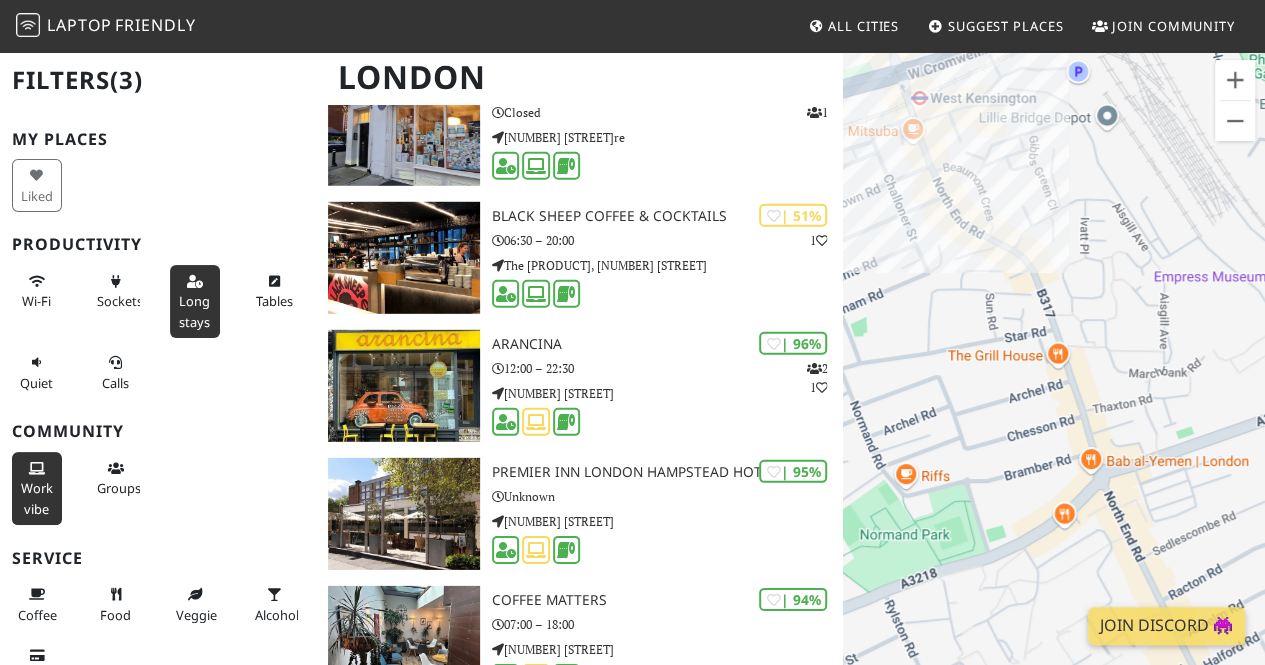 drag, startPoint x: 877, startPoint y: 271, endPoint x: 1016, endPoint y: 279, distance: 139.23003 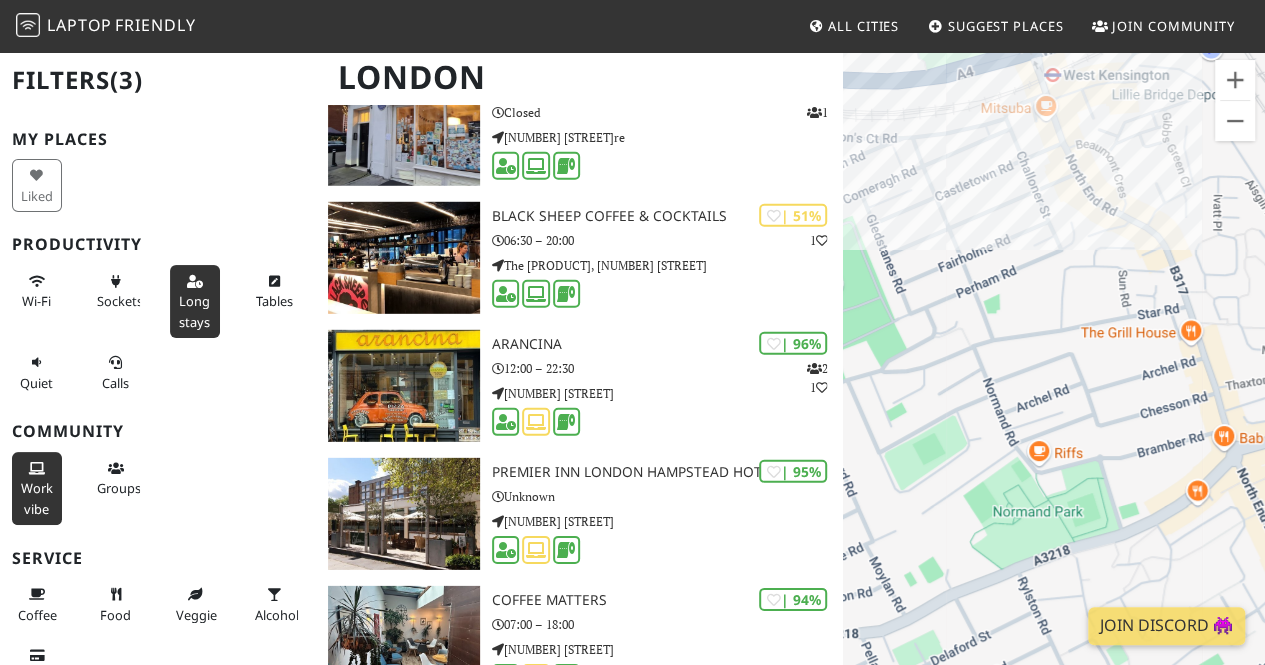 drag, startPoint x: 939, startPoint y: 398, endPoint x: 1052, endPoint y: 320, distance: 137.30623 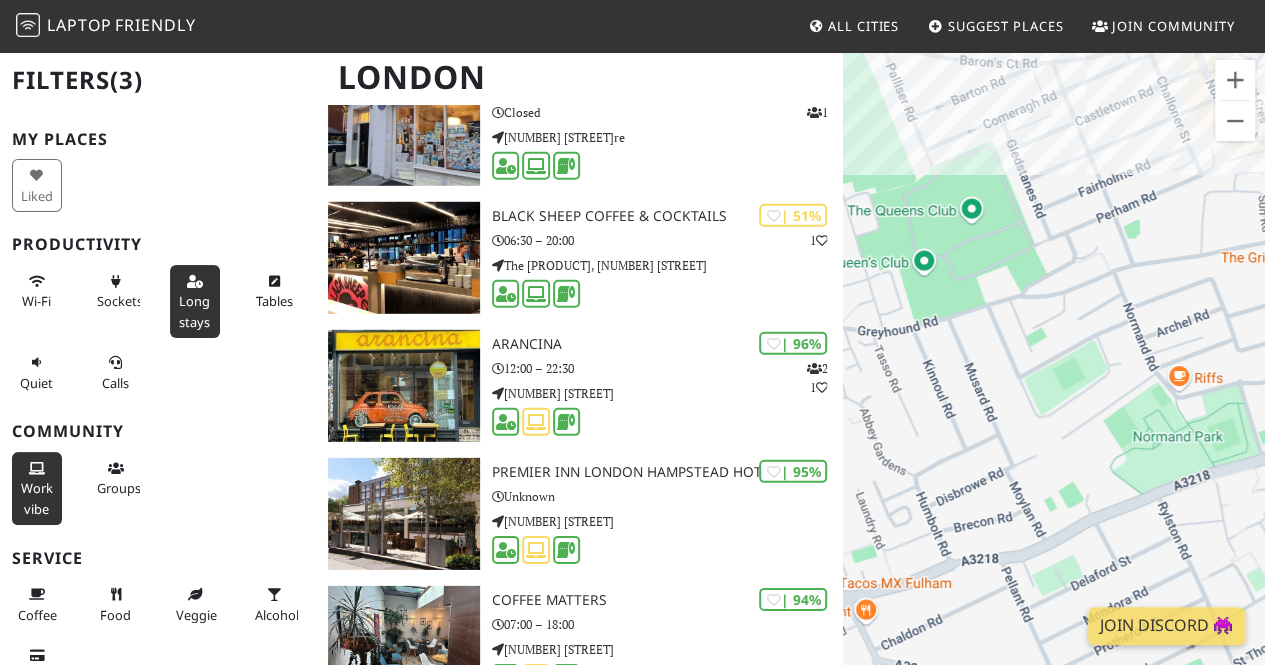 drag, startPoint x: 964, startPoint y: 397, endPoint x: 1077, endPoint y: 395, distance: 113.0177 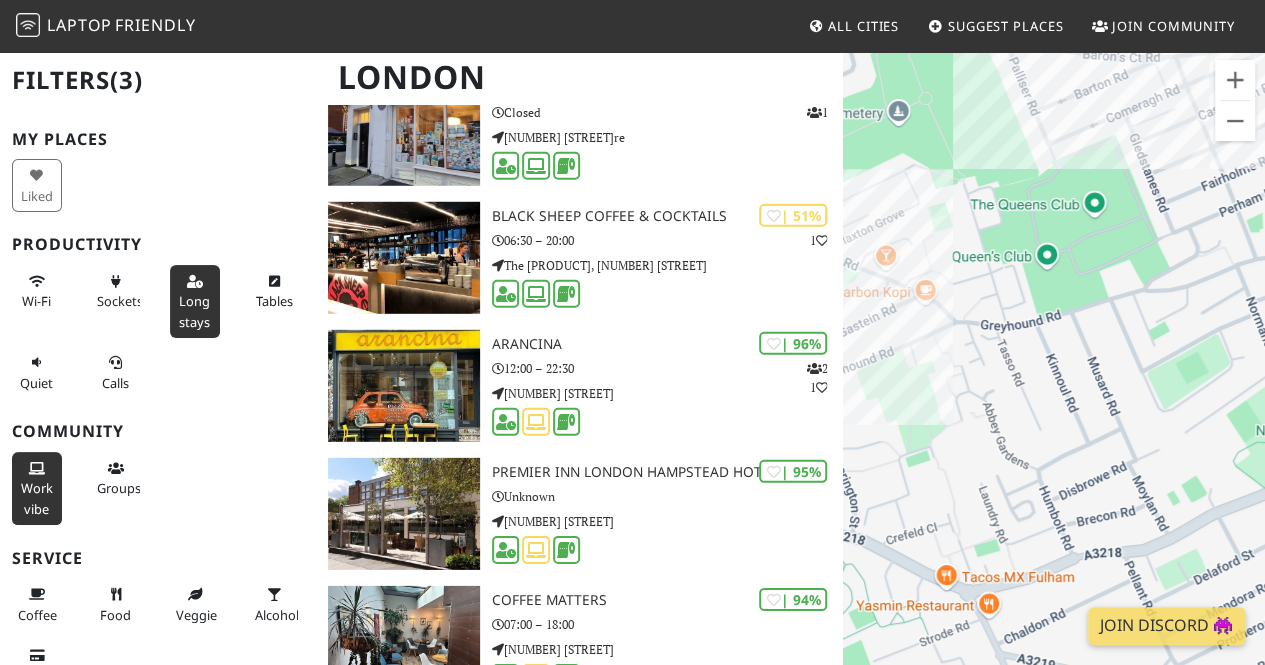 drag, startPoint x: 931, startPoint y: 427, endPoint x: 1008, endPoint y: 439, distance: 77.92946 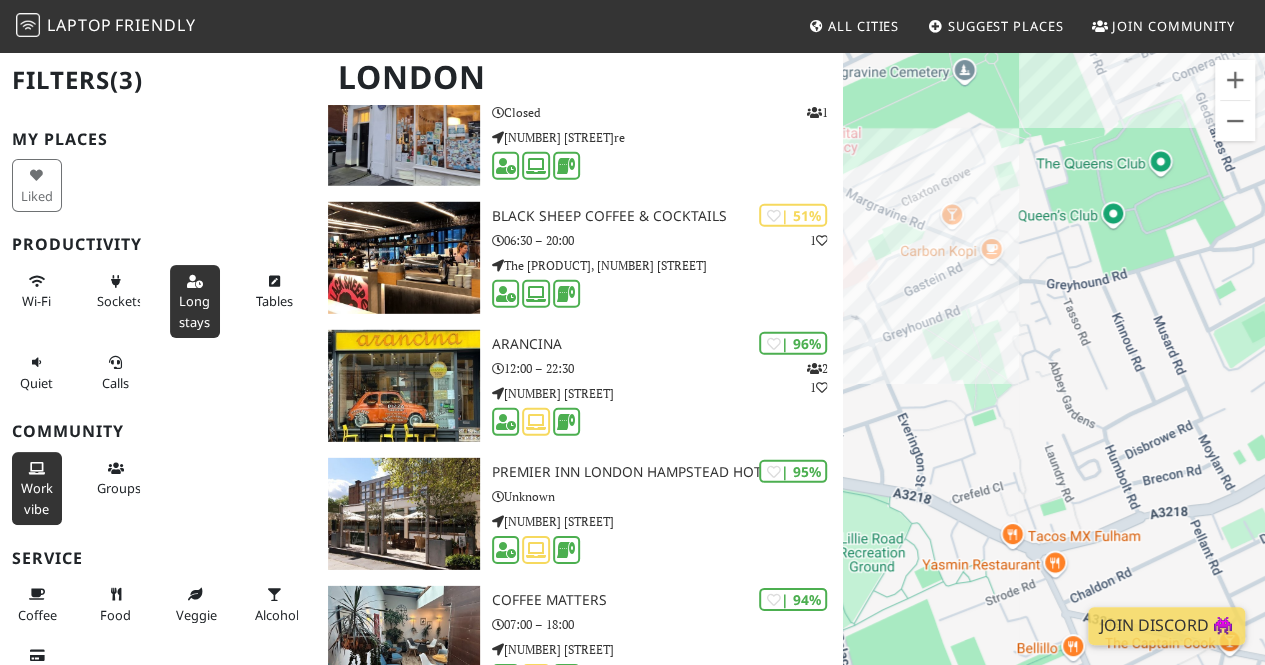 drag, startPoint x: 1070, startPoint y: 437, endPoint x: 933, endPoint y: 551, distance: 178.22739 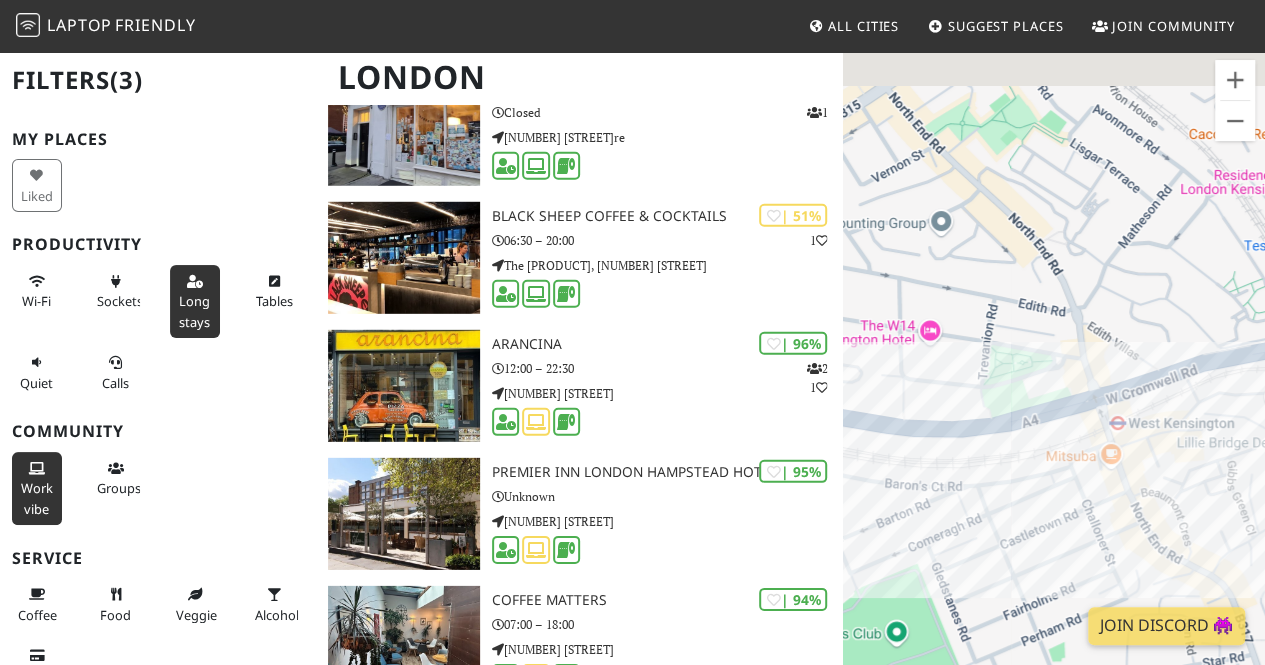 drag, startPoint x: 1098, startPoint y: 439, endPoint x: 1023, endPoint y: 599, distance: 176.70596 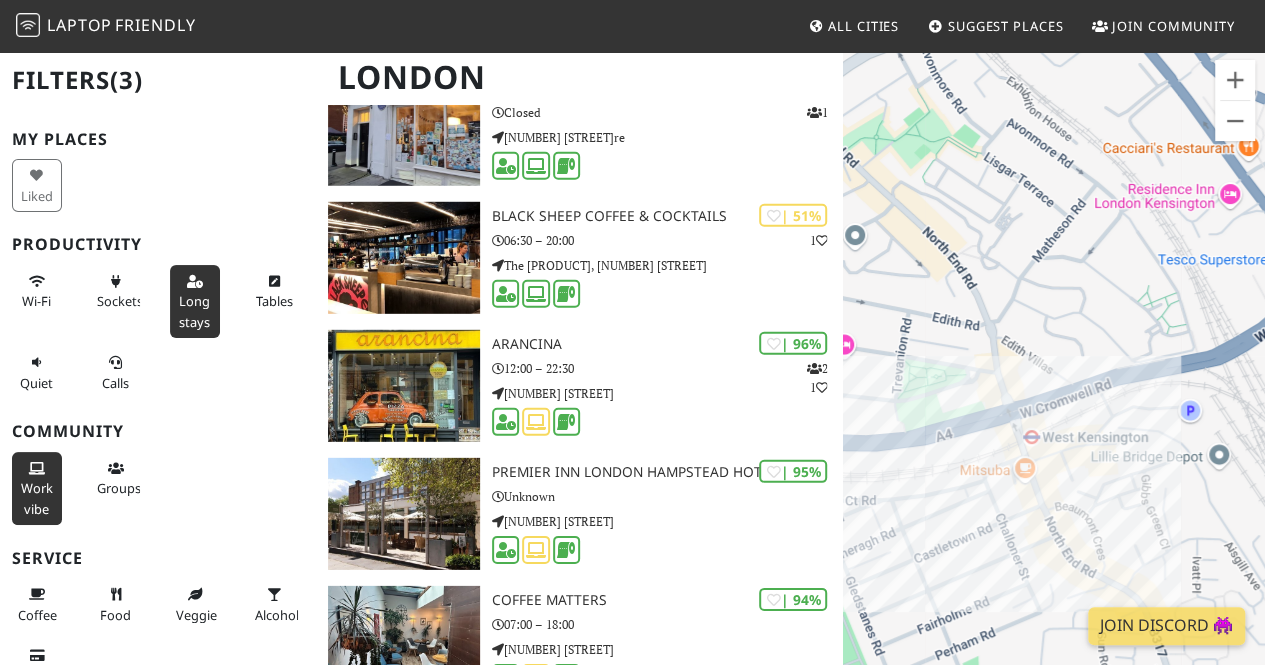 drag, startPoint x: 1030, startPoint y: 583, endPoint x: 944, endPoint y: 521, distance: 106.01887 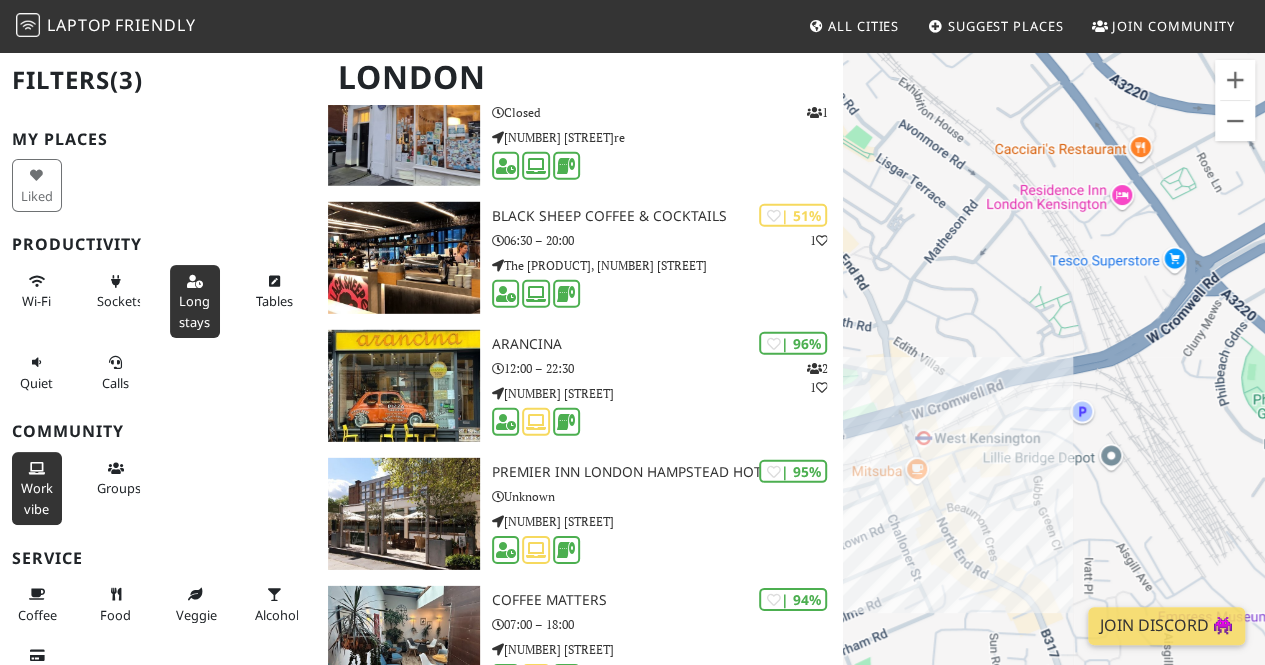 drag, startPoint x: 1116, startPoint y: 499, endPoint x: 1015, endPoint y: 512, distance: 101.8332 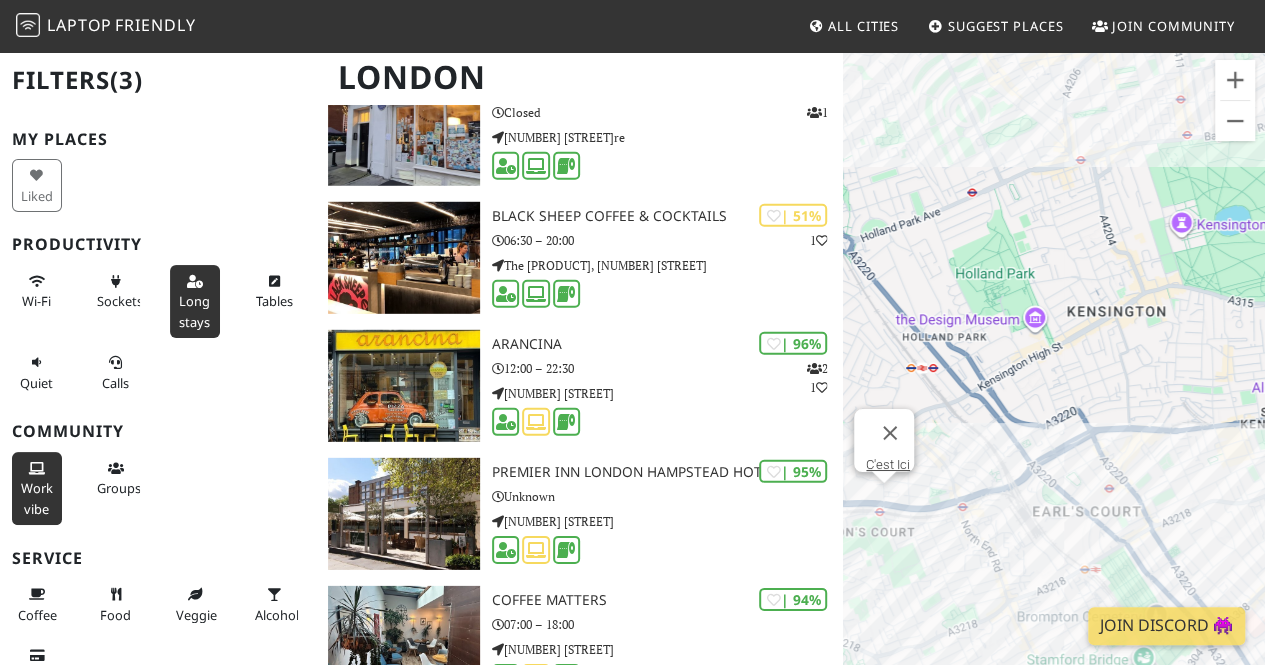 drag, startPoint x: 1158, startPoint y: 337, endPoint x: 965, endPoint y: 458, distance: 227.79376 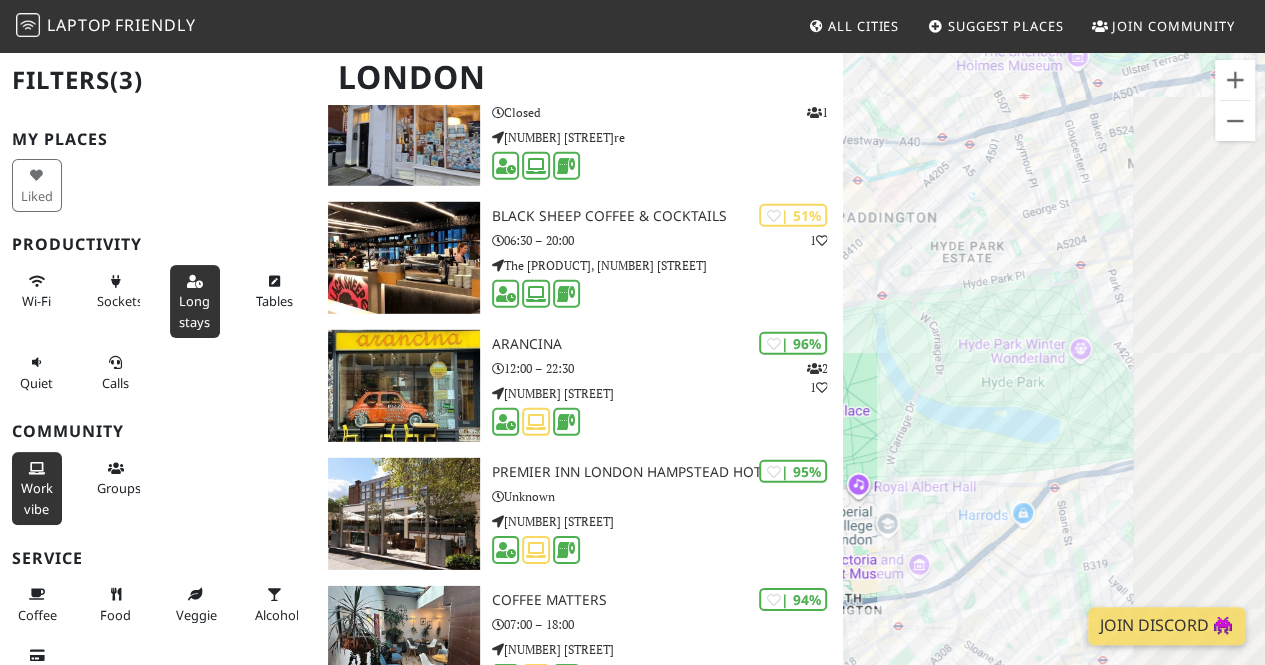 drag, startPoint x: 1129, startPoint y: 429, endPoint x: 904, endPoint y: 450, distance: 225.97787 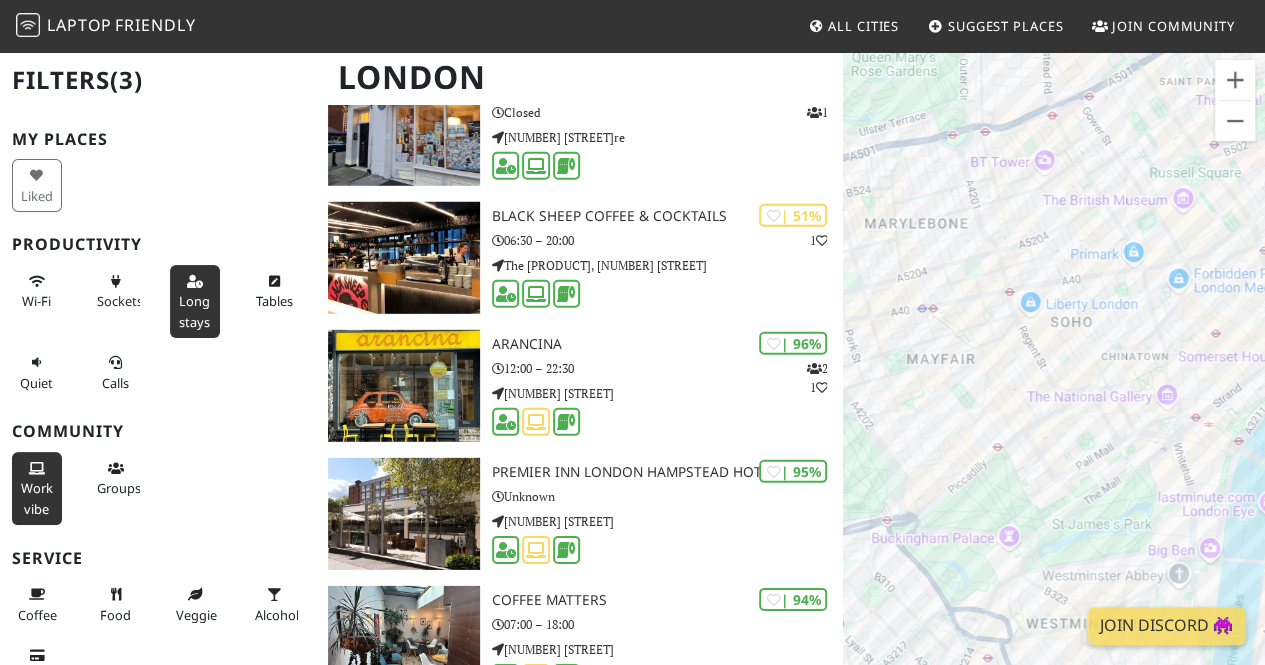drag, startPoint x: 1126, startPoint y: 418, endPoint x: 1011, endPoint y: 487, distance: 134.1119 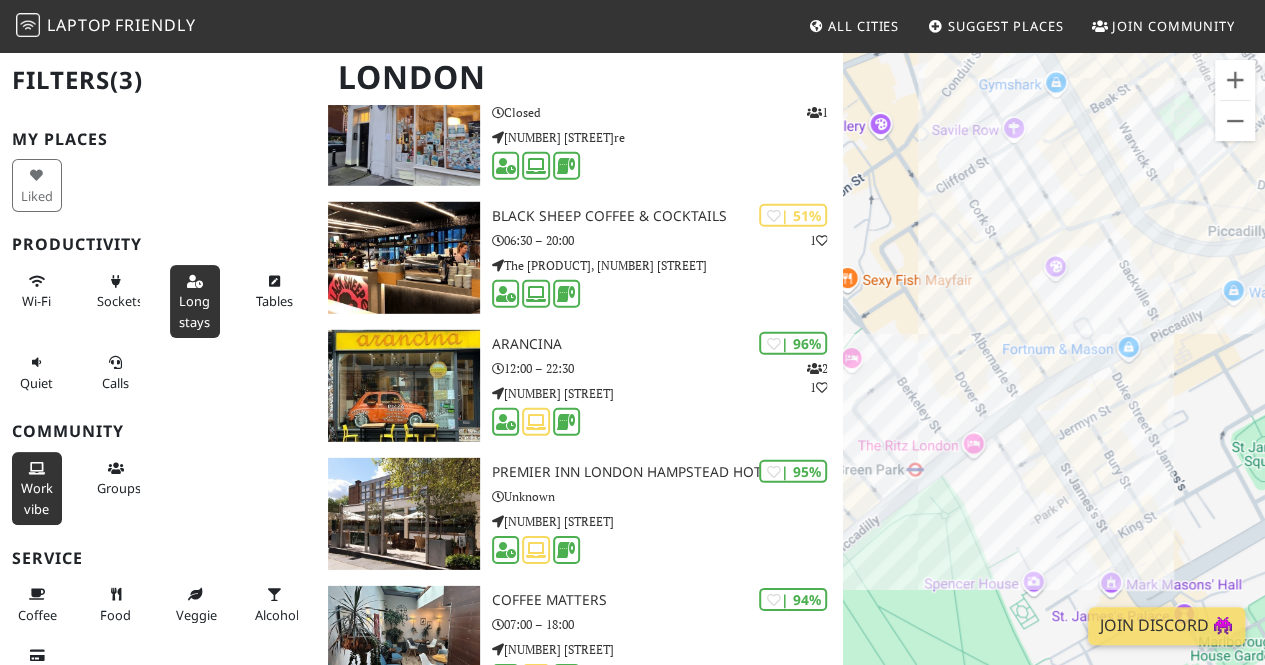 drag, startPoint x: 964, startPoint y: 481, endPoint x: 950, endPoint y: 504, distance: 26.925823 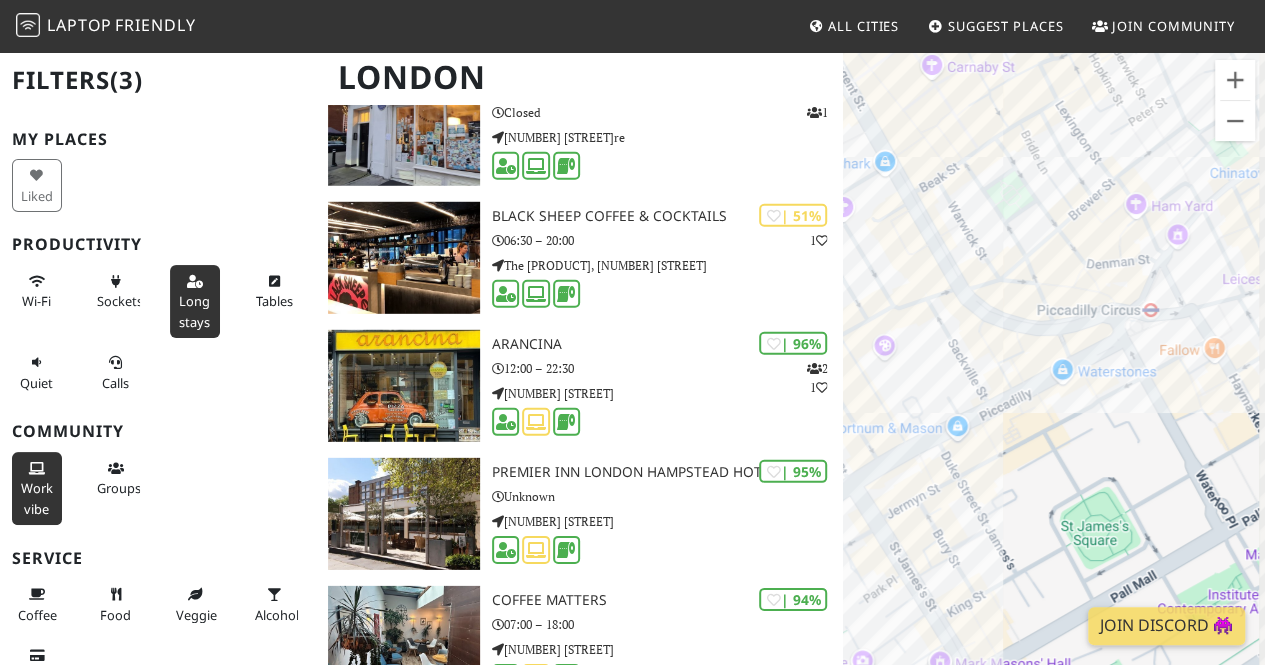 drag, startPoint x: 1152, startPoint y: 378, endPoint x: 1050, endPoint y: 430, distance: 114.49017 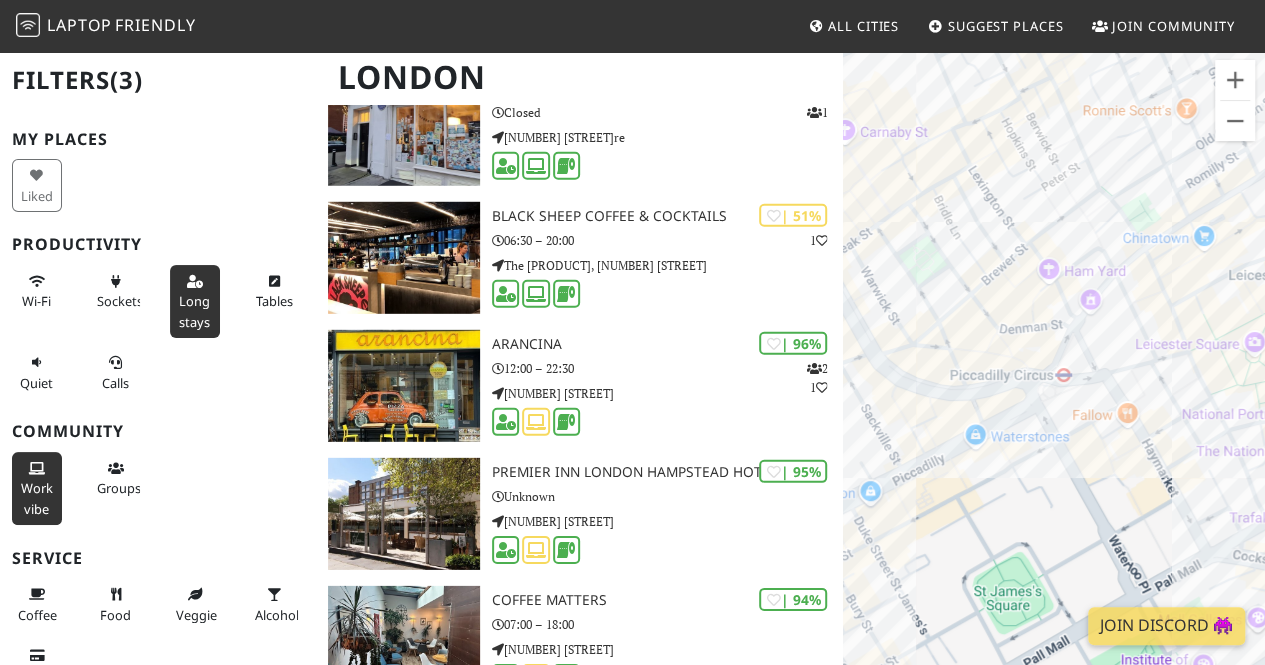 drag, startPoint x: 1079, startPoint y: 429, endPoint x: 1002, endPoint y: 489, distance: 97.6166 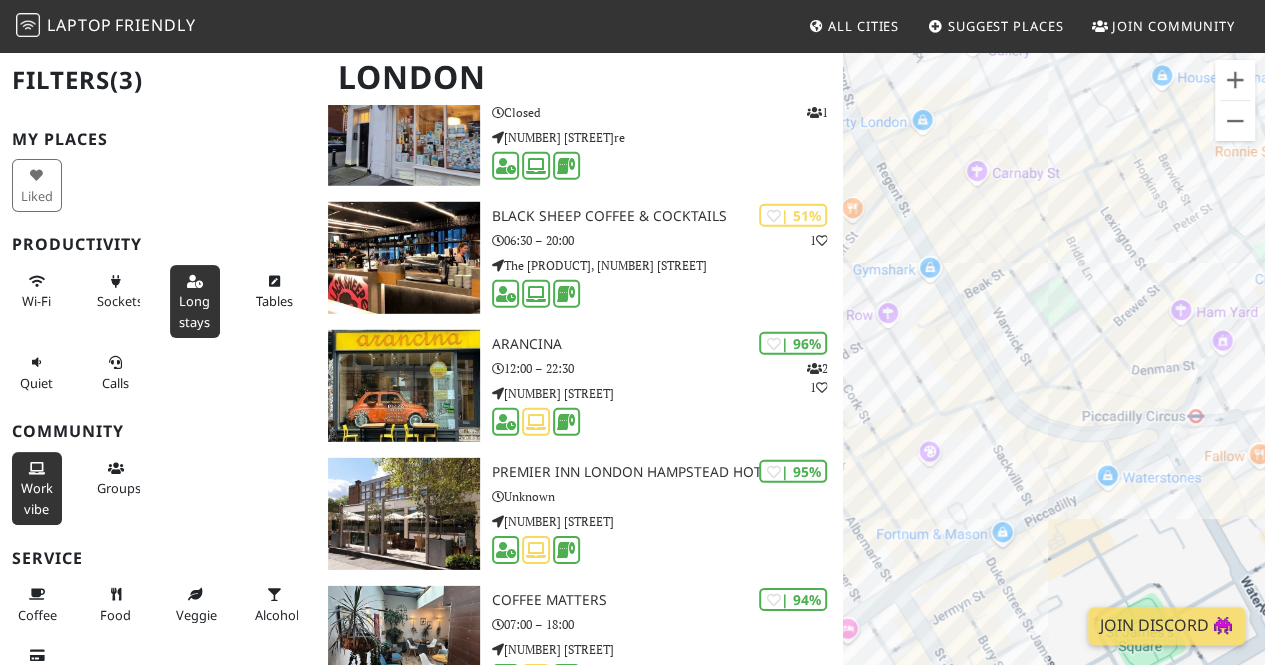 drag, startPoint x: 1022, startPoint y: 473, endPoint x: 1156, endPoint y: 514, distance: 140.13208 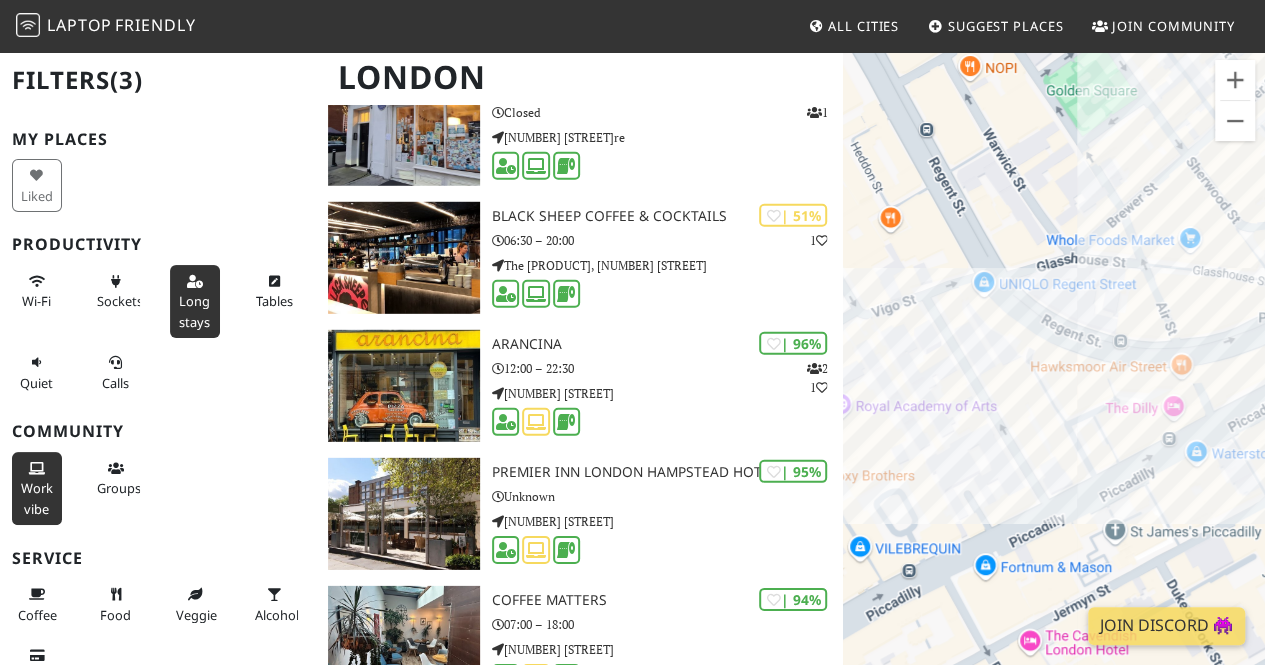 drag, startPoint x: 1061, startPoint y: 509, endPoint x: 1032, endPoint y: 377, distance: 135.14807 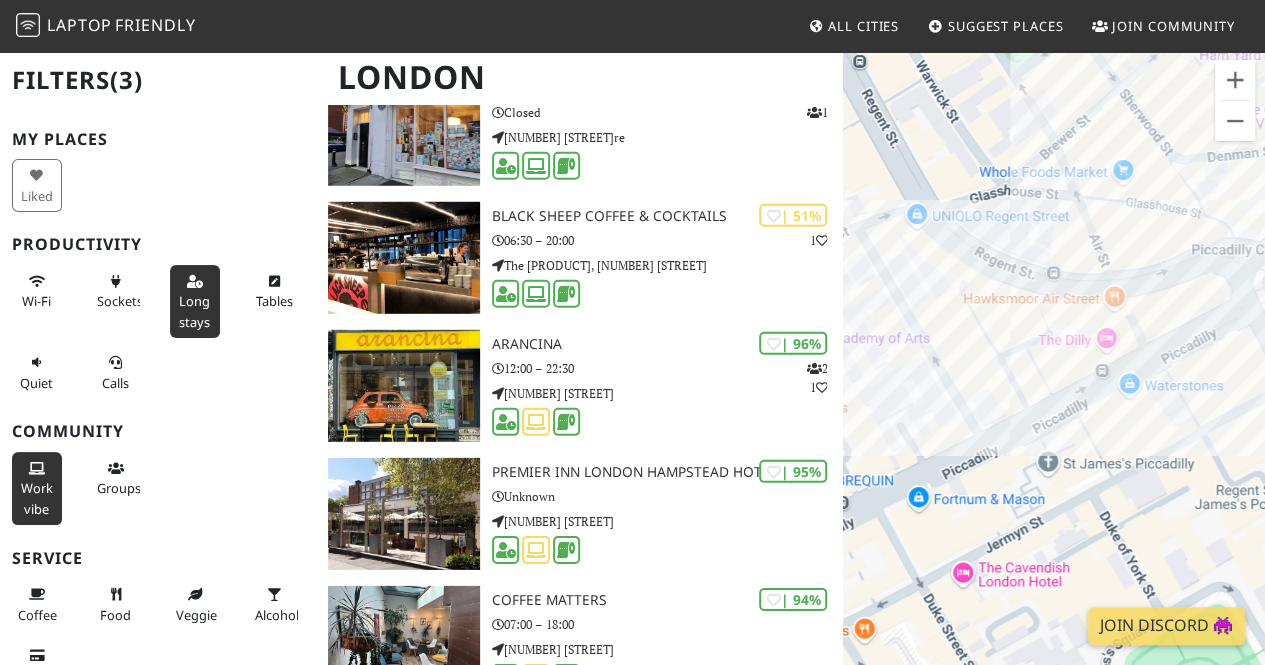 drag, startPoint x: 1058, startPoint y: 349, endPoint x: 988, endPoint y: 413, distance: 94.847244 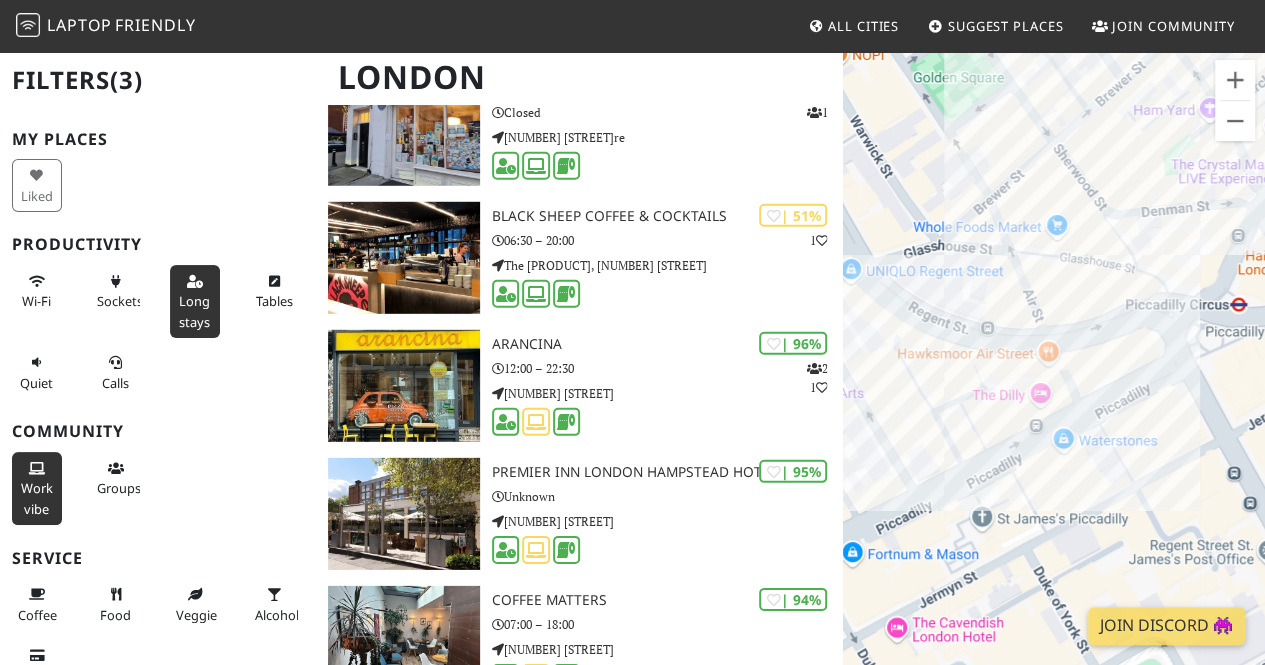 drag, startPoint x: 1189, startPoint y: 408, endPoint x: 1117, endPoint y: 439, distance: 78.39005 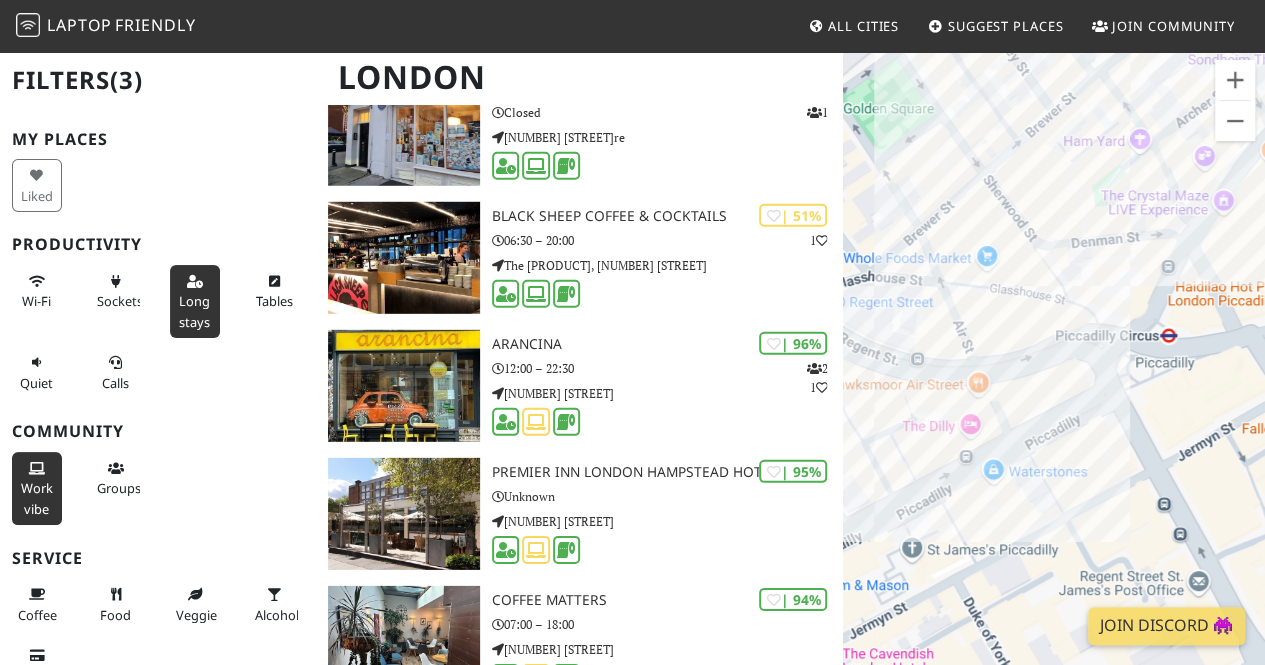 drag, startPoint x: 1167, startPoint y: 400, endPoint x: 1040, endPoint y: 497, distance: 159.80614 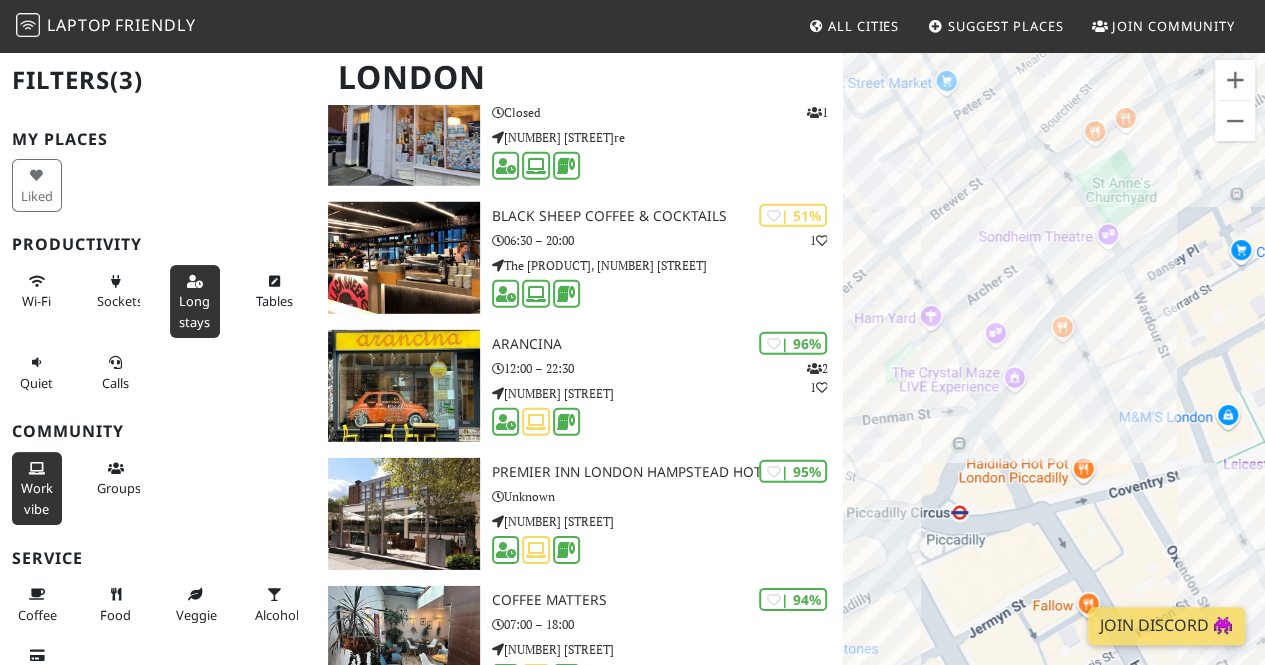 drag, startPoint x: 1124, startPoint y: 353, endPoint x: 1045, endPoint y: 433, distance: 112.432205 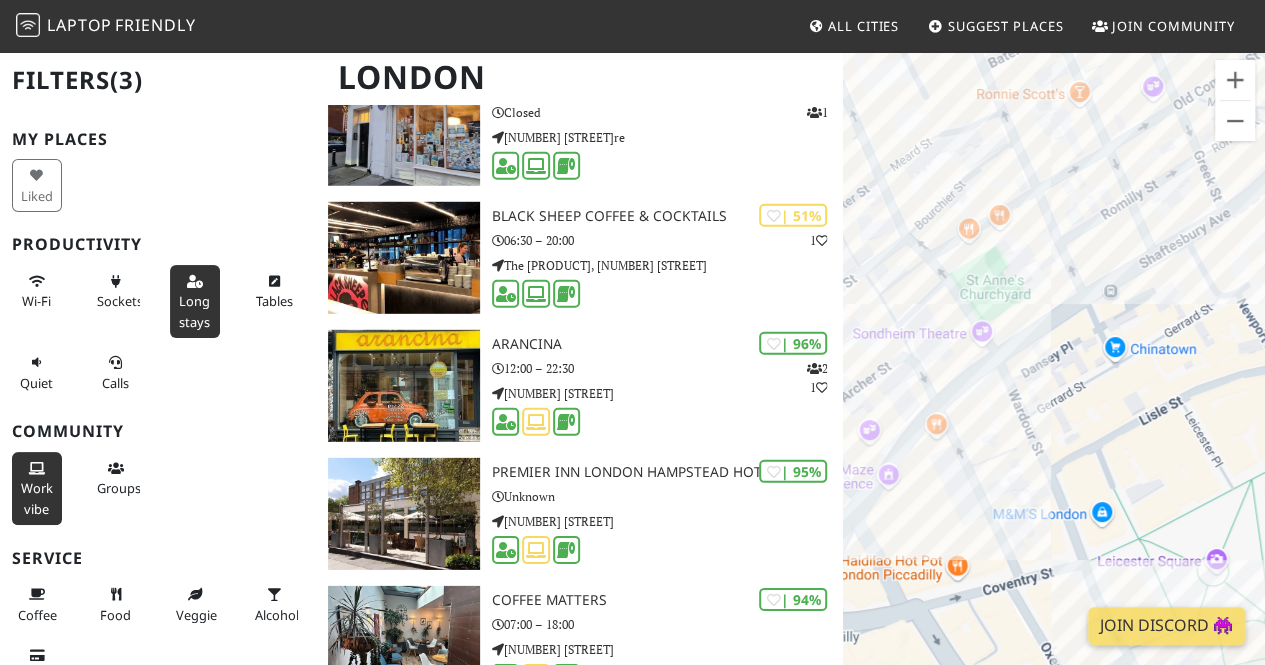 drag, startPoint x: 1042, startPoint y: 471, endPoint x: 1165, endPoint y: 370, distance: 159.154 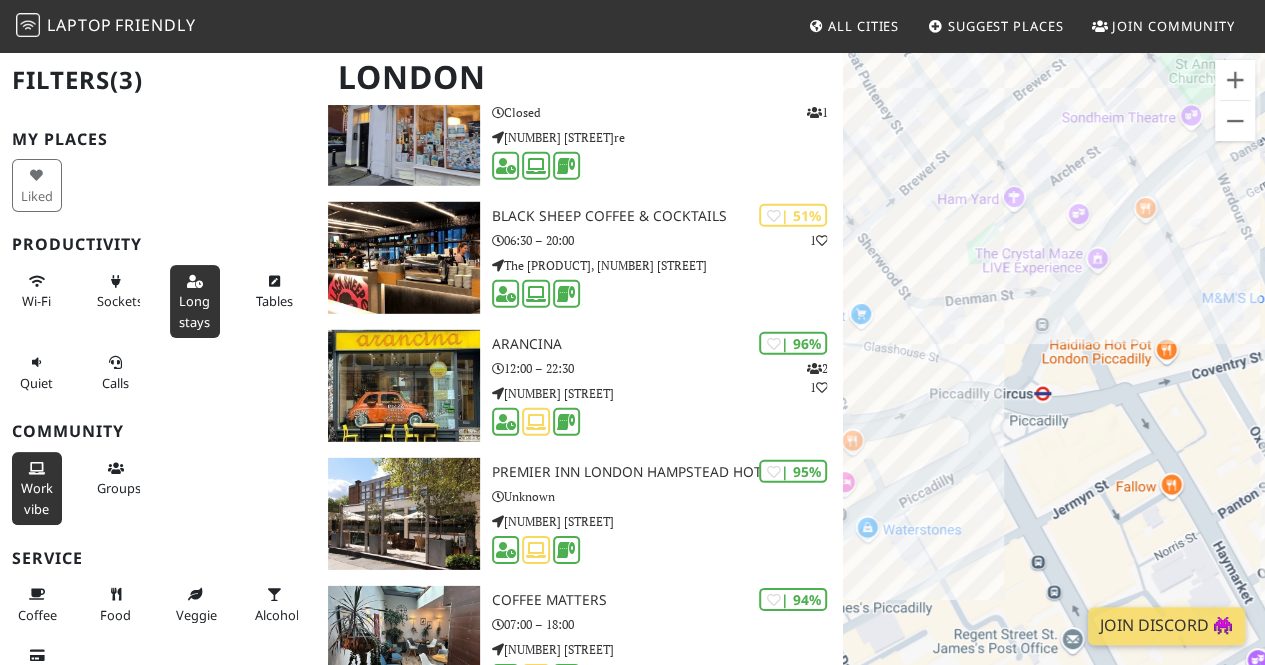 drag, startPoint x: 956, startPoint y: 543, endPoint x: 1062, endPoint y: 417, distance: 164.65723 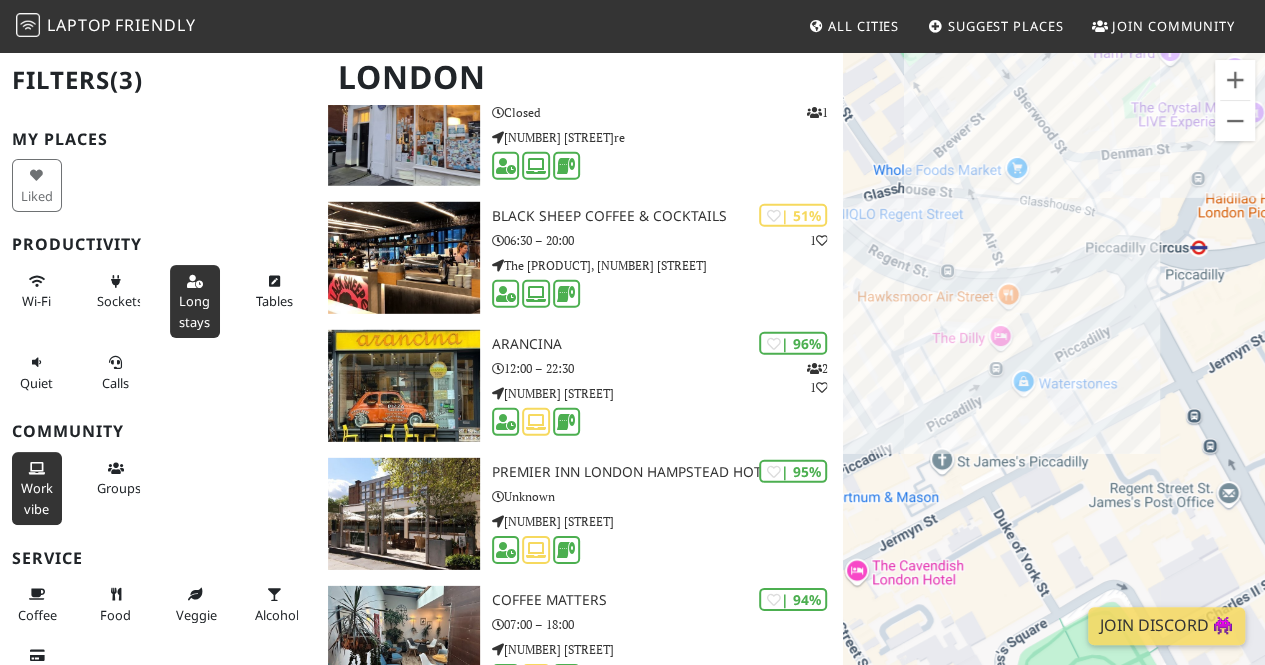 drag, startPoint x: 964, startPoint y: 471, endPoint x: 1042, endPoint y: 431, distance: 87.658424 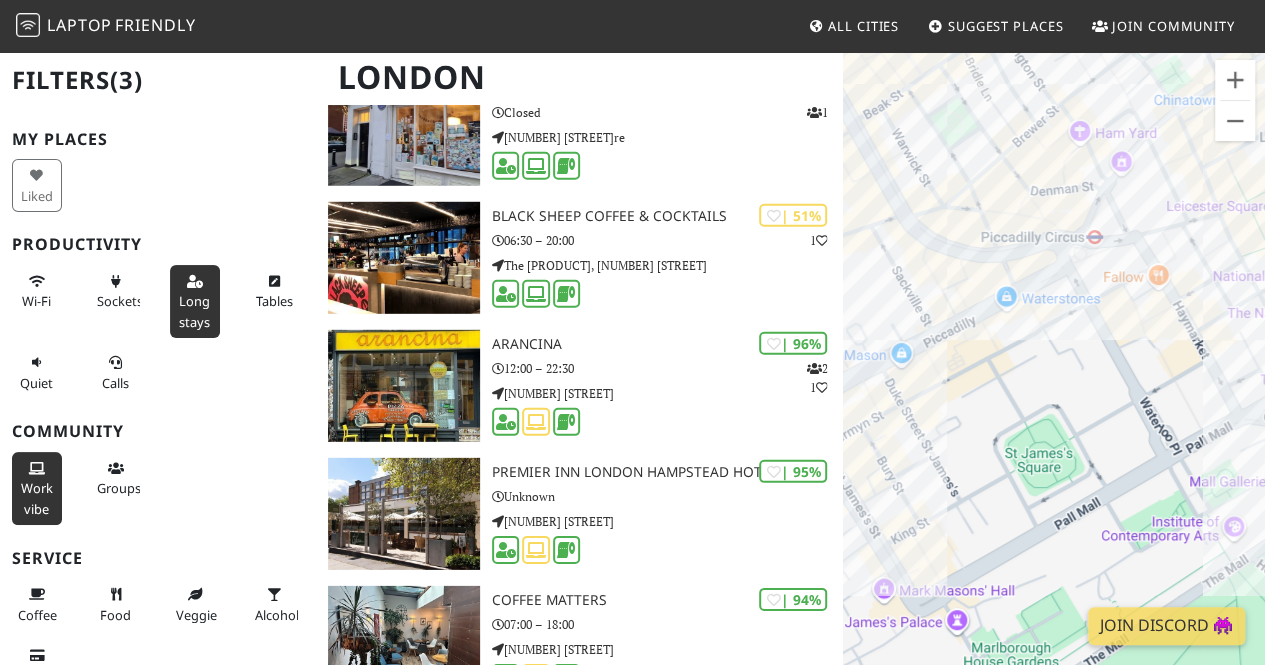 drag, startPoint x: 1037, startPoint y: 517, endPoint x: 1003, endPoint y: 369, distance: 151.8552 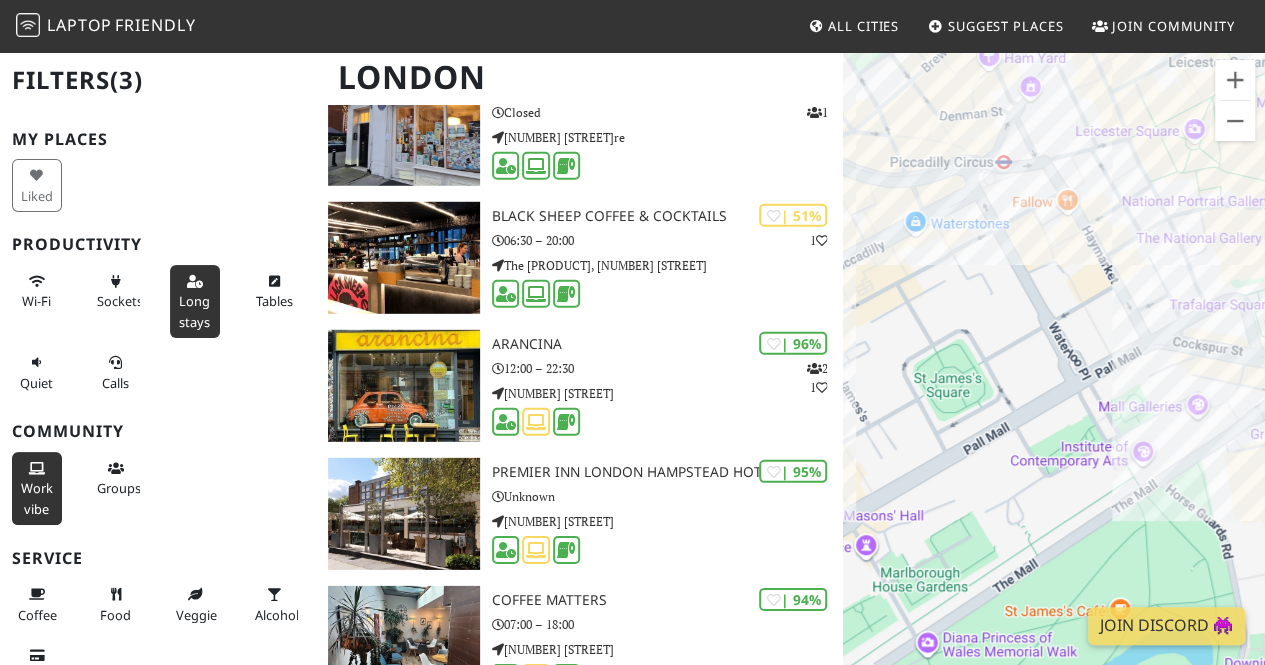 drag, startPoint x: 1118, startPoint y: 526, endPoint x: 1053, endPoint y: 533, distance: 65.37584 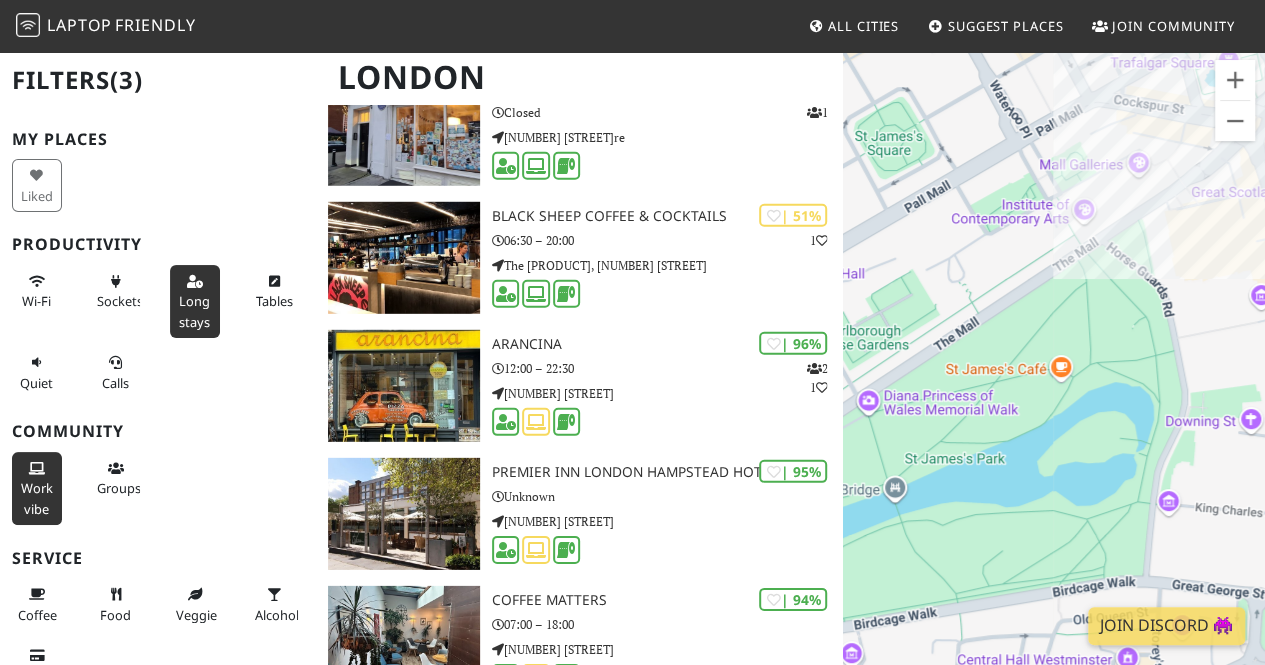 drag, startPoint x: 1146, startPoint y: 451, endPoint x: 1026, endPoint y: 444, distance: 120.203995 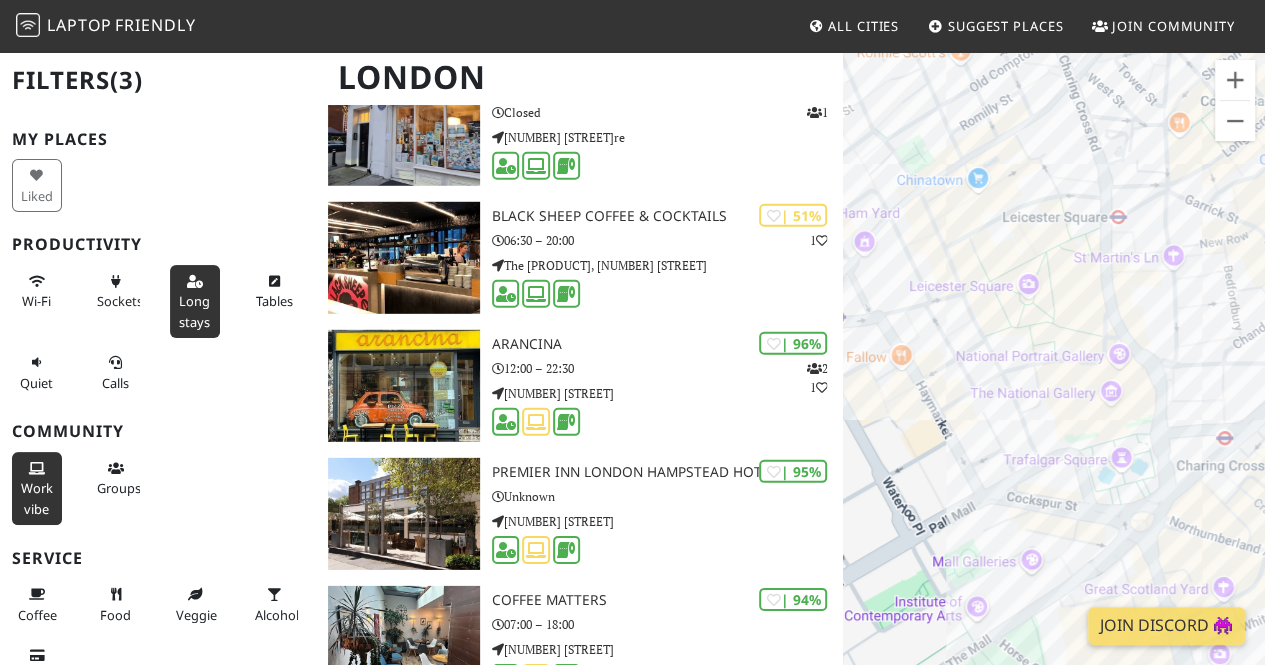 drag, startPoint x: 1022, startPoint y: 267, endPoint x: 985, endPoint y: 398, distance: 136.12494 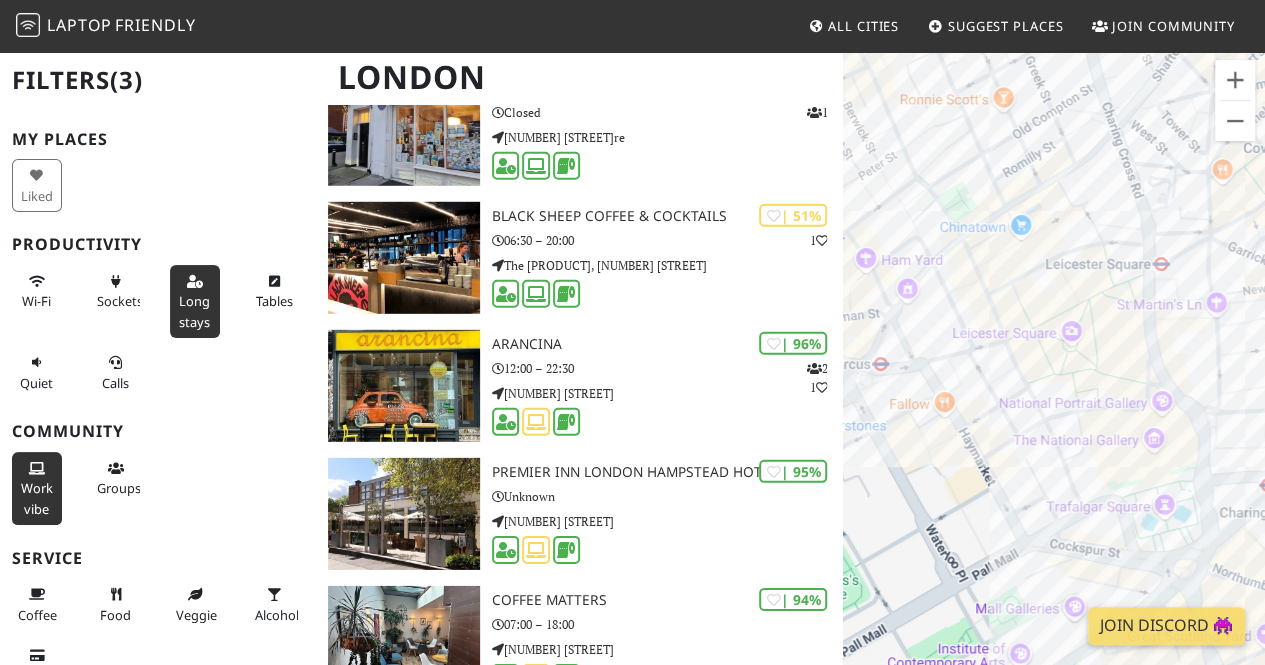 drag, startPoint x: 948, startPoint y: 287, endPoint x: 1014, endPoint y: 317, distance: 72.498276 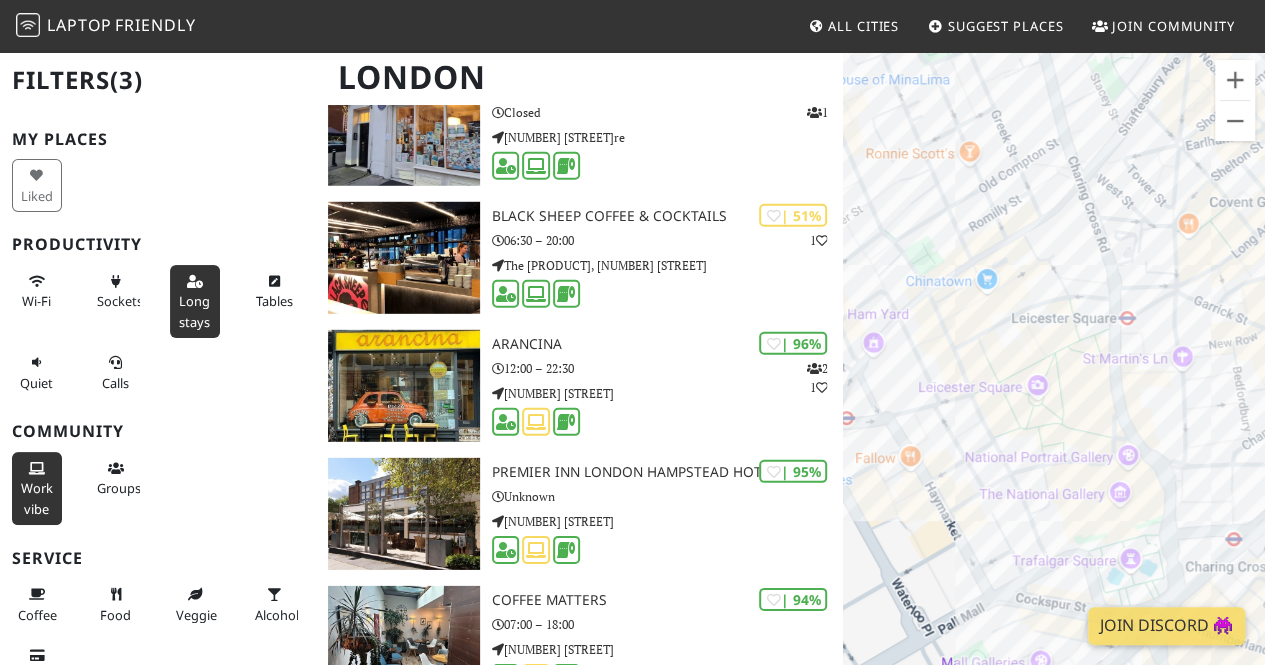 drag, startPoint x: 1062, startPoint y: 313, endPoint x: 992, endPoint y: 378, distance: 95.524864 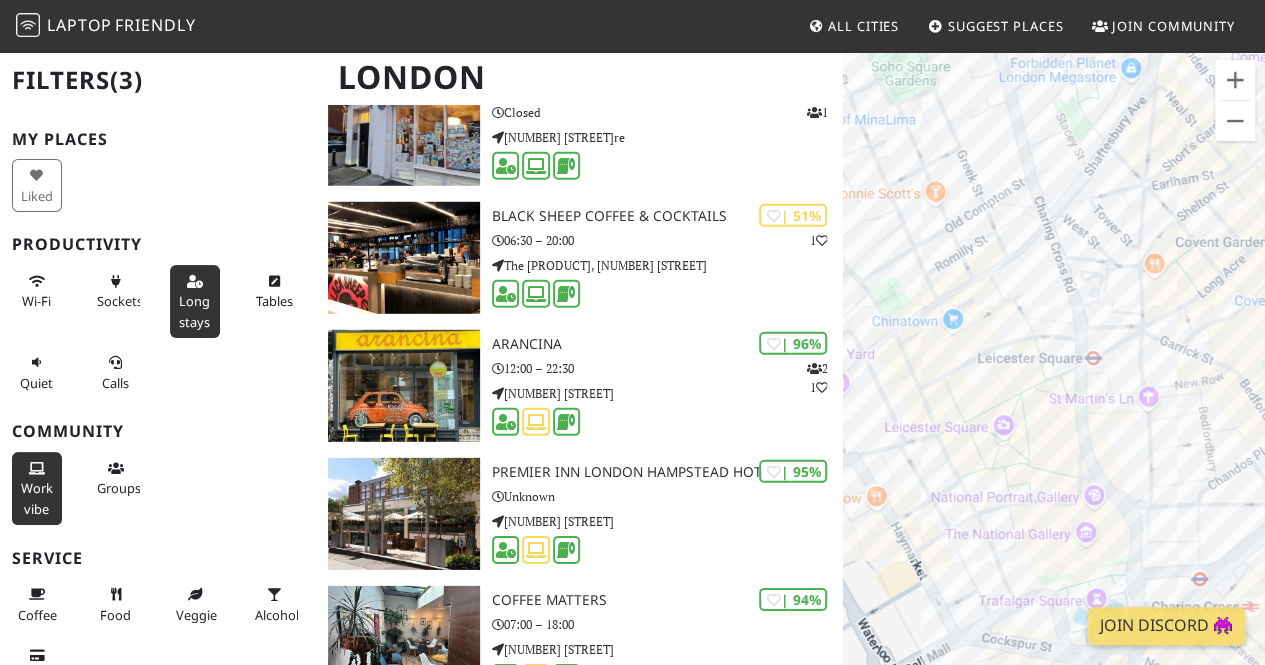 drag, startPoint x: 1118, startPoint y: 415, endPoint x: 1074, endPoint y: 461, distance: 63.655323 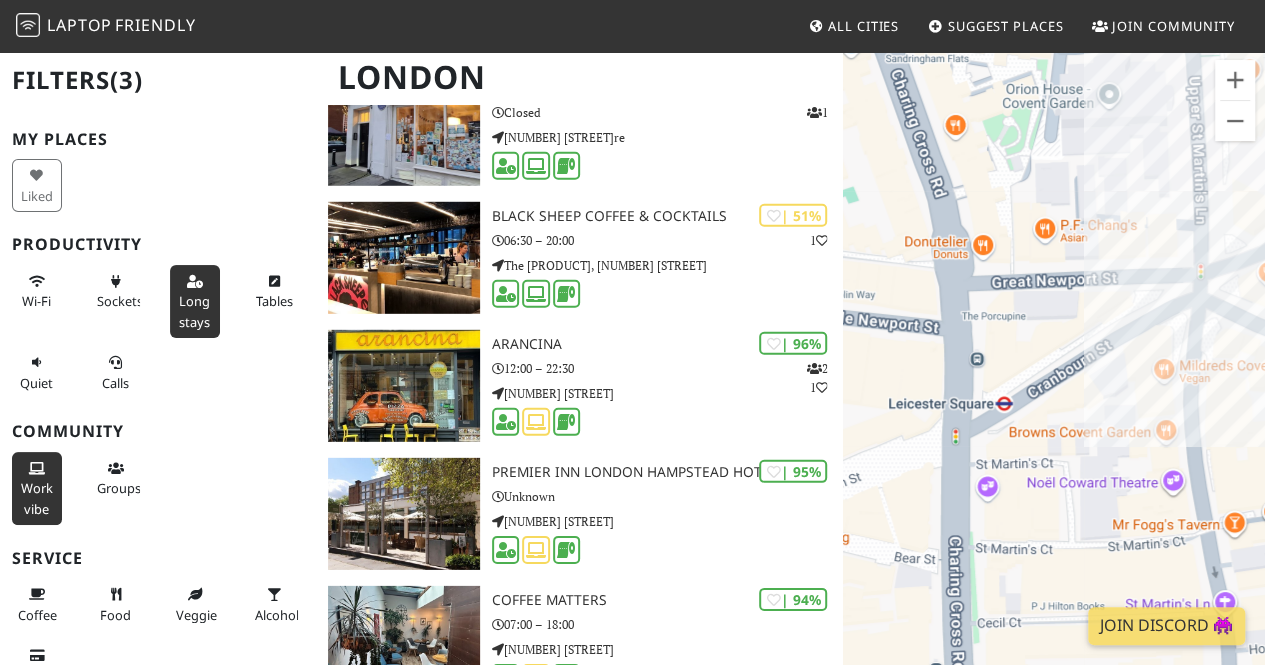 drag, startPoint x: 1071, startPoint y: 400, endPoint x: 1121, endPoint y: 413, distance: 51.662365 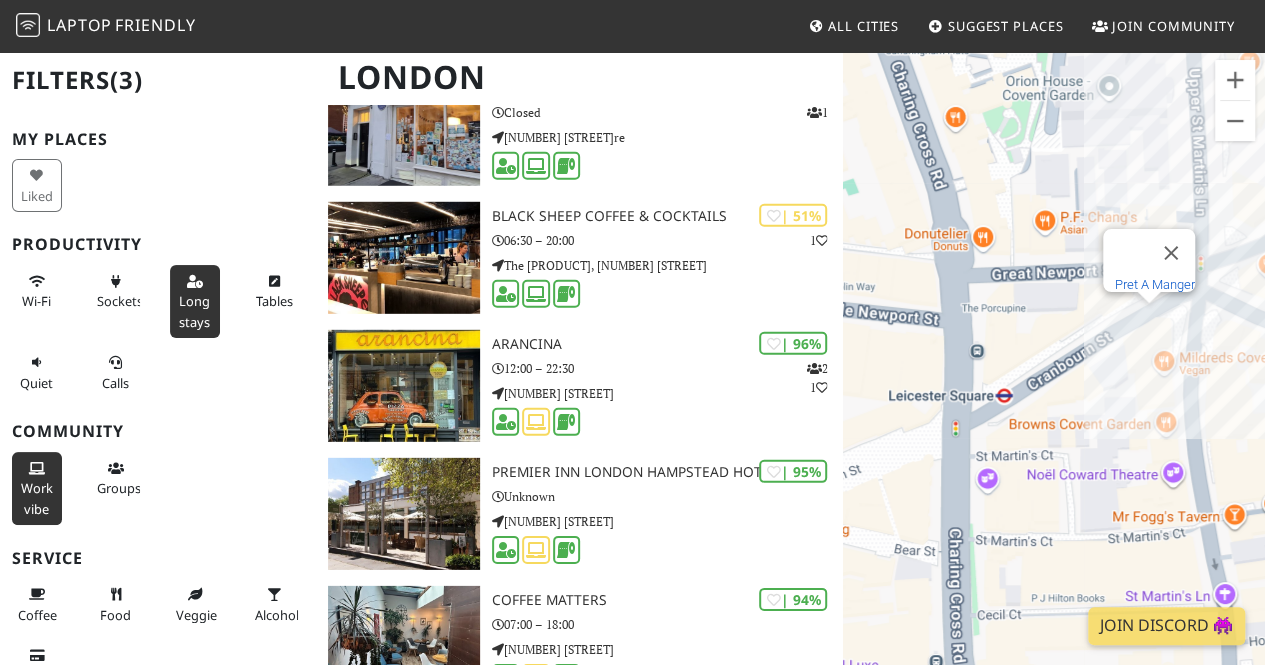 click on "Pret A Manger" at bounding box center [1155, 284] 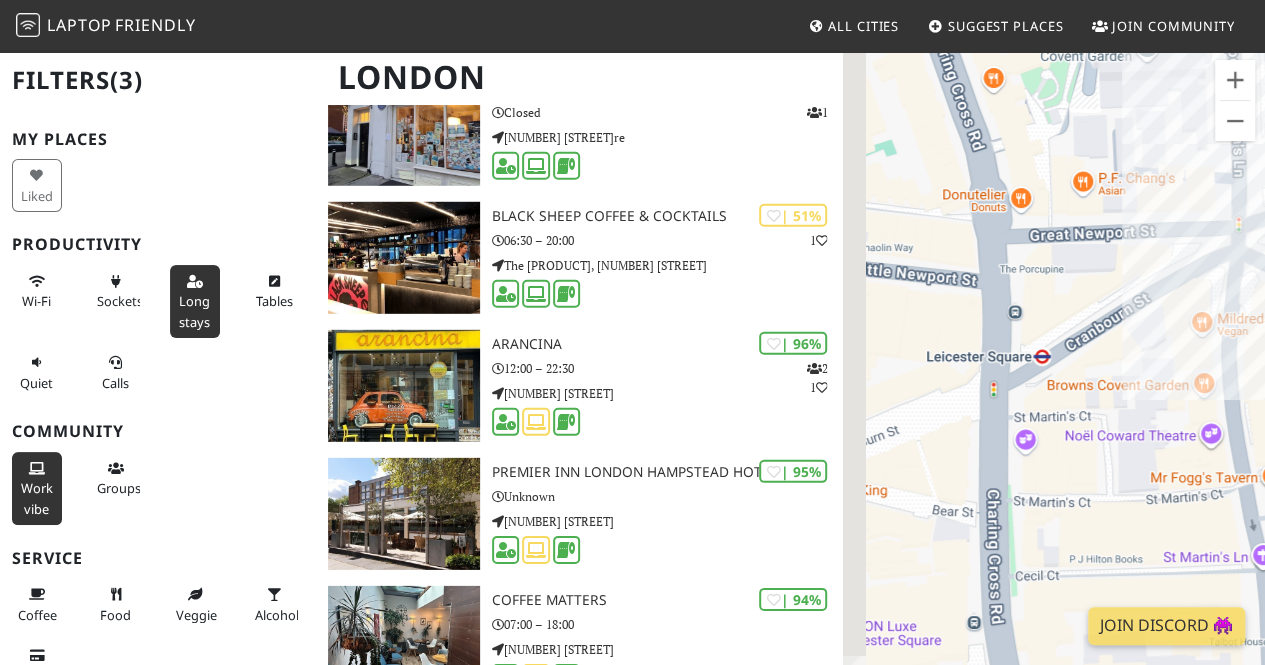 drag, startPoint x: 1012, startPoint y: 352, endPoint x: 1184, endPoint y: 262, distance: 194.12367 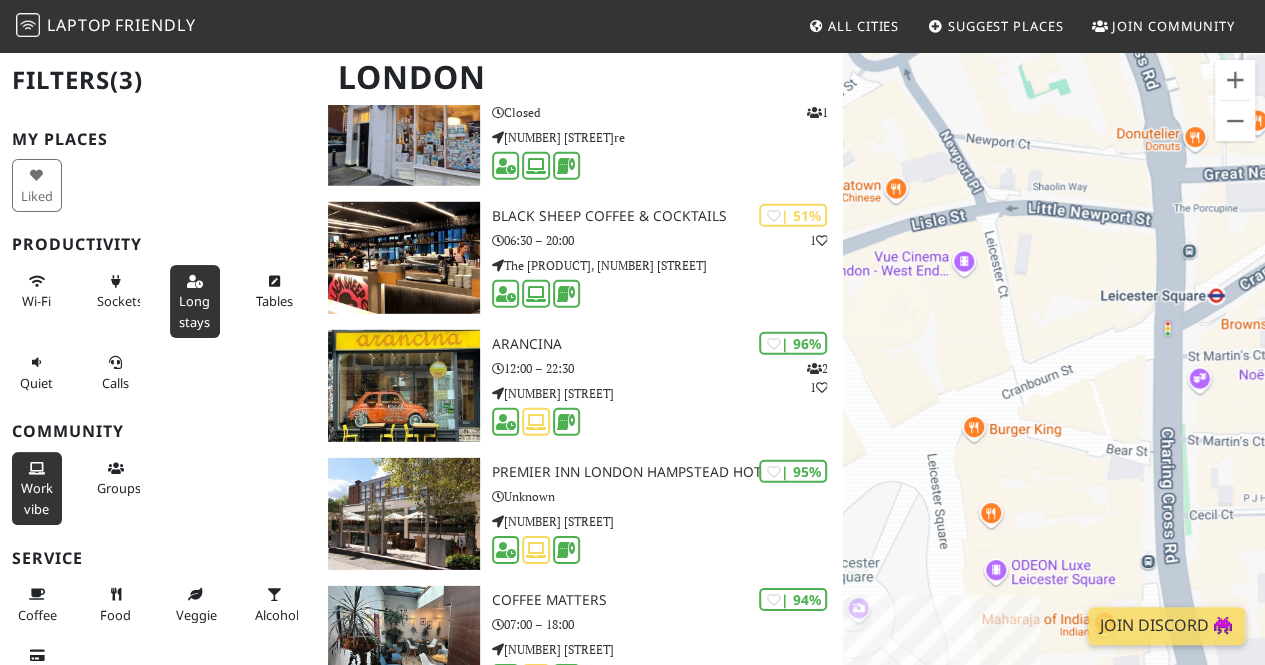 drag, startPoint x: 924, startPoint y: 340, endPoint x: 1073, endPoint y: 331, distance: 149.27156 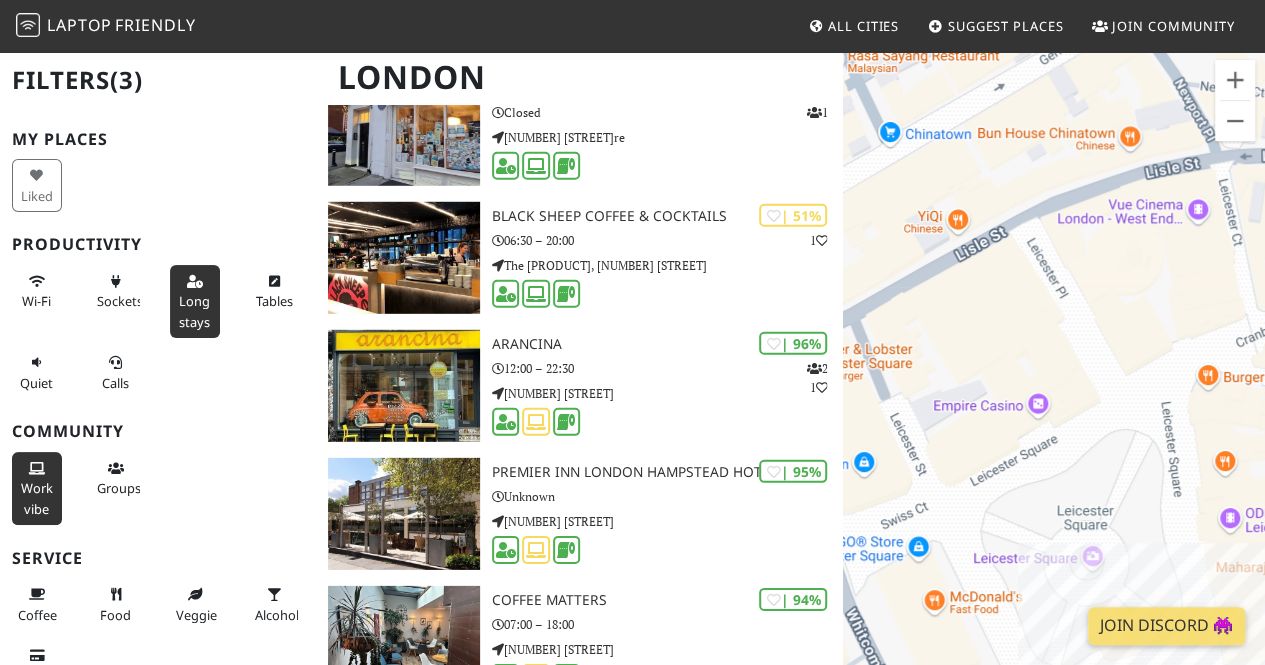 drag, startPoint x: 976, startPoint y: 381, endPoint x: 1048, endPoint y: 328, distance: 89.40358 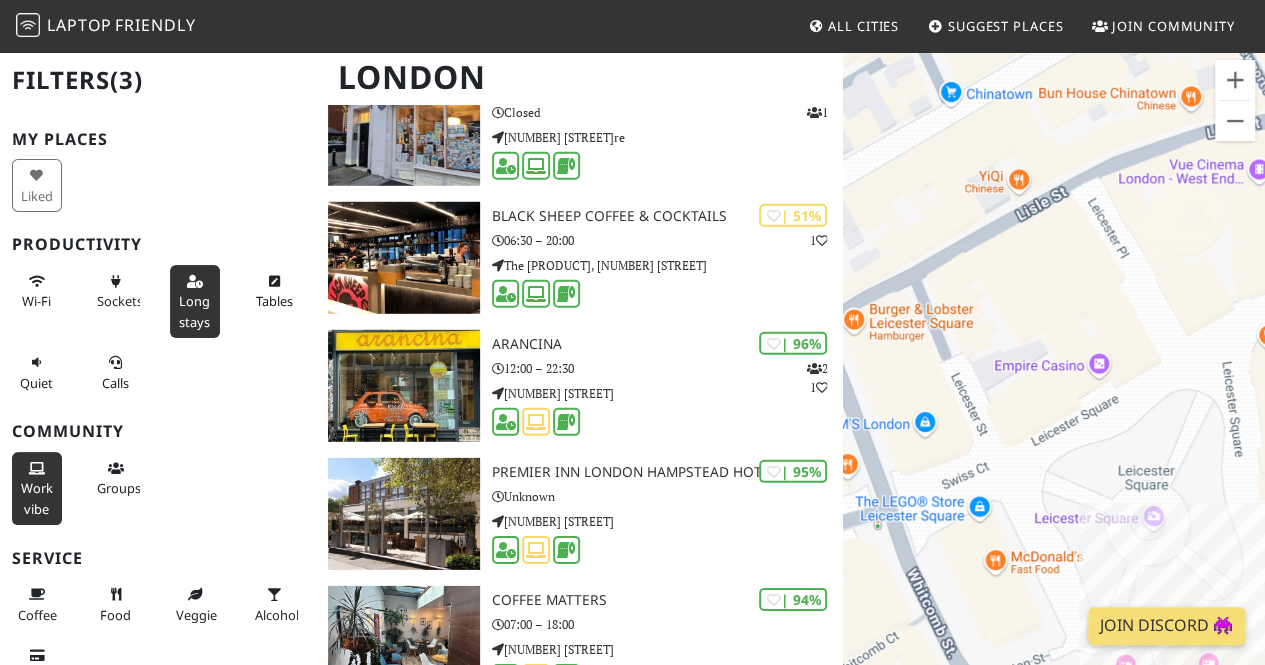drag, startPoint x: 978, startPoint y: 347, endPoint x: 1091, endPoint y: 275, distance: 133.9888 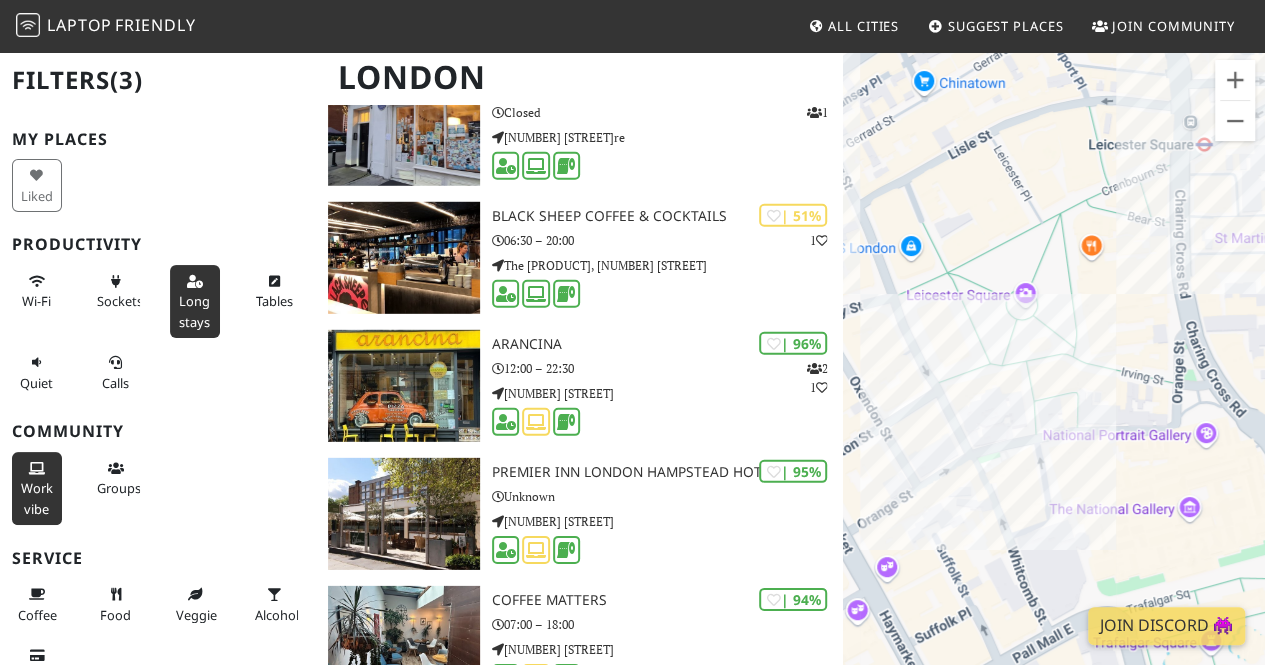 drag, startPoint x: 1115, startPoint y: 489, endPoint x: 971, endPoint y: 399, distance: 169.81166 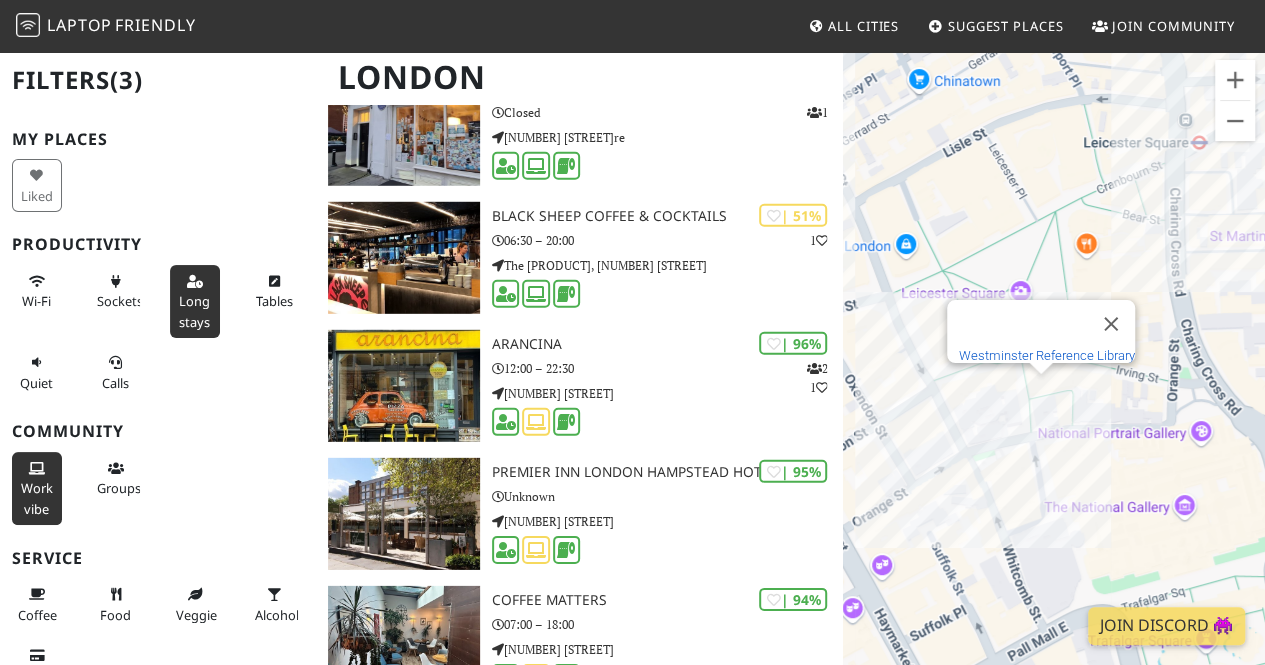 click on "Westminster Reference Library" at bounding box center [1047, 355] 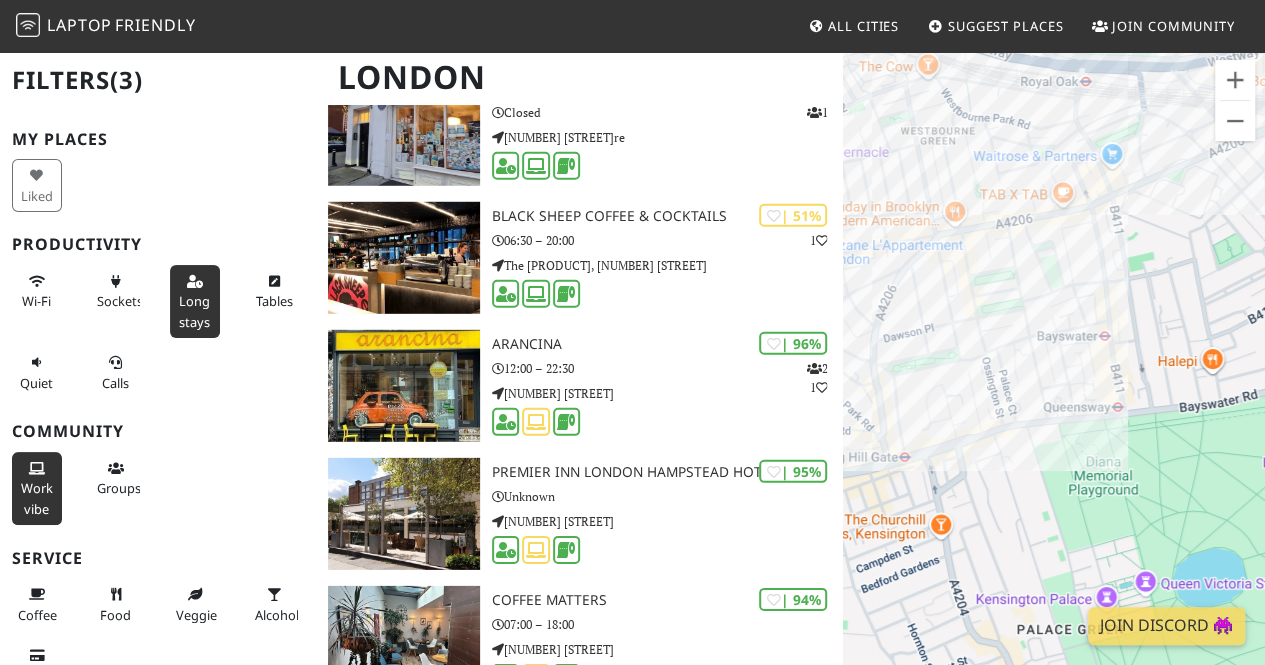 drag, startPoint x: 1174, startPoint y: 355, endPoint x: 990, endPoint y: 385, distance: 186.42961 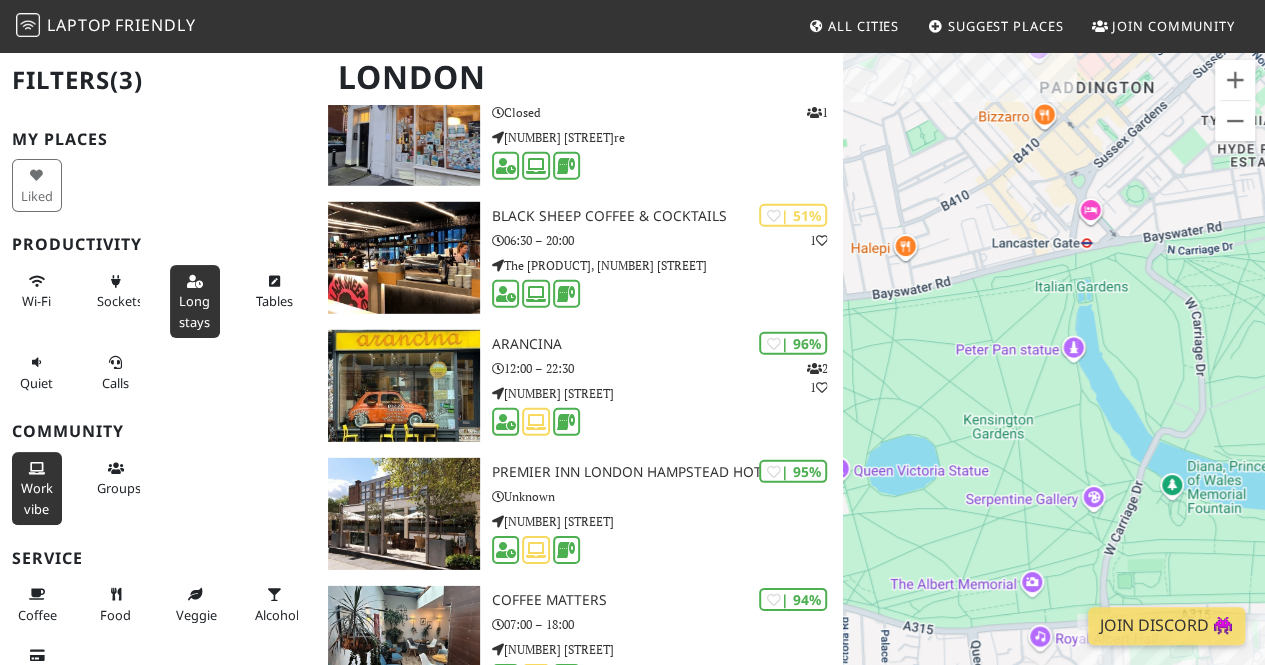 drag, startPoint x: 1195, startPoint y: 353, endPoint x: 966, endPoint y: 204, distance: 273.20688 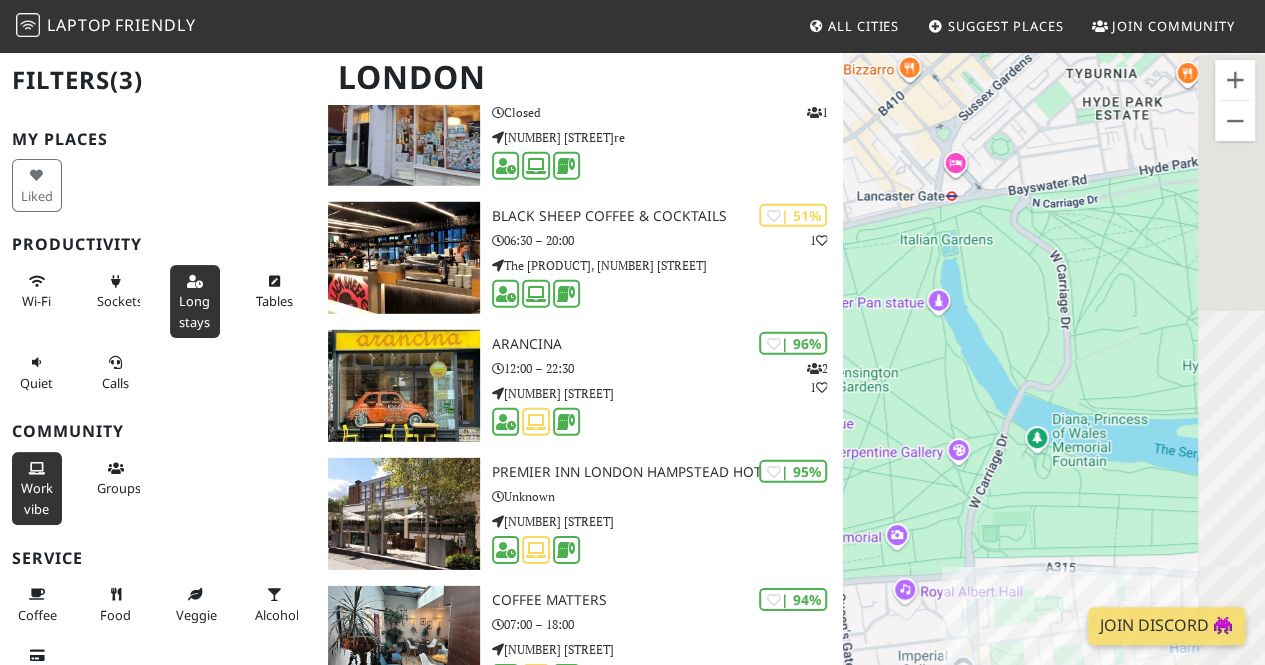drag, startPoint x: 1207, startPoint y: 377, endPoint x: 981, endPoint y: 341, distance: 228.84929 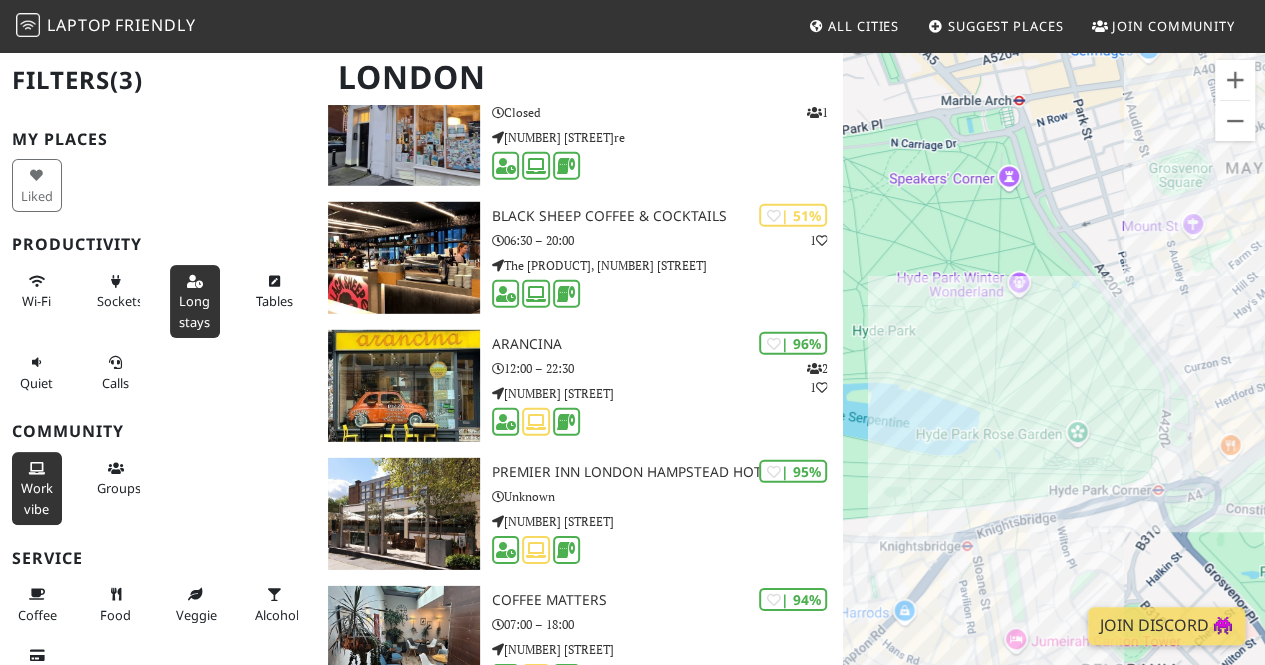 drag, startPoint x: 1146, startPoint y: 356, endPoint x: 1038, endPoint y: 309, distance: 117.7837 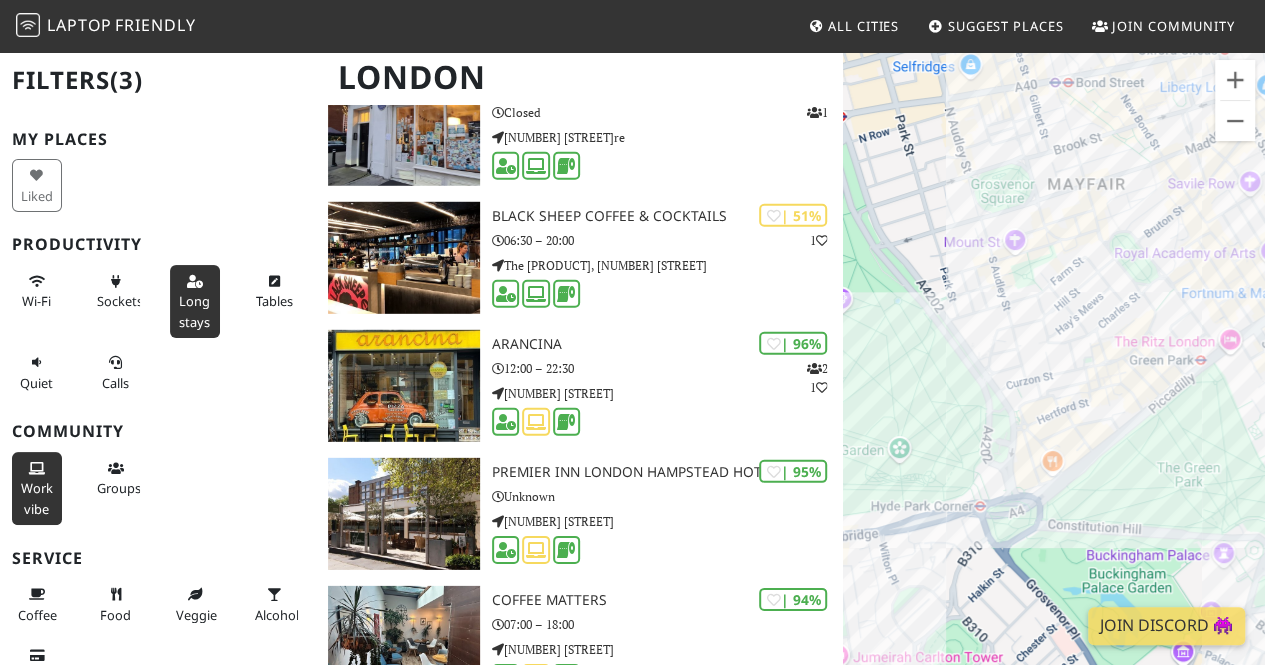 drag, startPoint x: 1129, startPoint y: 294, endPoint x: 1006, endPoint y: 408, distance: 167.7051 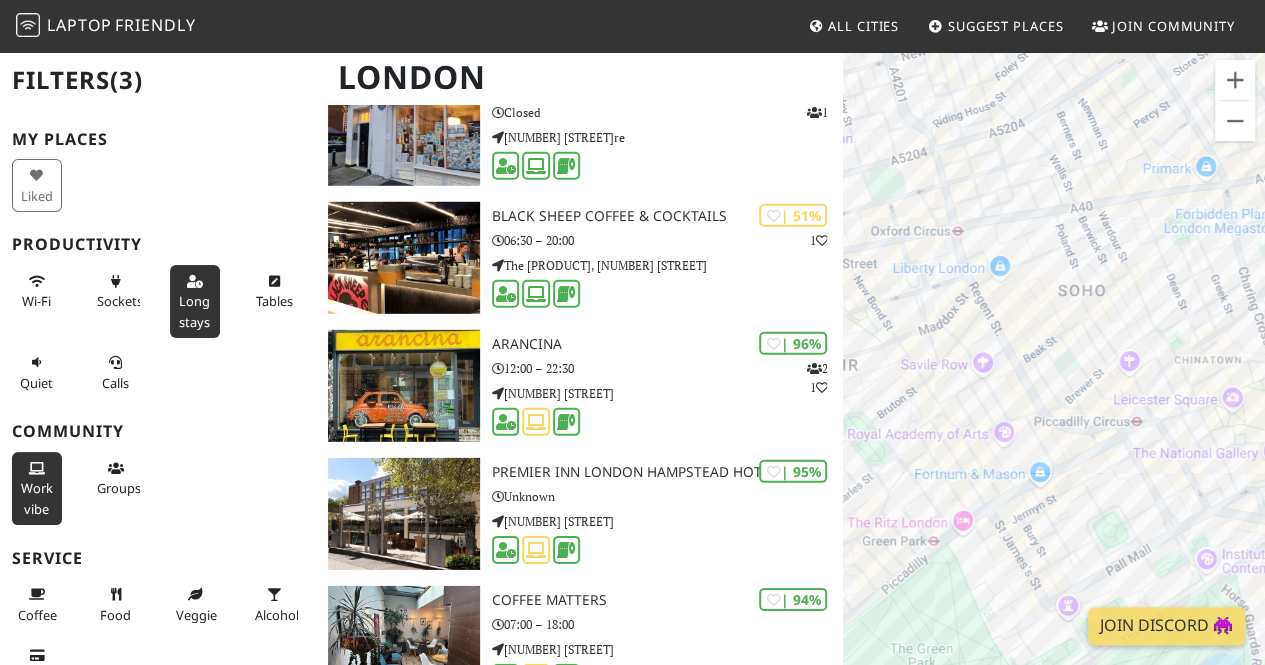 drag, startPoint x: 1138, startPoint y: 290, endPoint x: 973, endPoint y: 384, distance: 189.89734 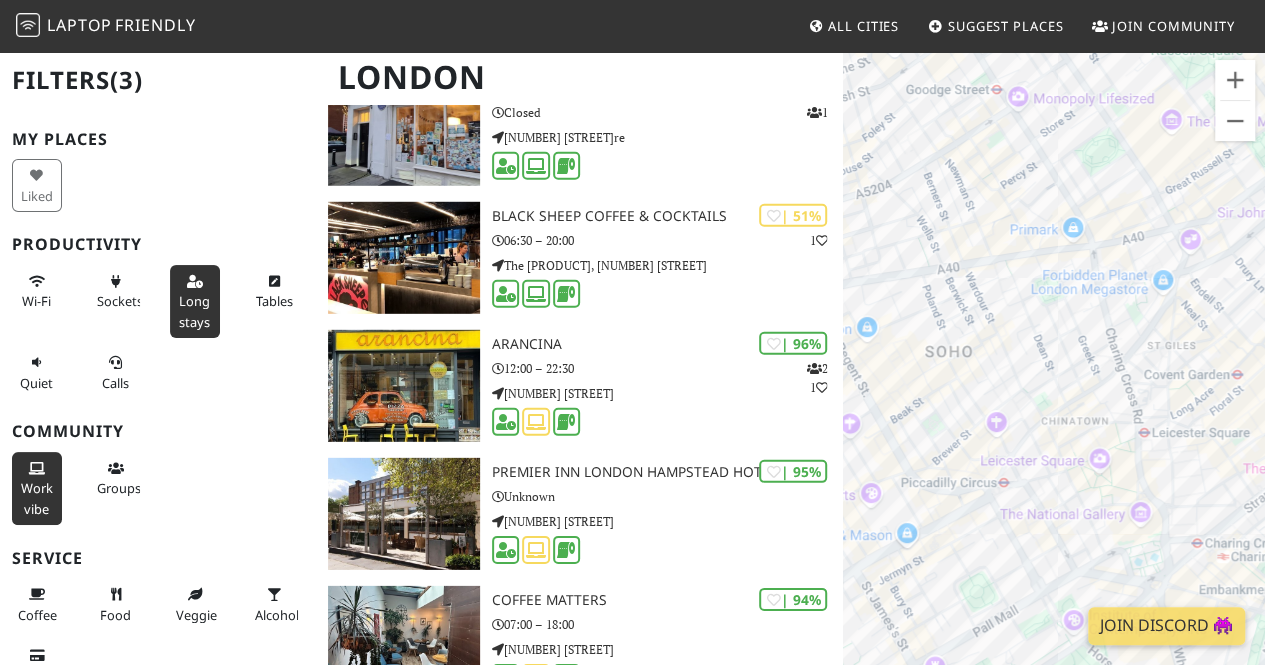 drag, startPoint x: 1134, startPoint y: 335, endPoint x: 1024, endPoint y: 389, distance: 122.53979 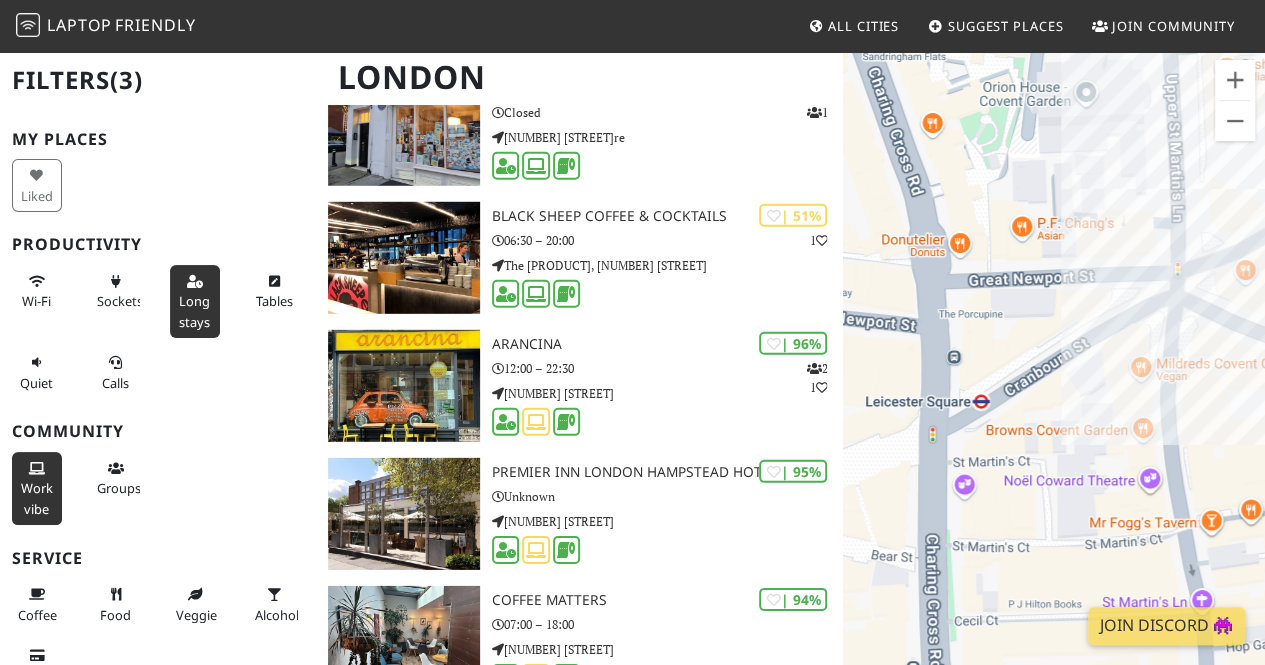 drag, startPoint x: 992, startPoint y: 416, endPoint x: 1082, endPoint y: 400, distance: 91.411156 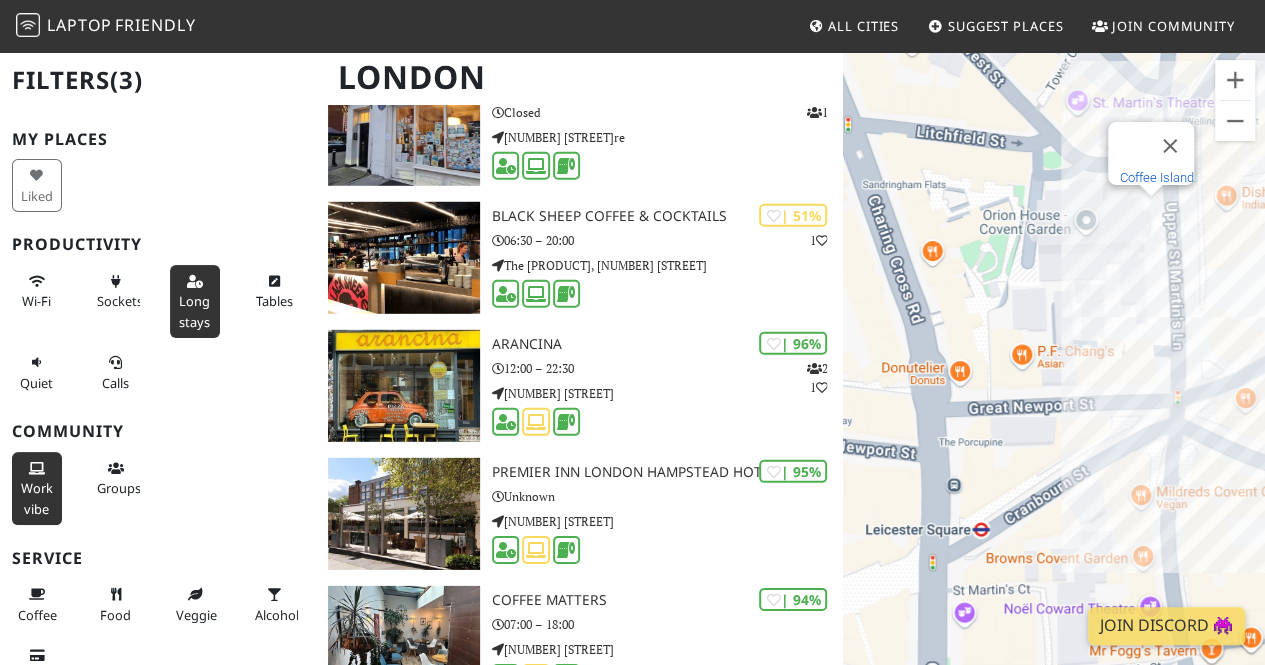 click on "Coffee Island" at bounding box center (1157, 177) 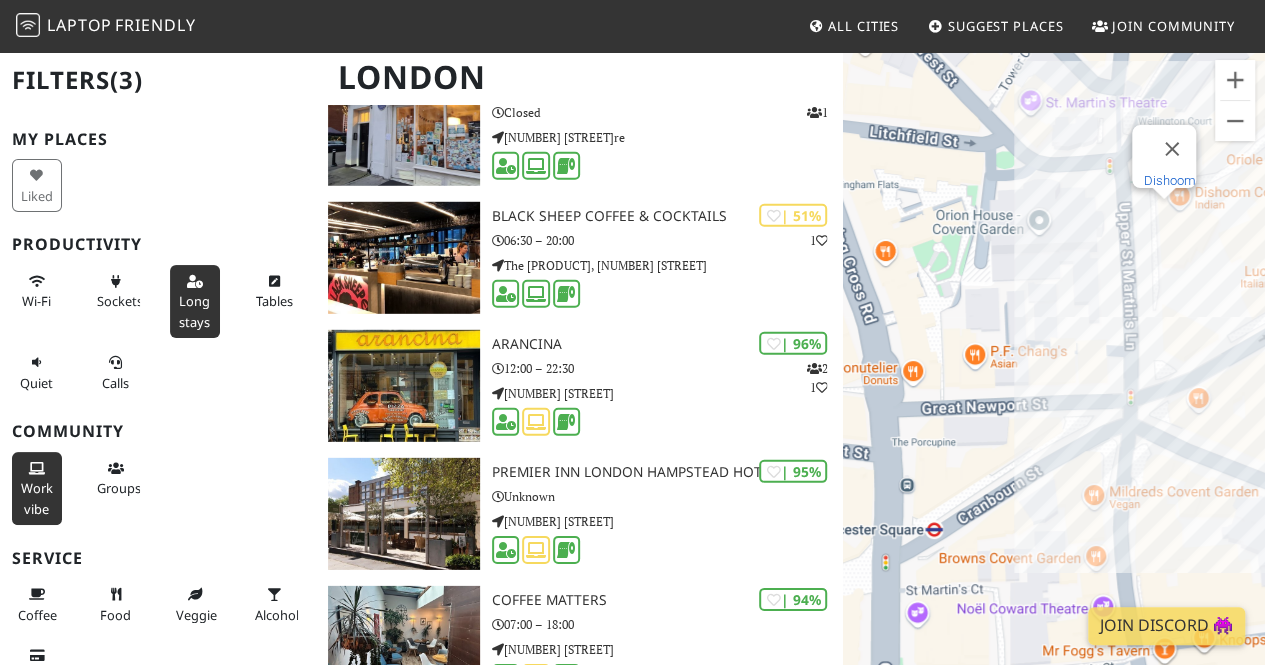 click on "Dishoom" at bounding box center (1170, 180) 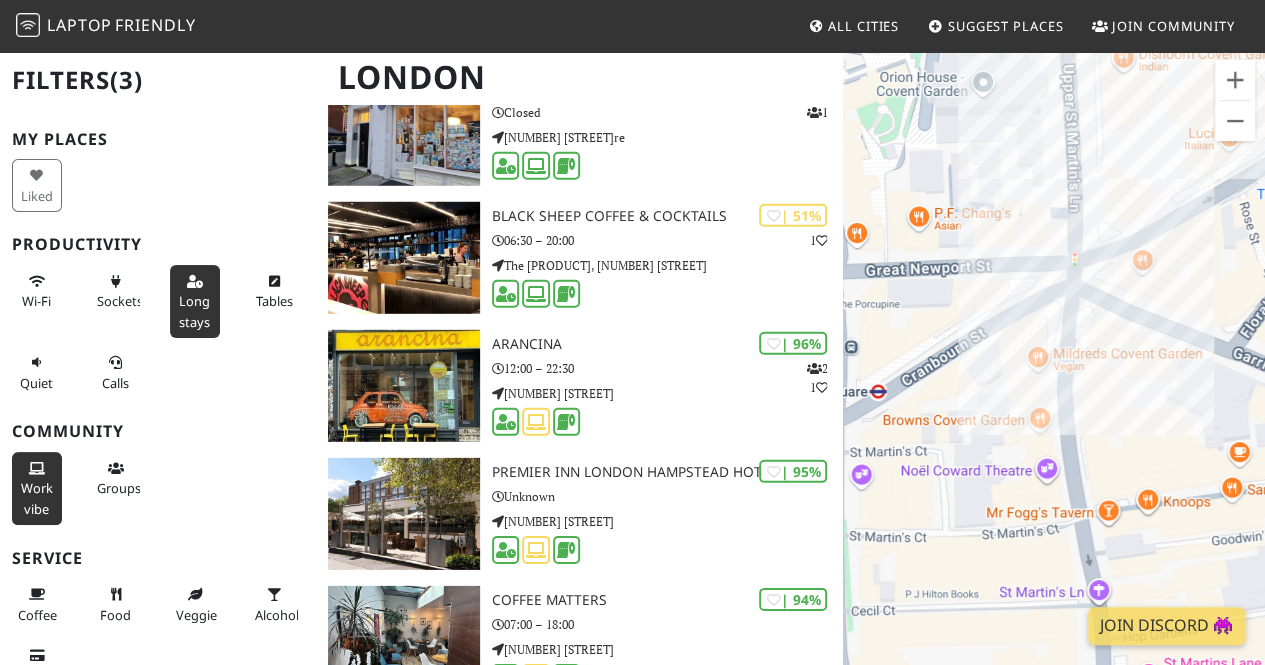 drag, startPoint x: 1064, startPoint y: 338, endPoint x: 1032, endPoint y: 239, distance: 104.04326 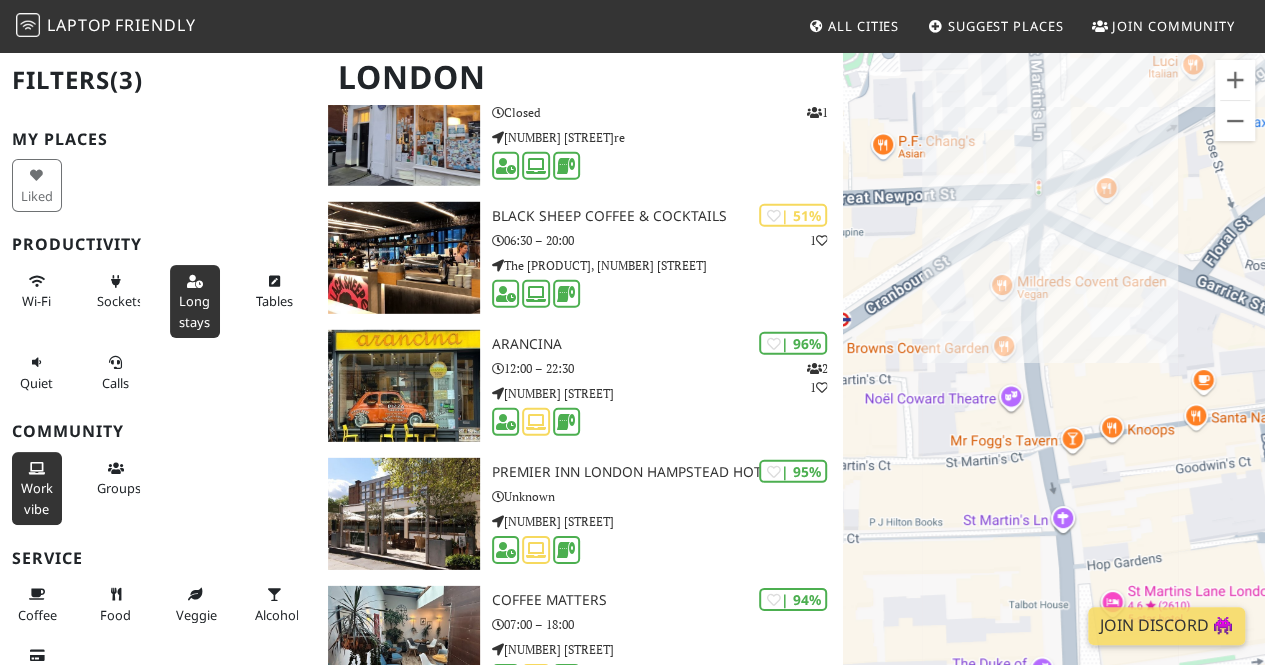 drag, startPoint x: 983, startPoint y: 398, endPoint x: 917, endPoint y: 252, distance: 160.22484 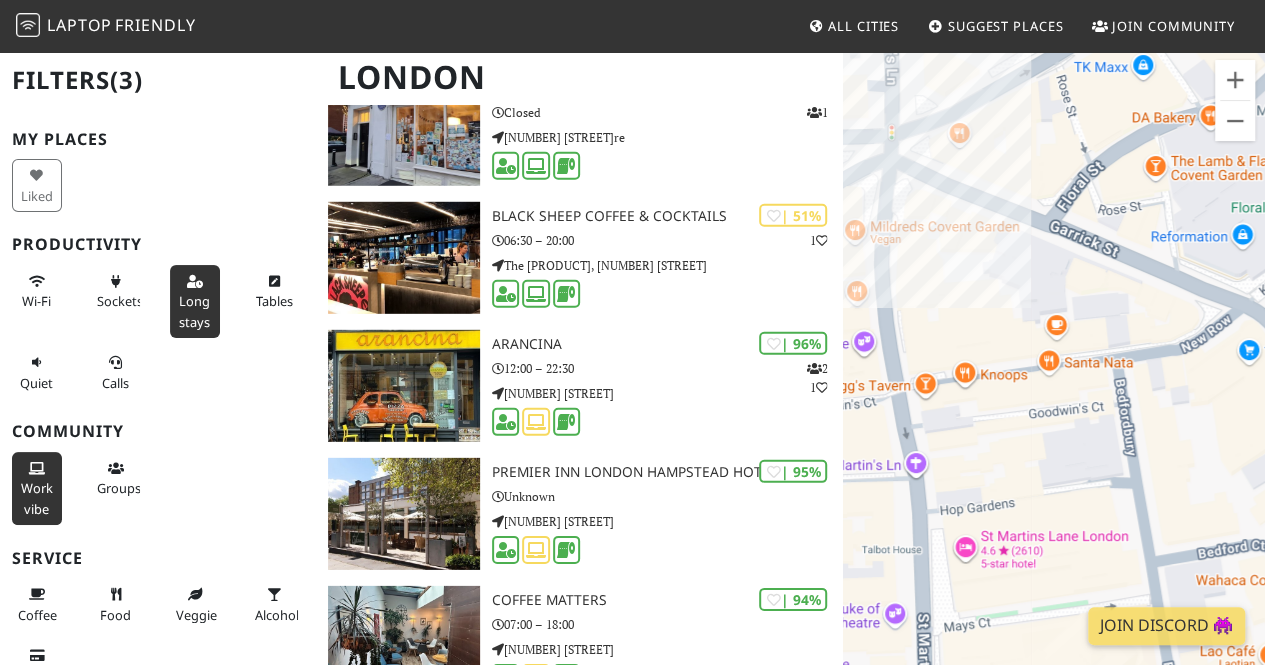 drag, startPoint x: 1091, startPoint y: 389, endPoint x: 1004, endPoint y: 463, distance: 114.21471 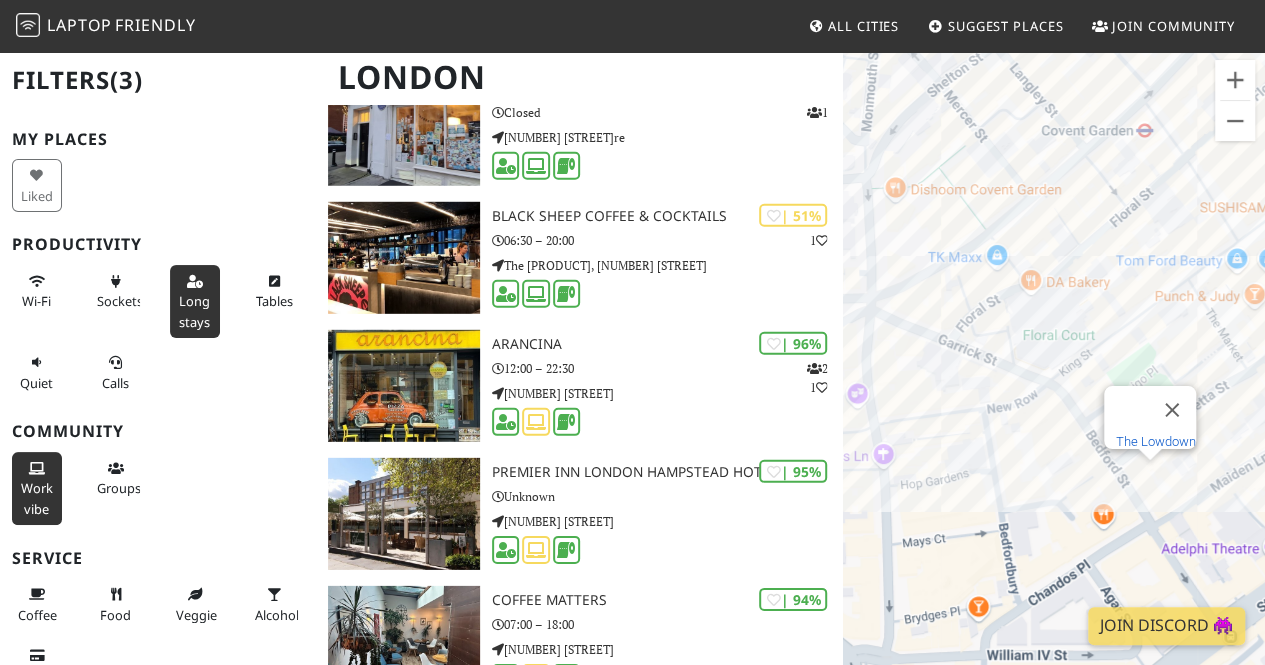click on "The Lowdown" at bounding box center (1156, 441) 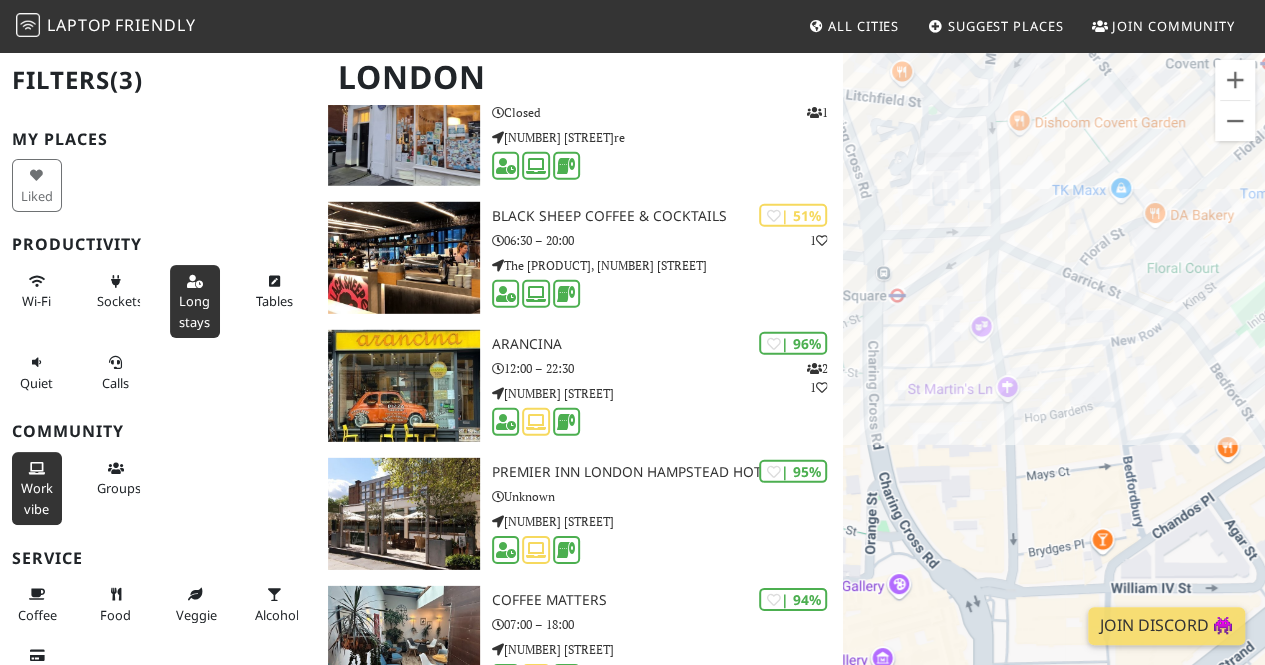 drag, startPoint x: 969, startPoint y: 475, endPoint x: 1136, endPoint y: 380, distance: 192.13016 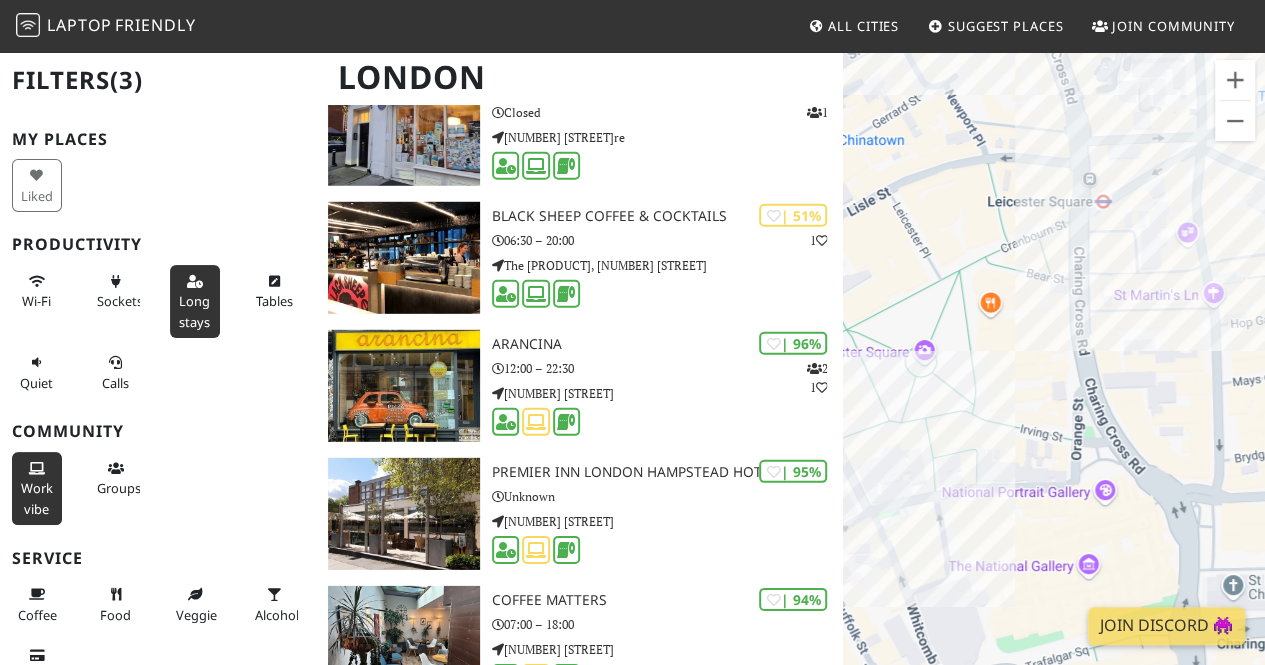 drag, startPoint x: 930, startPoint y: 460, endPoint x: 1083, endPoint y: 405, distance: 162.58536 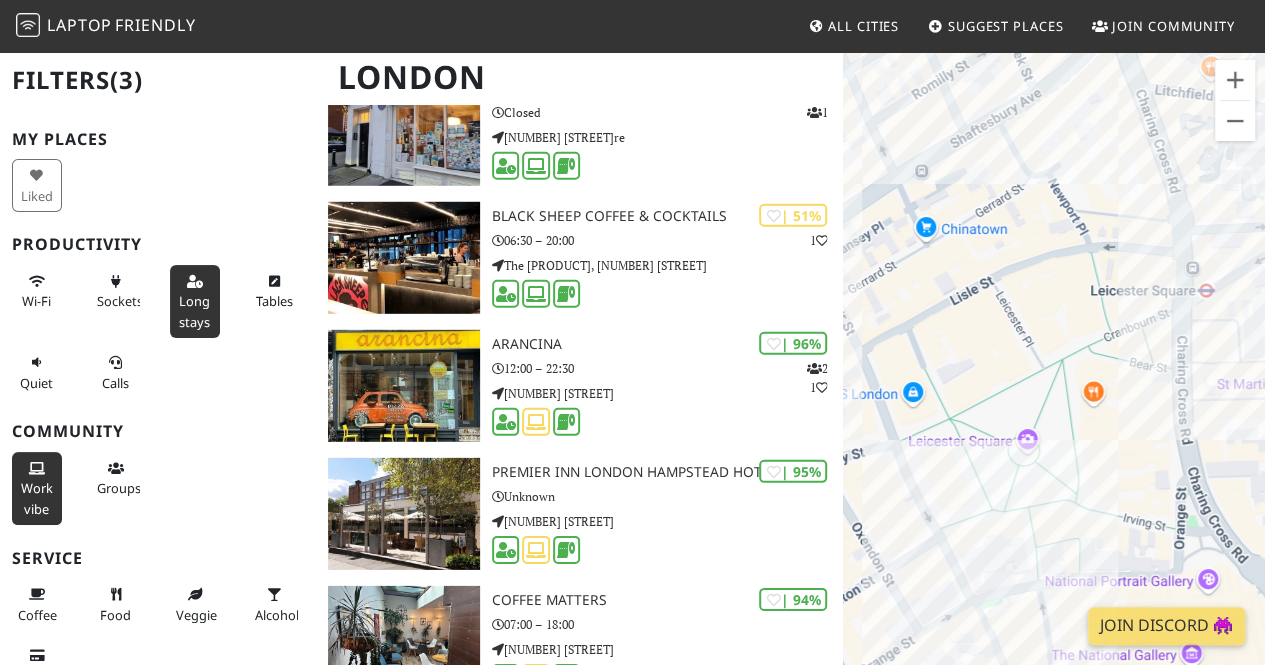 drag, startPoint x: 991, startPoint y: 257, endPoint x: 1026, endPoint y: 421, distance: 167.69318 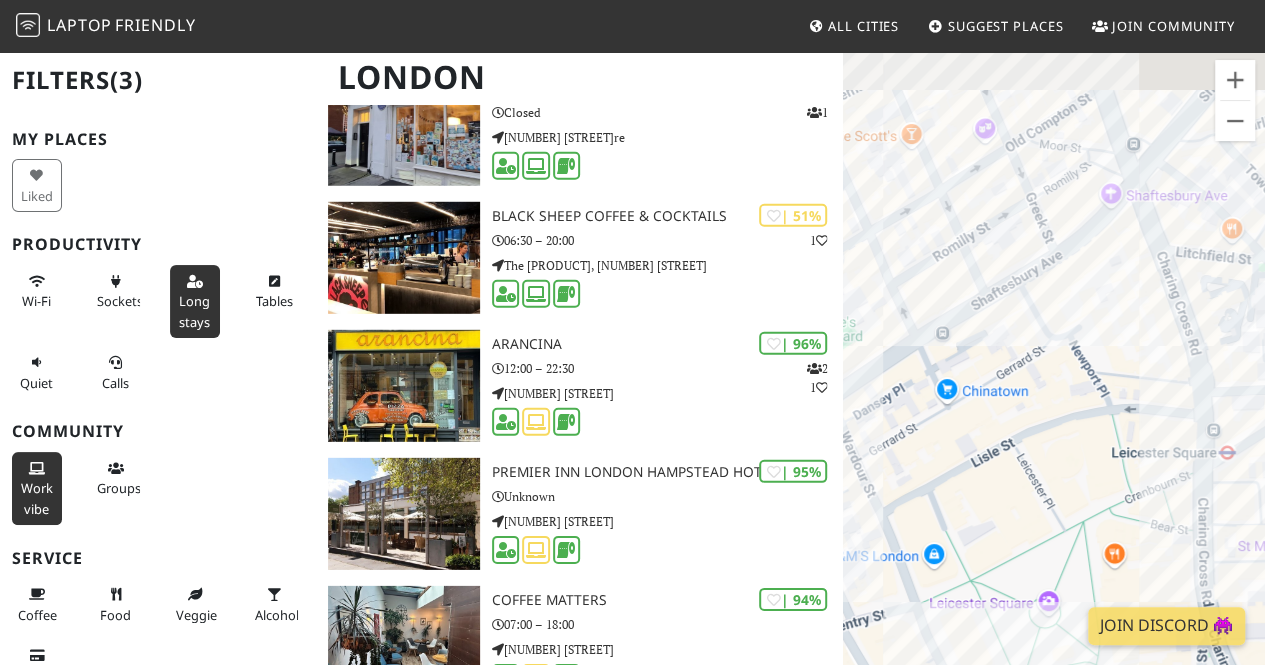 drag, startPoint x: 999, startPoint y: 337, endPoint x: 1016, endPoint y: 454, distance: 118.22859 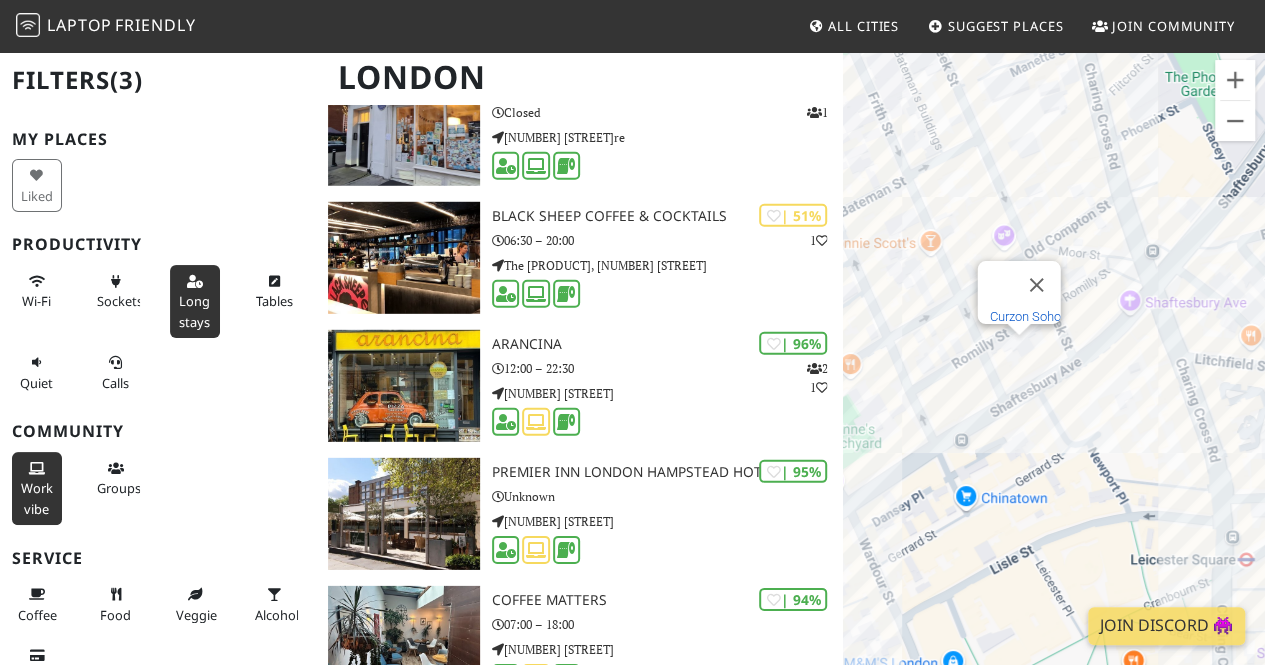 click on "Curzon Soho" at bounding box center (1025, 316) 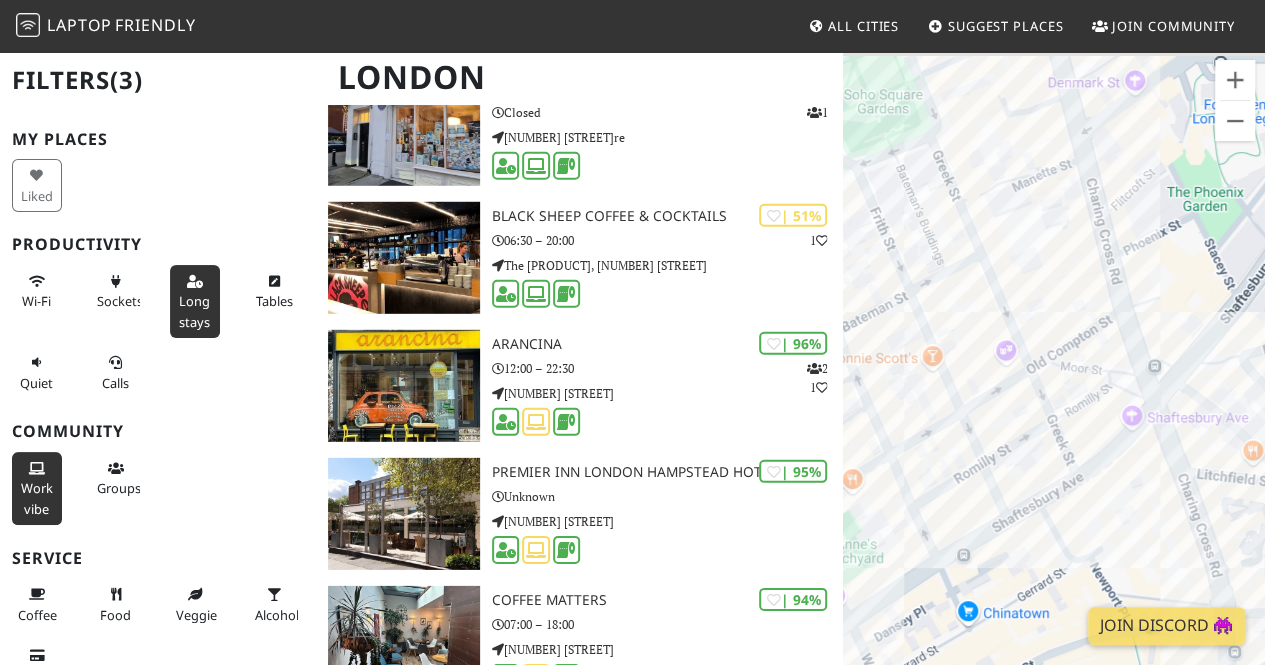 drag, startPoint x: 1011, startPoint y: 208, endPoint x: 1015, endPoint y: 356, distance: 148.05405 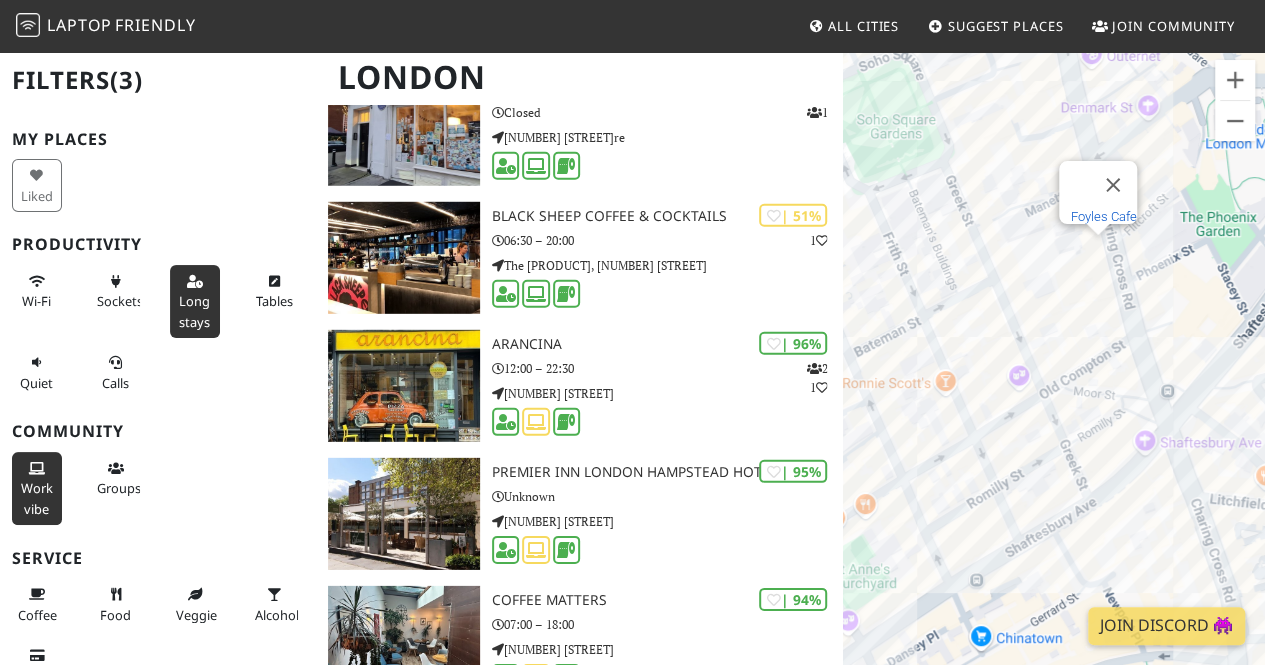 click on "Foyles Cafe" at bounding box center [1104, 216] 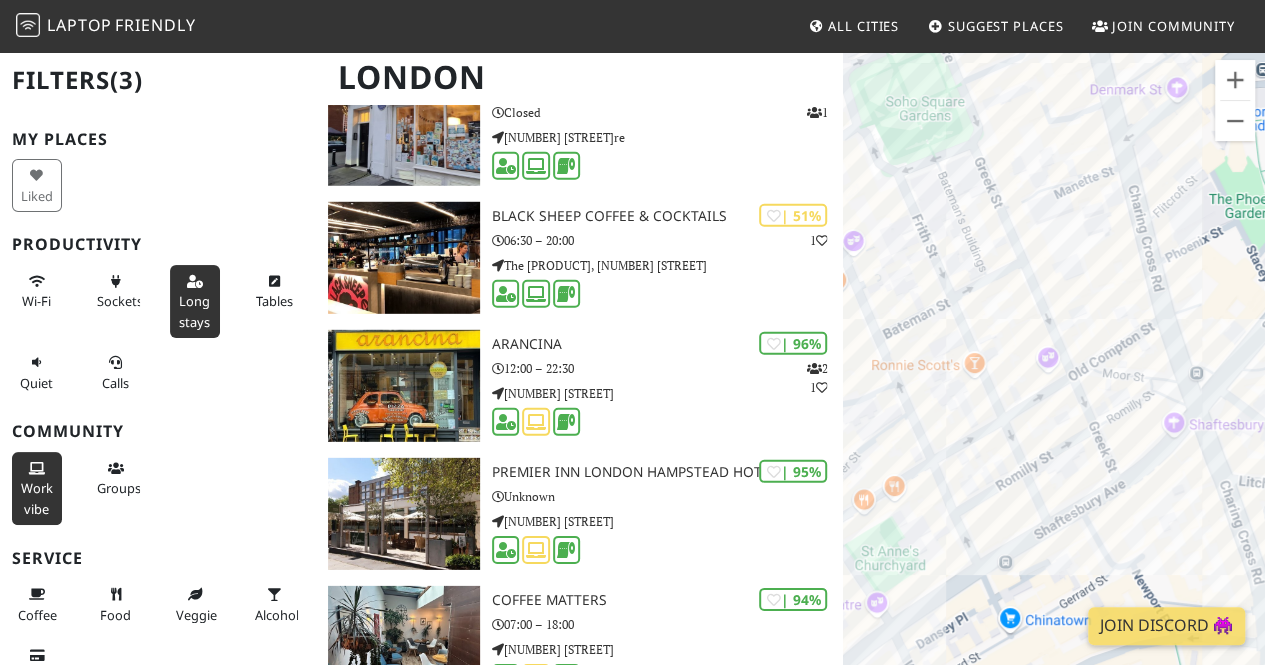 drag, startPoint x: 932, startPoint y: 489, endPoint x: 990, endPoint y: 457, distance: 66.24198 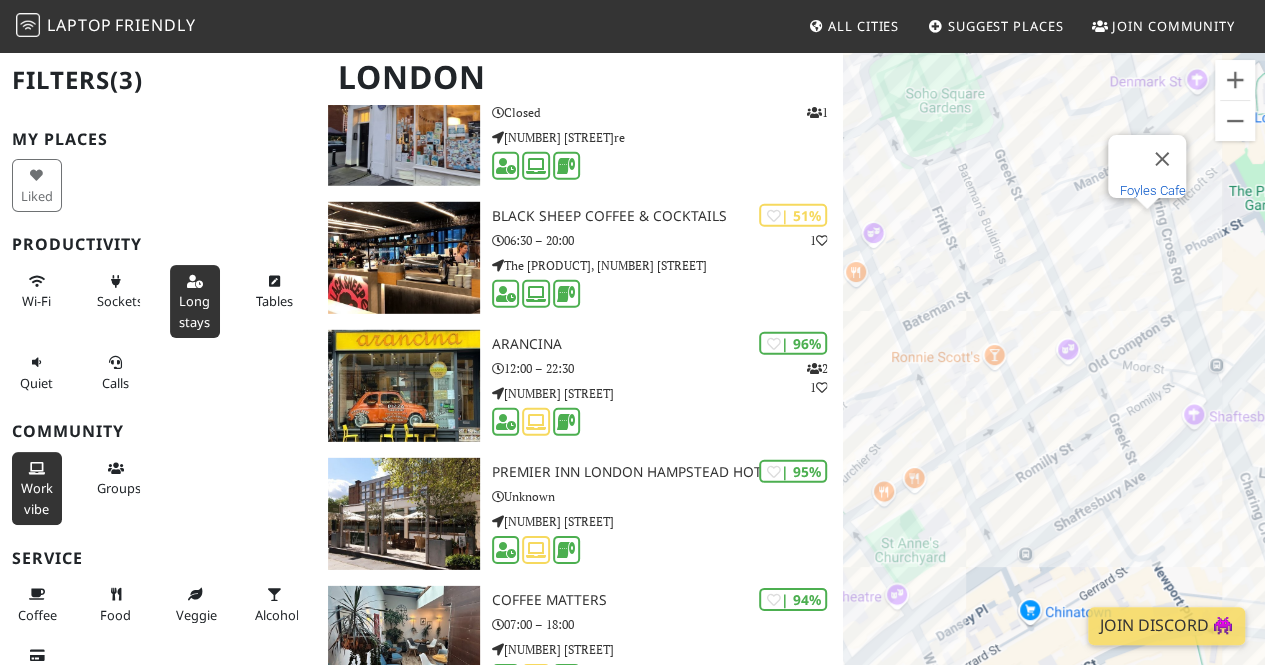 click on "Foyles Cafe" at bounding box center [1153, 190] 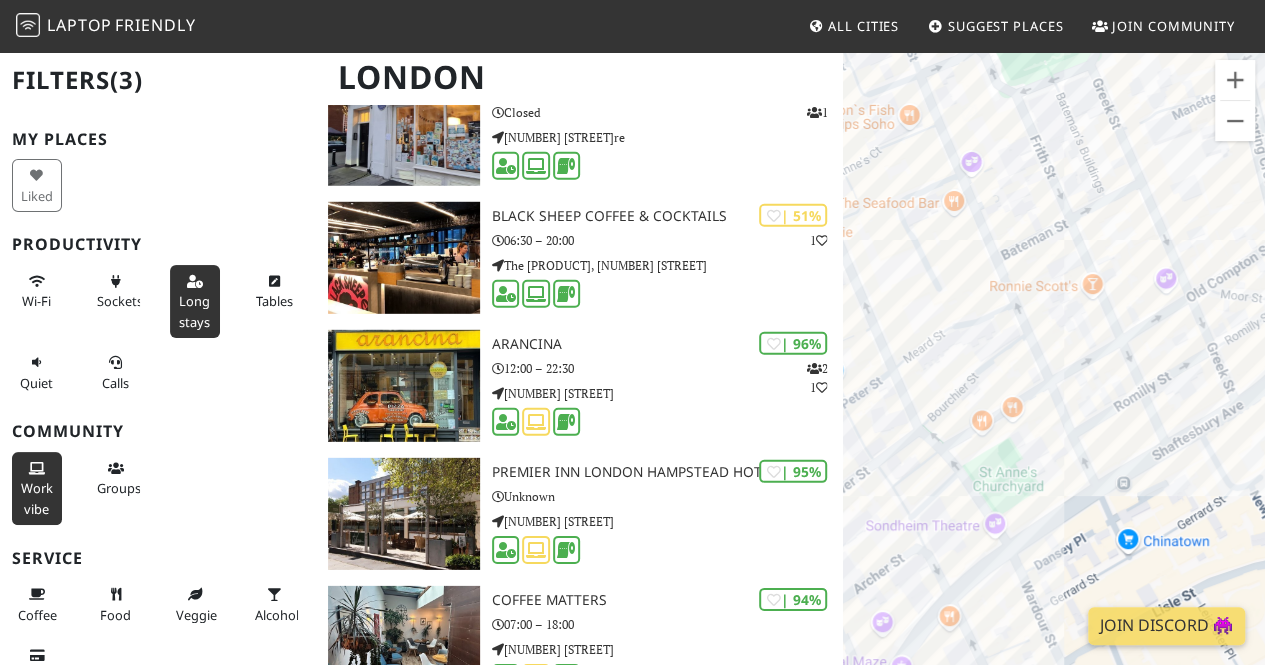 drag, startPoint x: 940, startPoint y: 437, endPoint x: 975, endPoint y: 187, distance: 252.43811 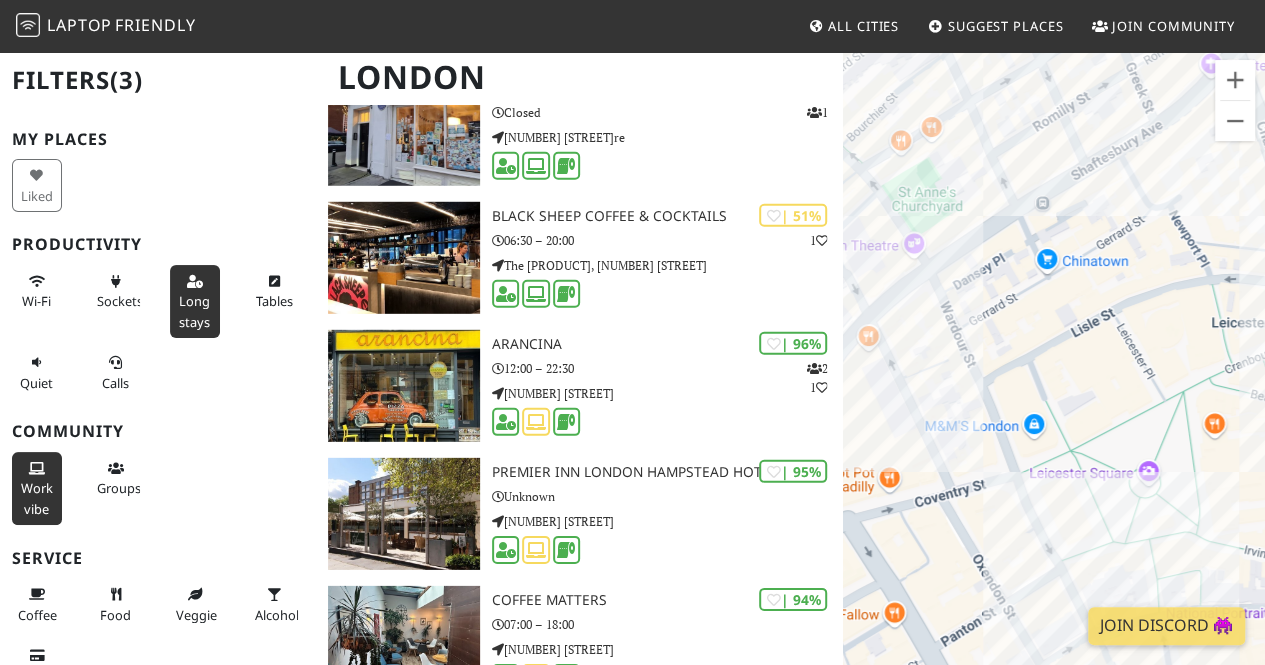 drag, startPoint x: 948, startPoint y: 456, endPoint x: 1024, endPoint y: 215, distance: 252.69943 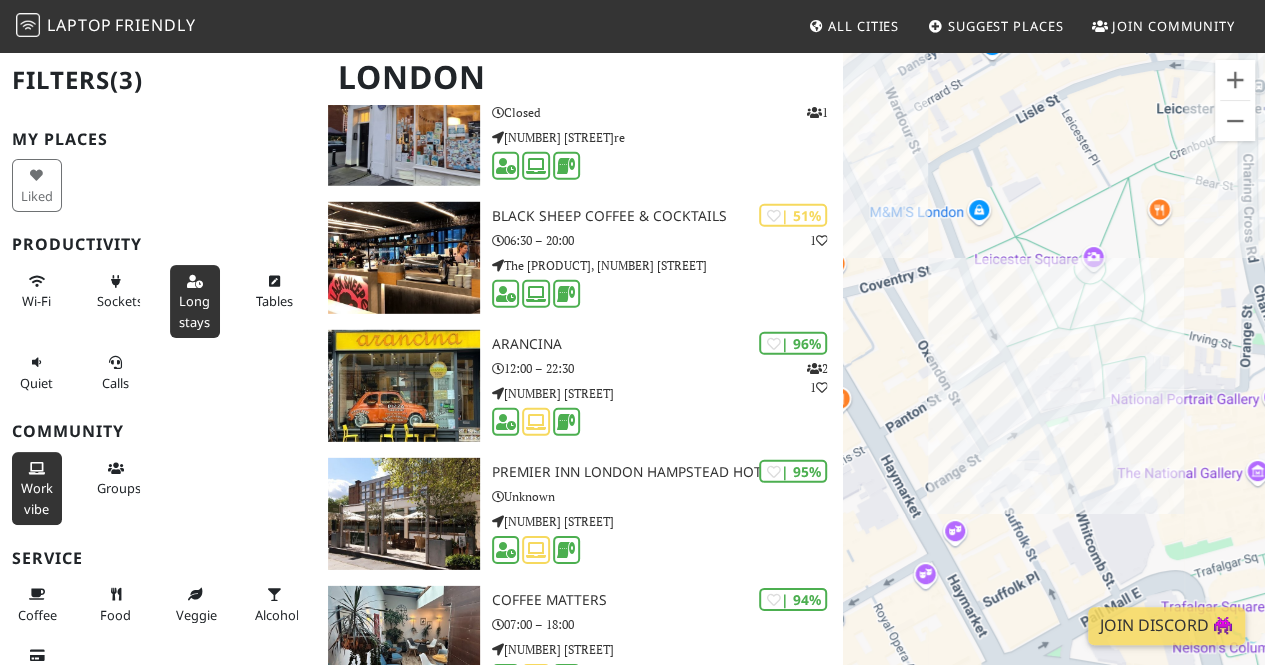 drag, startPoint x: 1138, startPoint y: 389, endPoint x: 1039, endPoint y: 385, distance: 99.08077 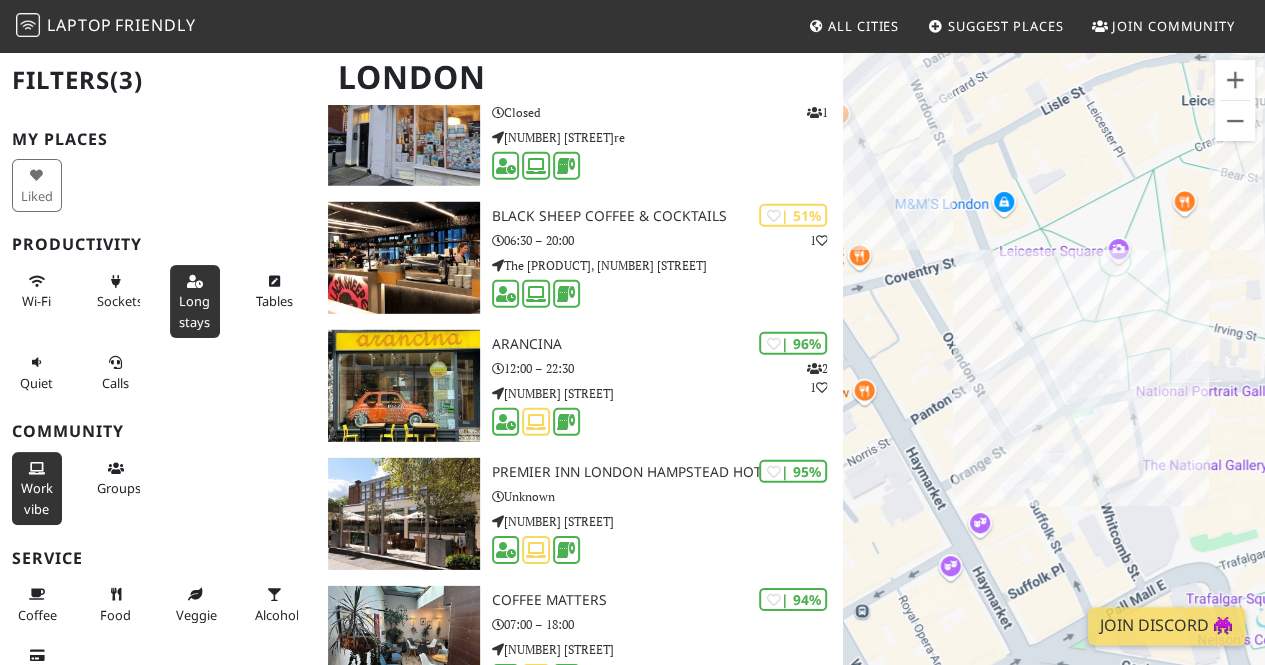 drag, startPoint x: 1020, startPoint y: 404, endPoint x: 1144, endPoint y: 401, distance: 124.036285 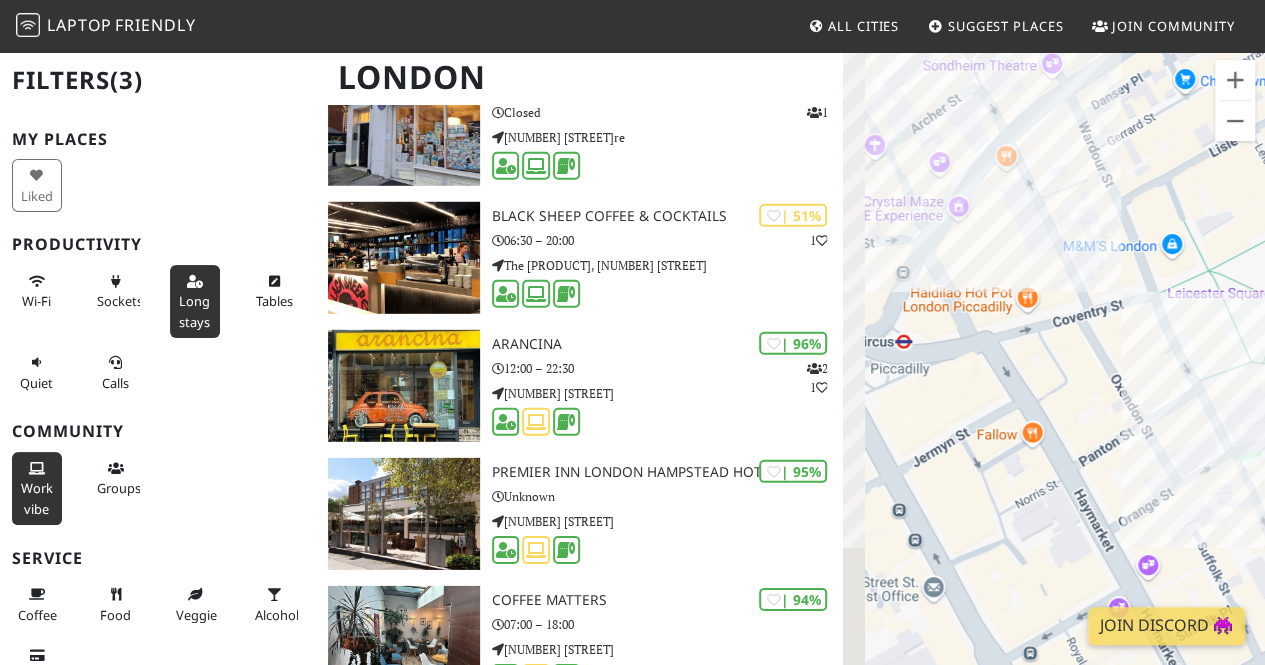 drag, startPoint x: 934, startPoint y: 317, endPoint x: 1014, endPoint y: 425, distance: 134.40237 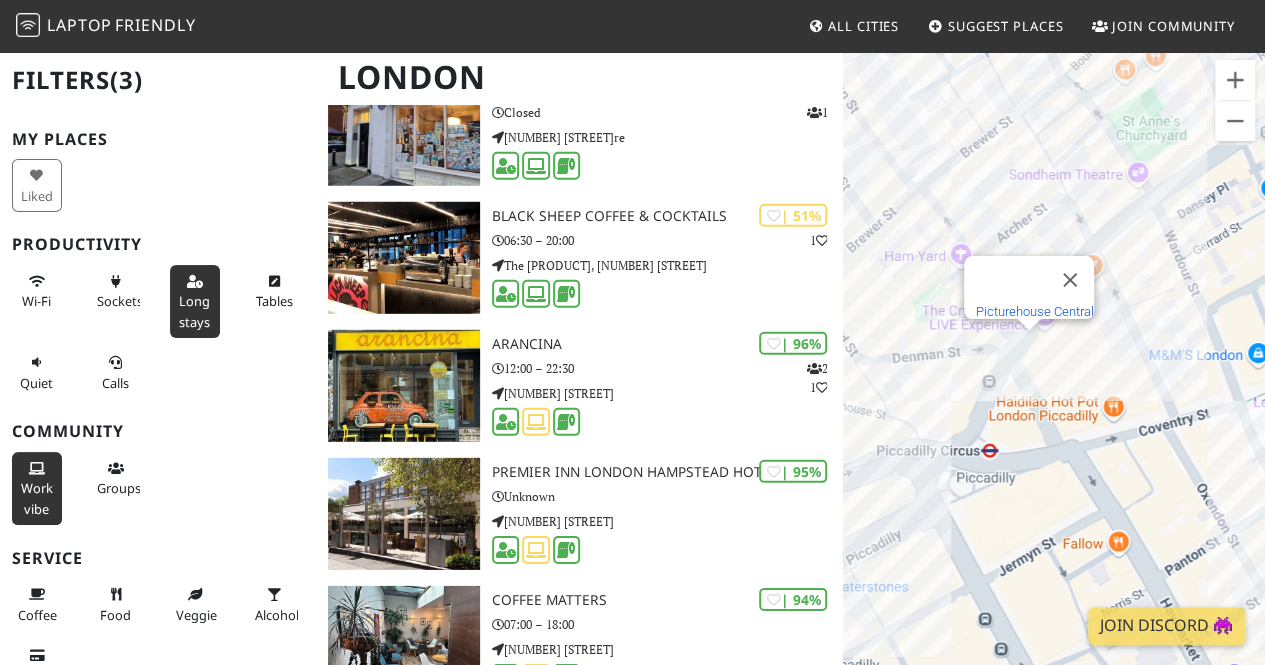 click on "Picturehouse Central" at bounding box center [1035, 311] 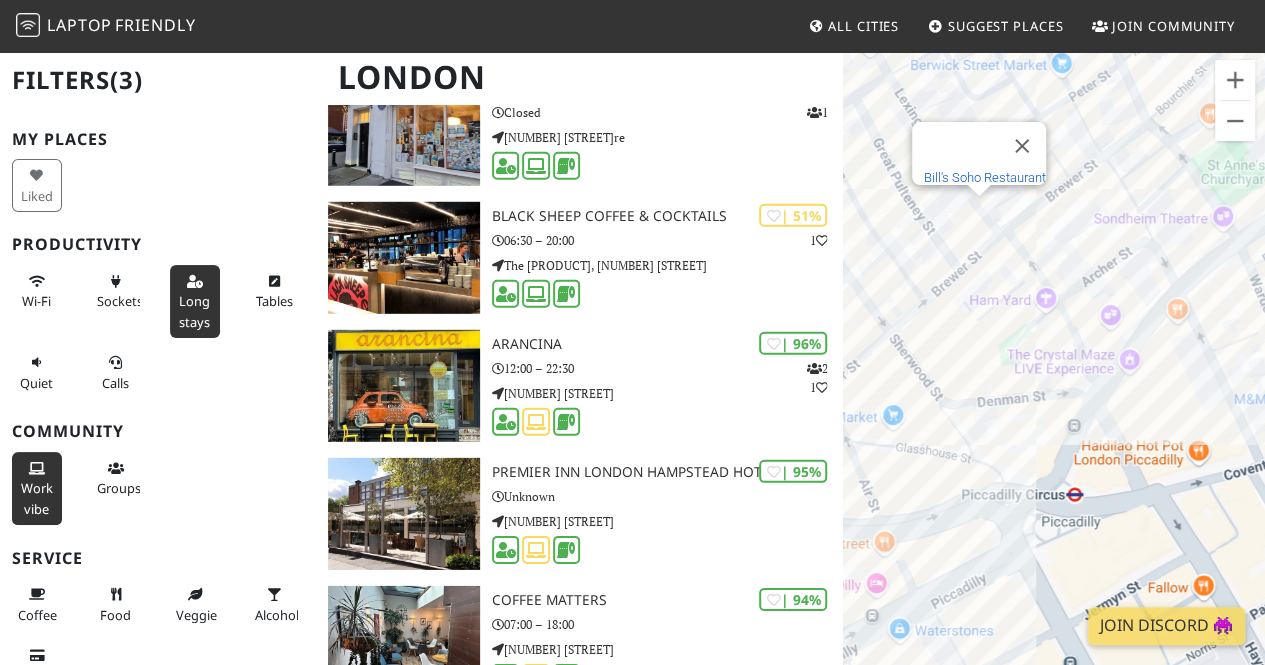 click on "Bill's Soho Restaurant" at bounding box center [985, 177] 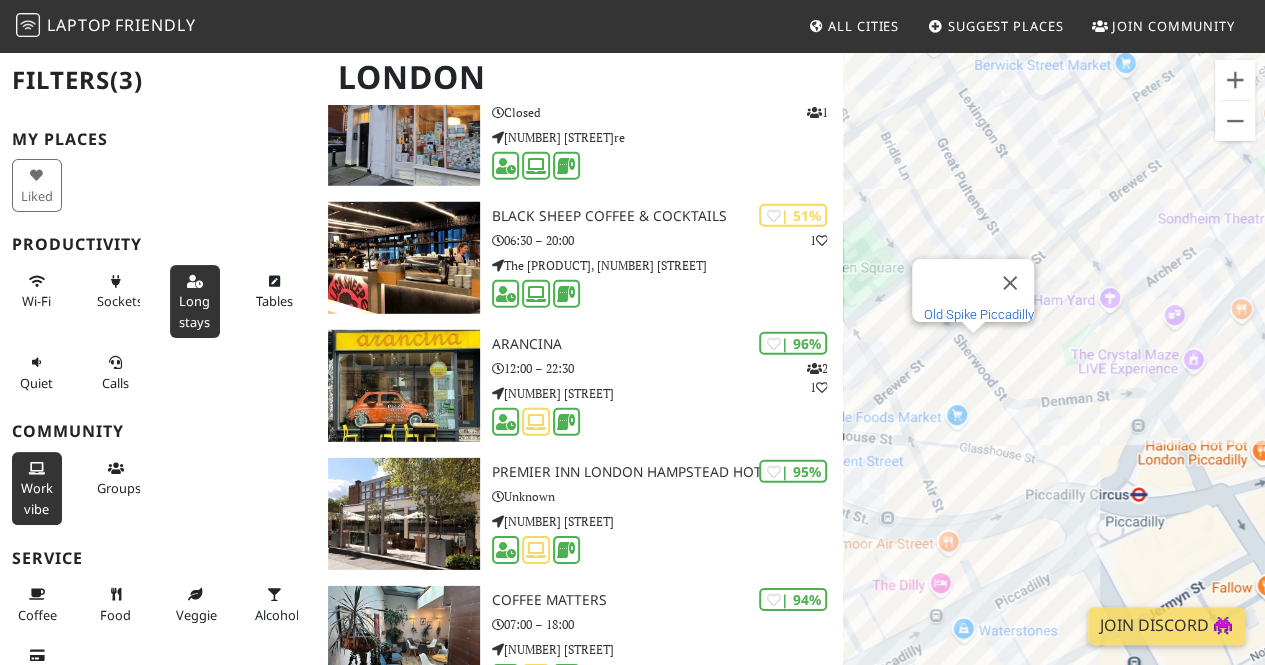 click on "Old Spike Piccadilly" at bounding box center [979, 314] 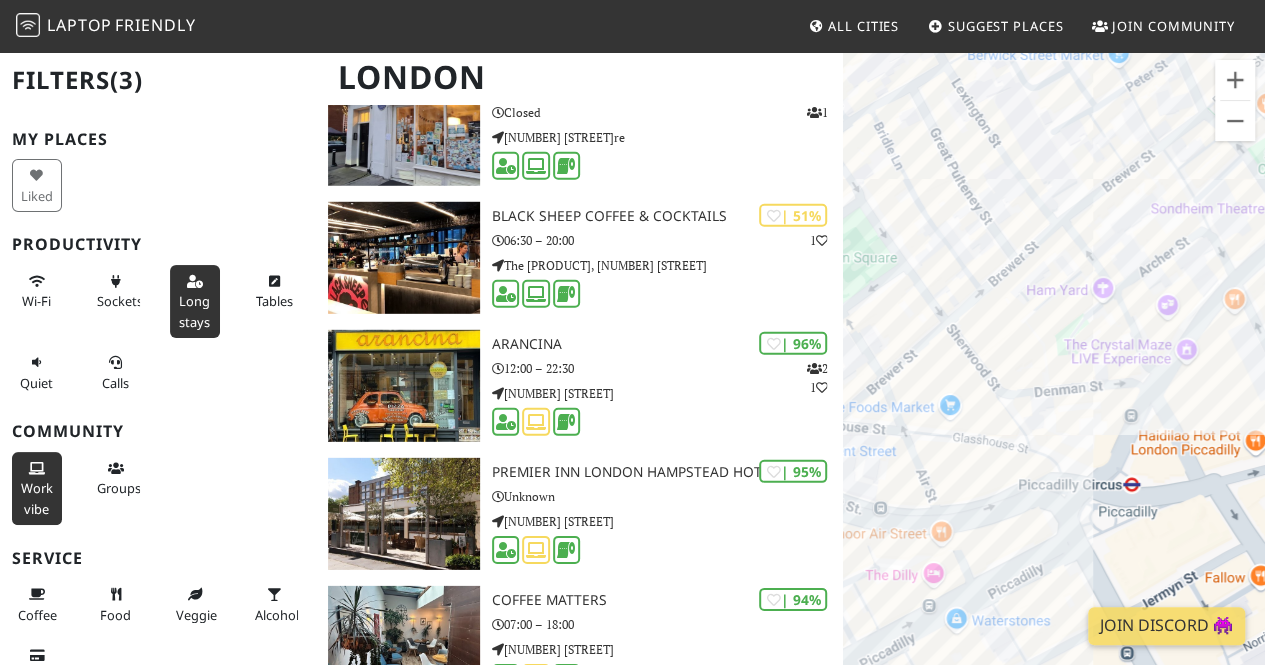 drag, startPoint x: 1085, startPoint y: 467, endPoint x: 1000, endPoint y: 257, distance: 226.55022 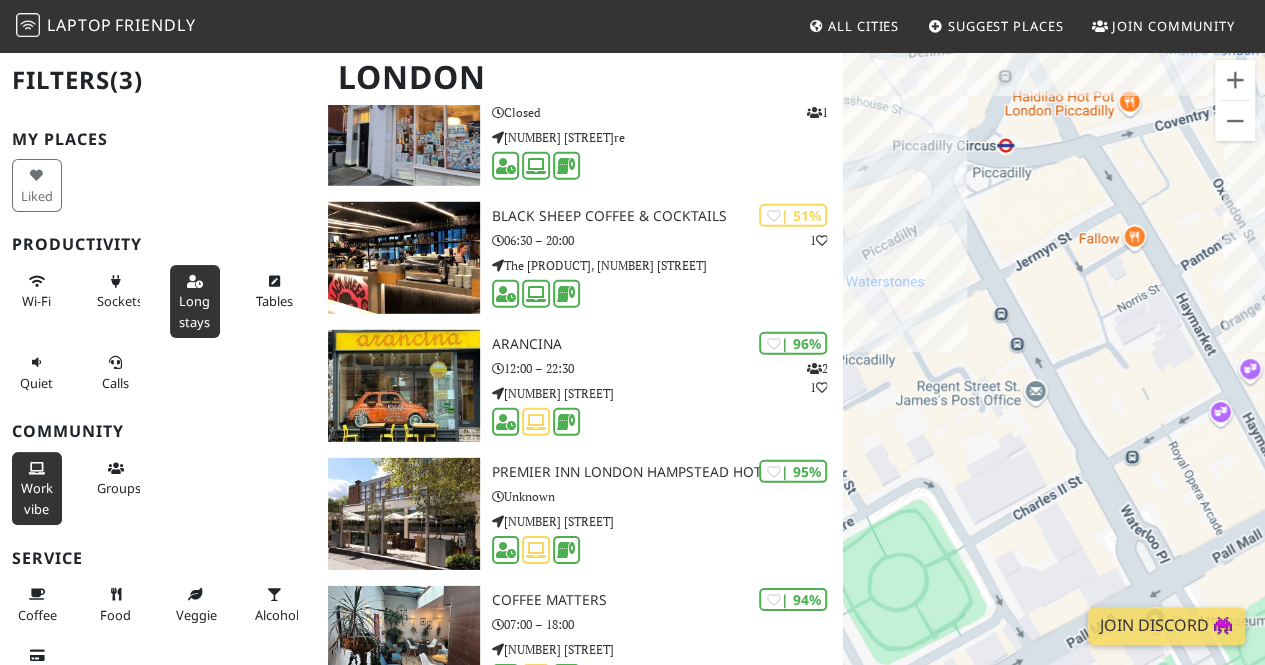 drag, startPoint x: 1104, startPoint y: 331, endPoint x: 970, endPoint y: 393, distance: 147.64822 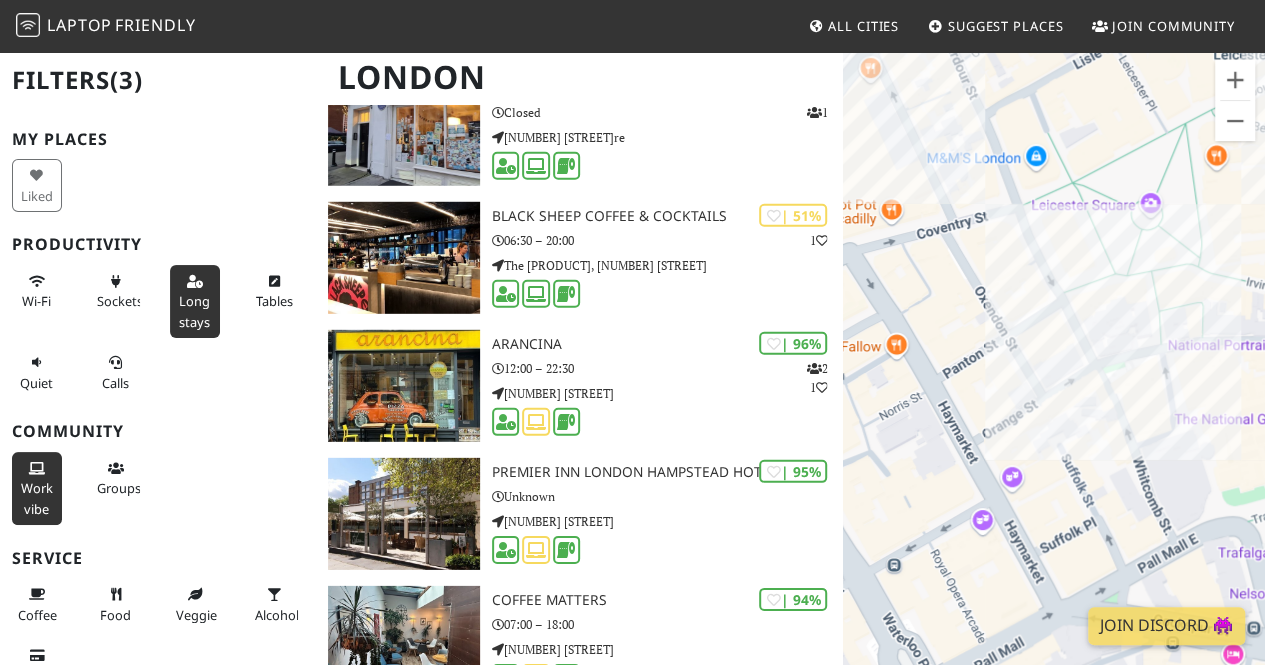 drag, startPoint x: 1103, startPoint y: 343, endPoint x: 987, endPoint y: 369, distance: 118.87809 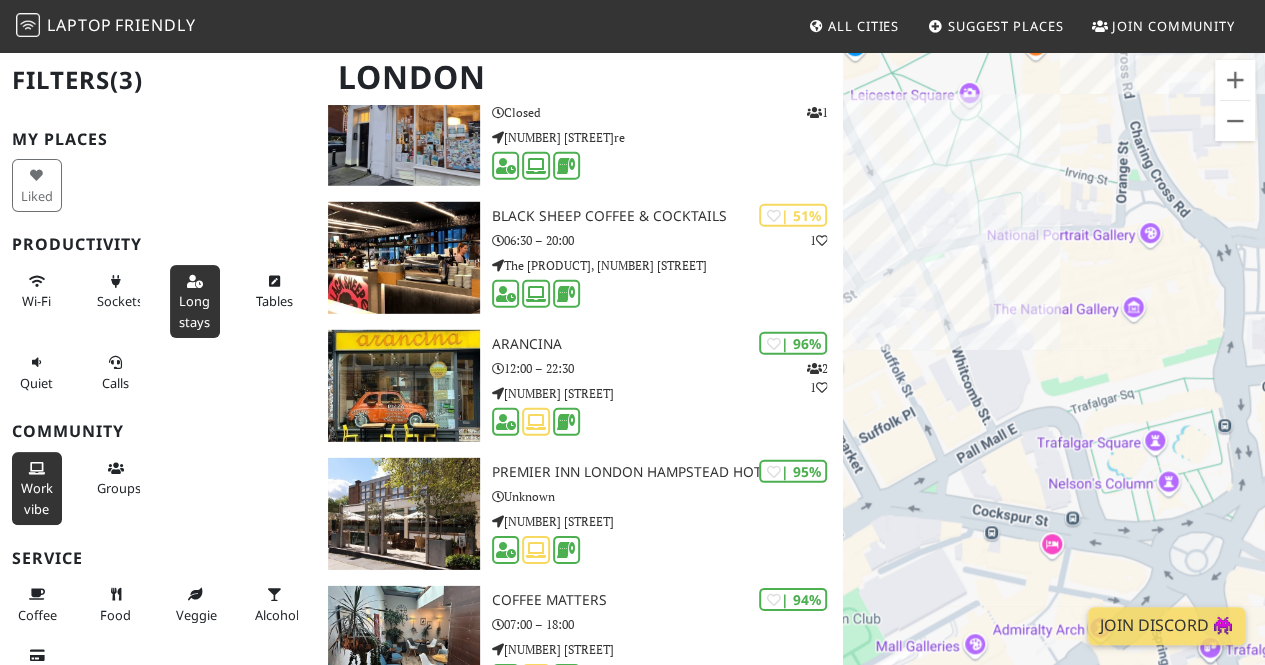 drag, startPoint x: 1084, startPoint y: 366, endPoint x: 931, endPoint y: 313, distance: 161.91974 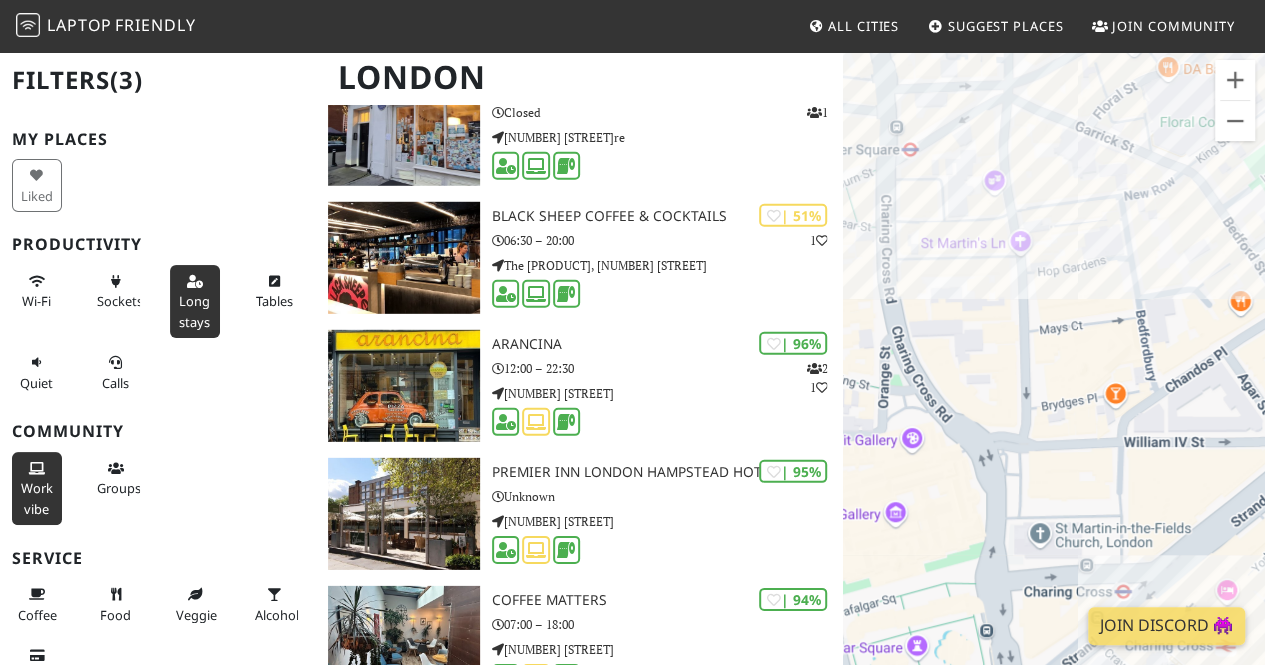drag, startPoint x: 1142, startPoint y: 362, endPoint x: 1017, endPoint y: 292, distance: 143.26549 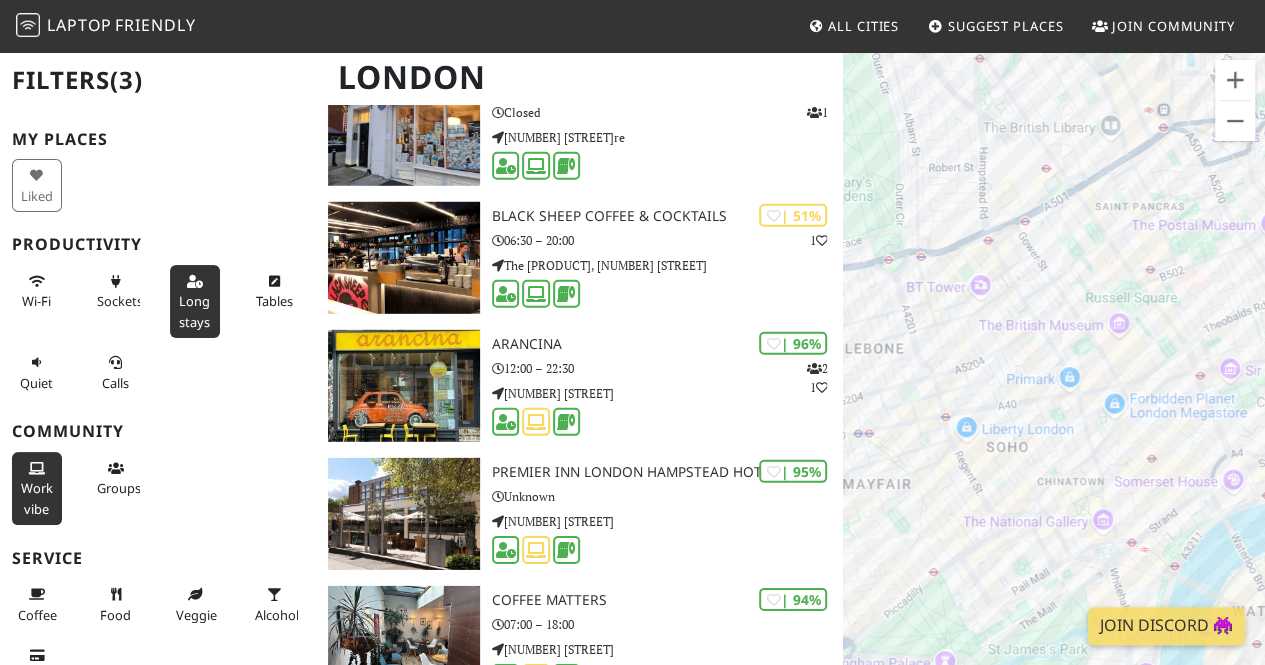 drag, startPoint x: 932, startPoint y: 195, endPoint x: 1077, endPoint y: 358, distance: 218.16049 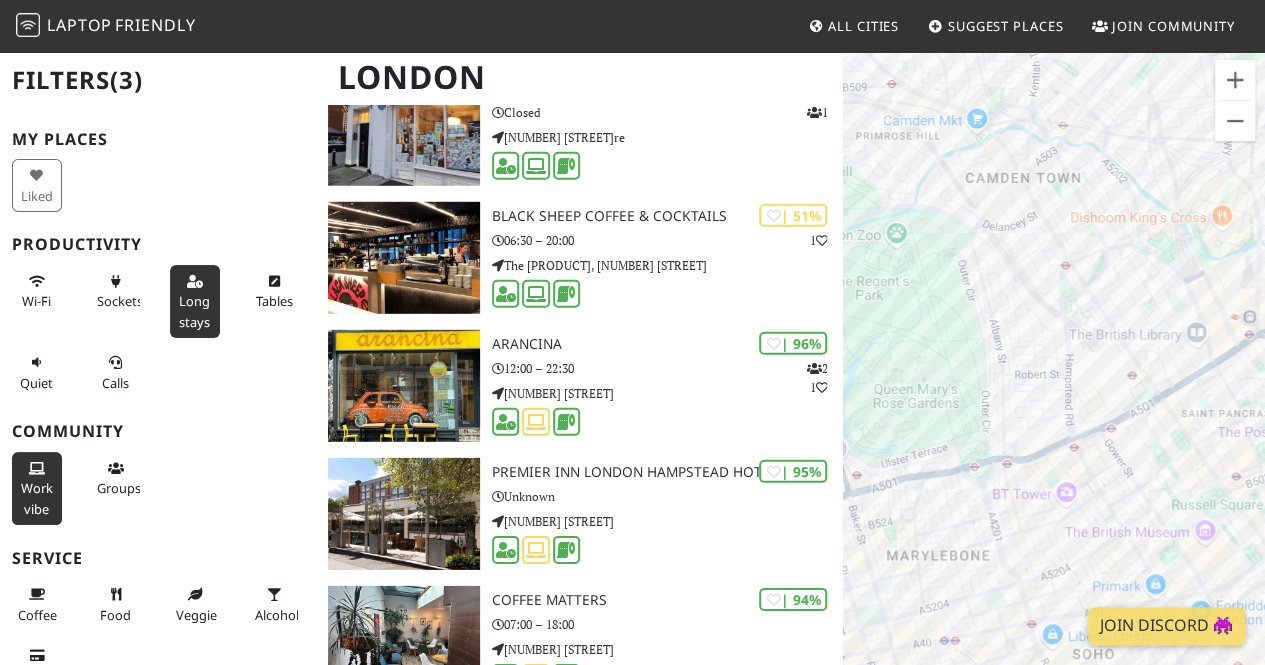 drag, startPoint x: 1051, startPoint y: 281, endPoint x: 1038, endPoint y: 434, distance: 153.5513 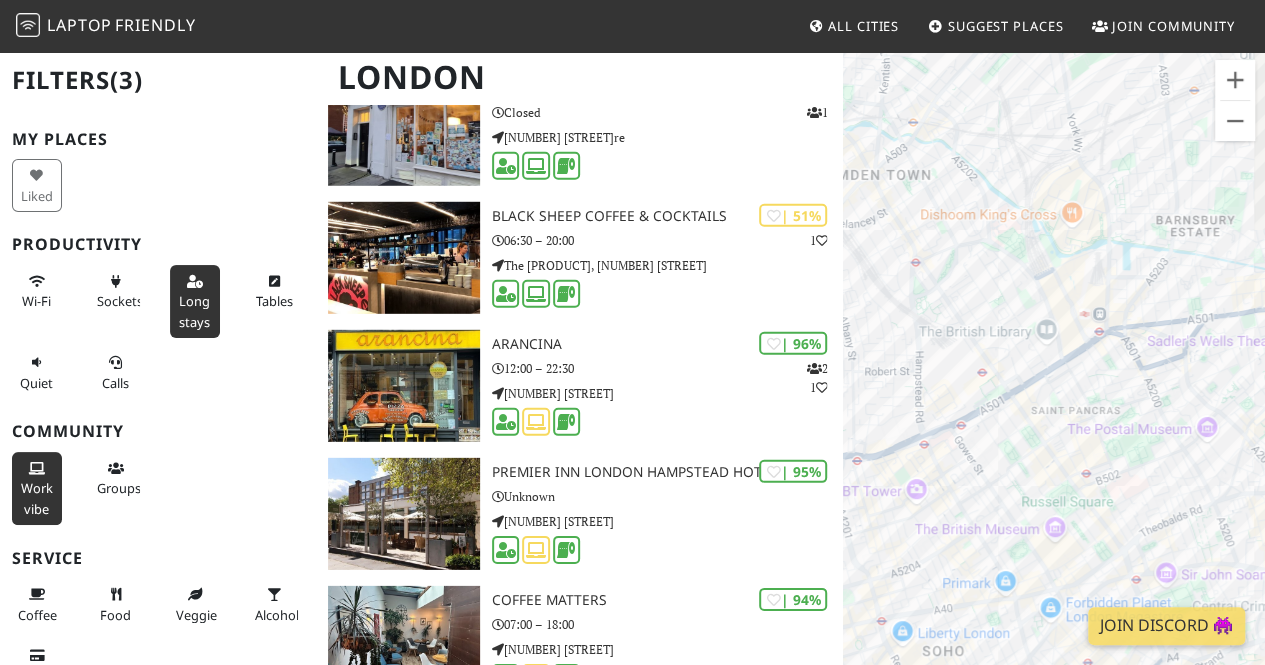 drag, startPoint x: 1126, startPoint y: 402, endPoint x: 950, endPoint y: 245, distance: 235.84953 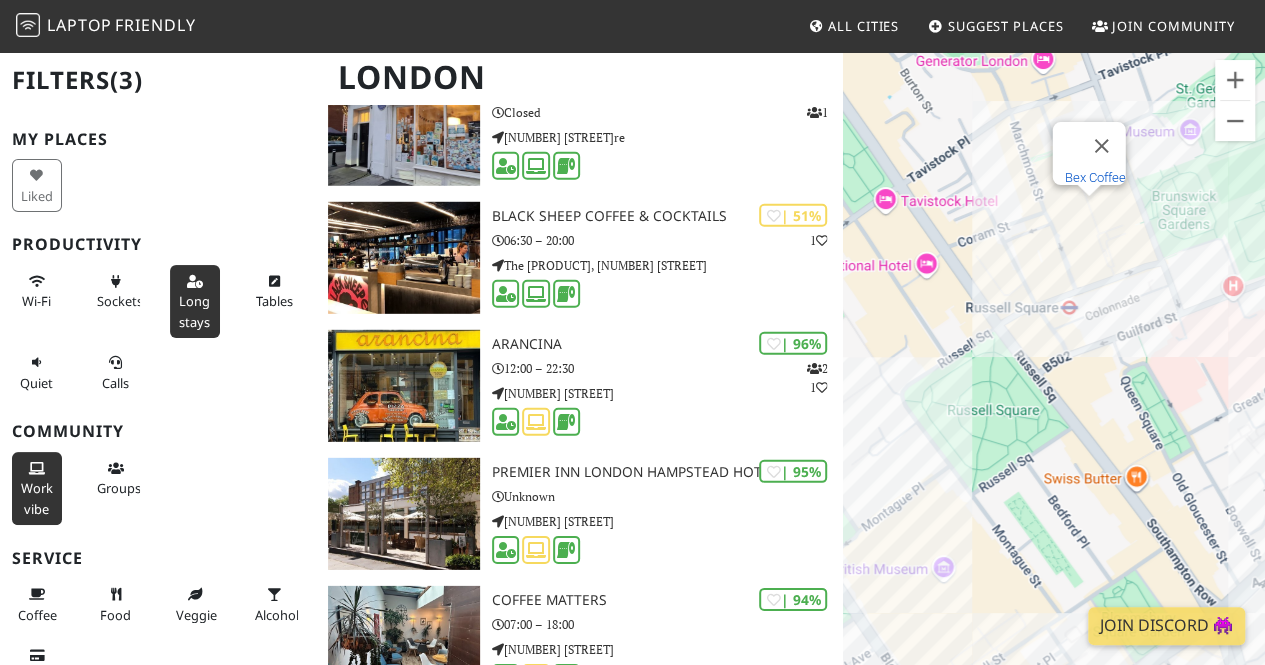 click on "Bex Coffee" at bounding box center (1095, 177) 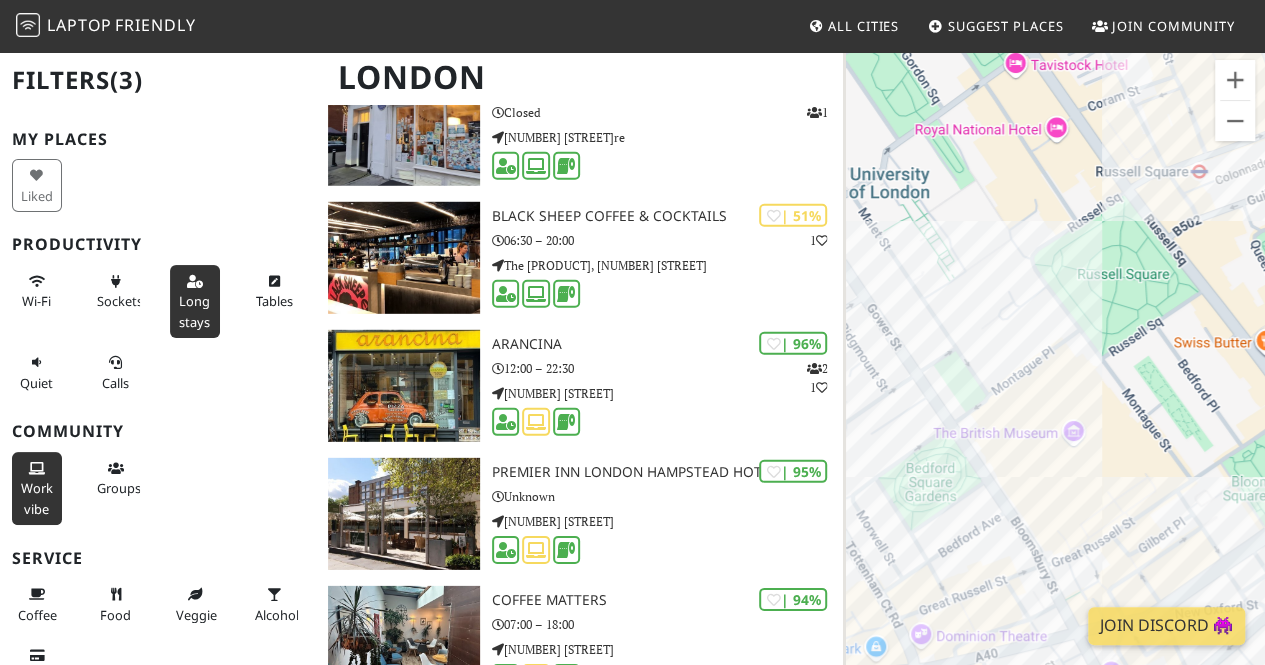 drag, startPoint x: 962, startPoint y: 516, endPoint x: 1117, endPoint y: 354, distance: 224.20749 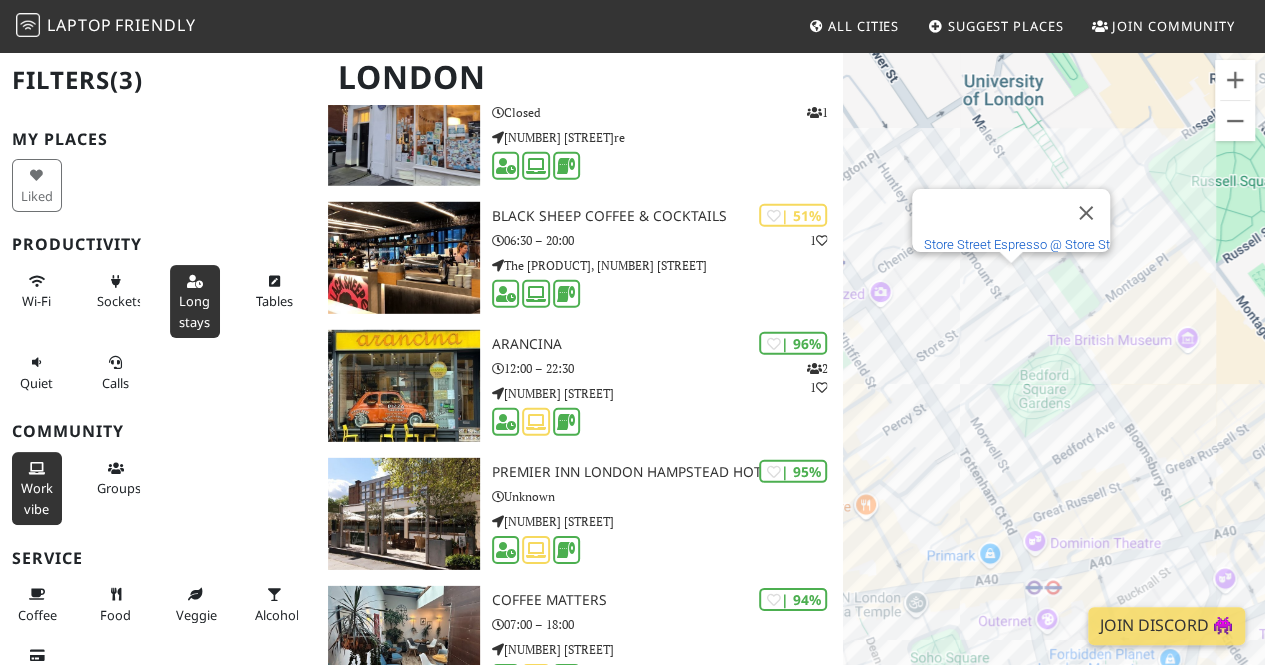 click on "Store Street Espresso @ Store St" at bounding box center (1017, 244) 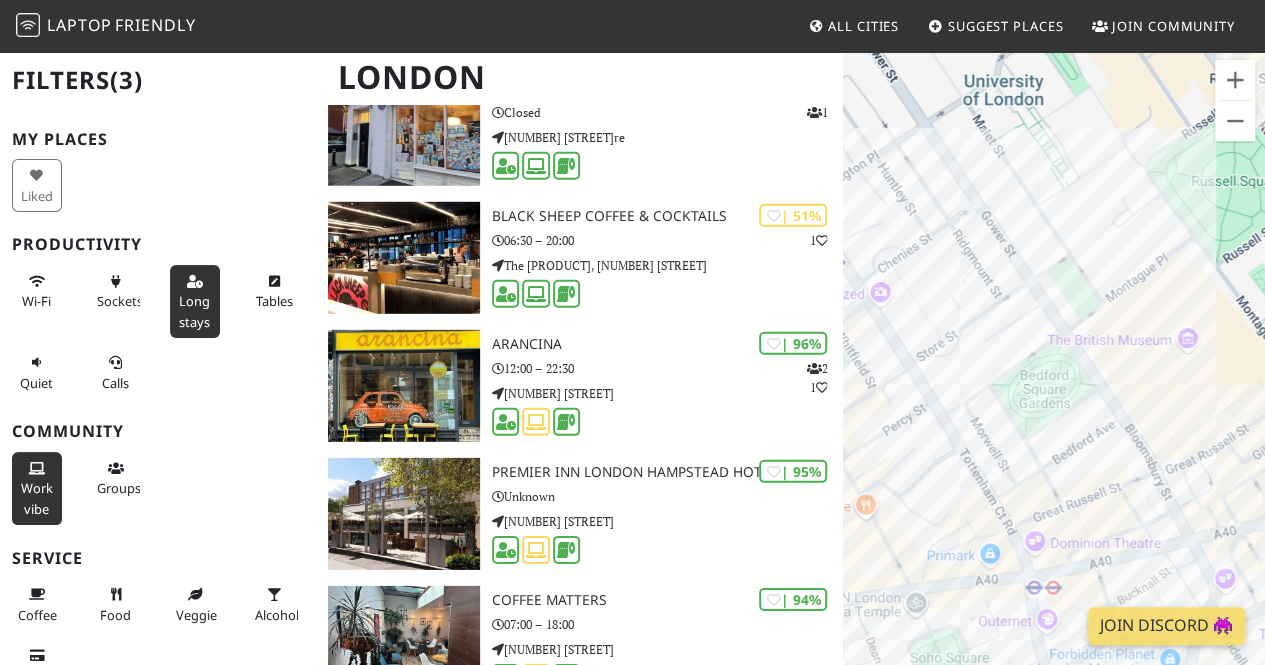 drag, startPoint x: 1132, startPoint y: 437, endPoint x: 946, endPoint y: 408, distance: 188.24718 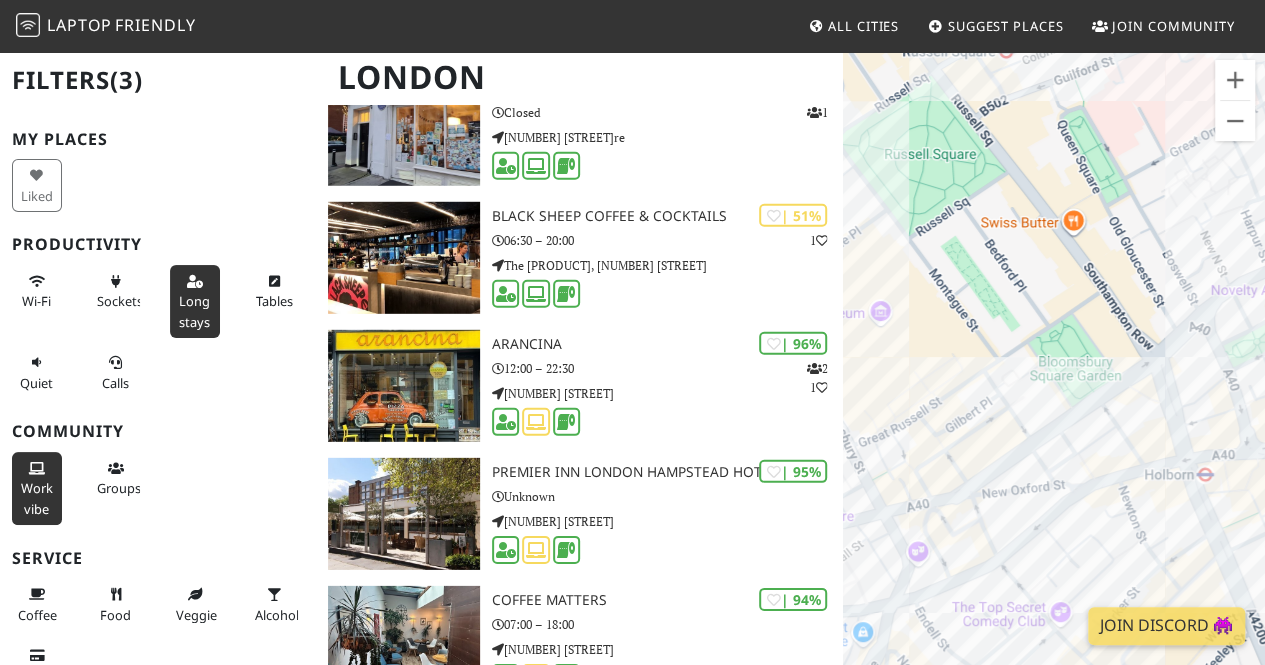 drag, startPoint x: 968, startPoint y: 396, endPoint x: 1111, endPoint y: 410, distance: 143.68369 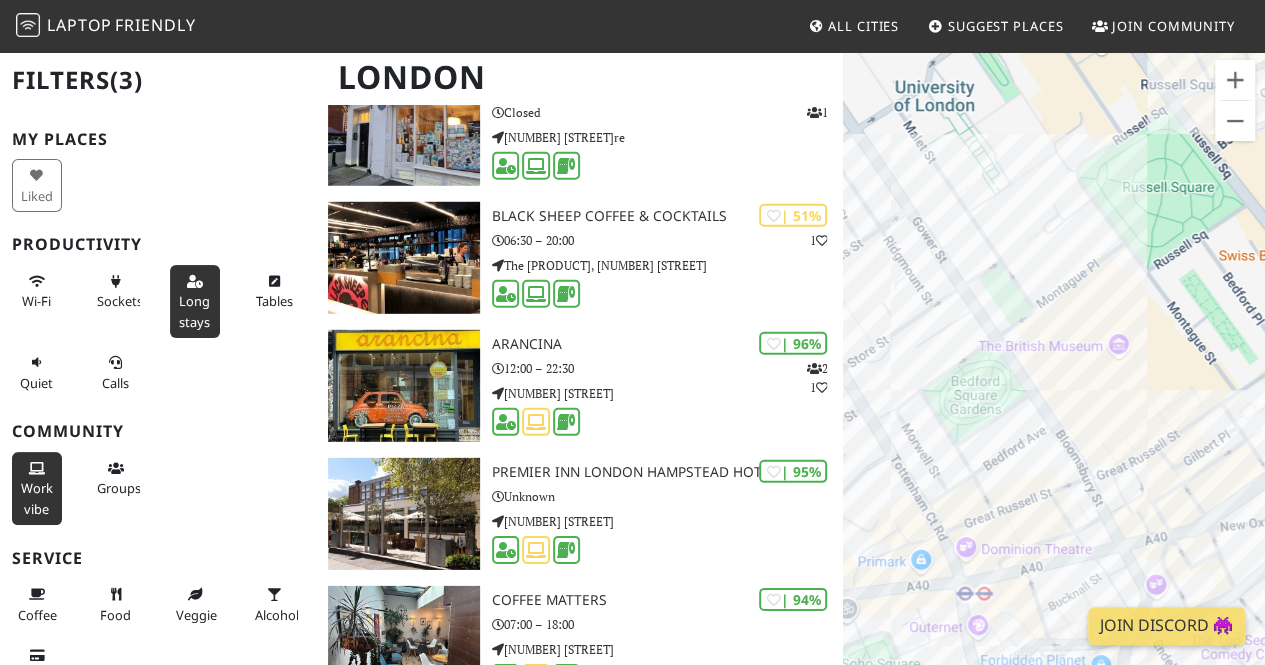 drag, startPoint x: 1016, startPoint y: 406, endPoint x: 1073, endPoint y: 461, distance: 79.20859 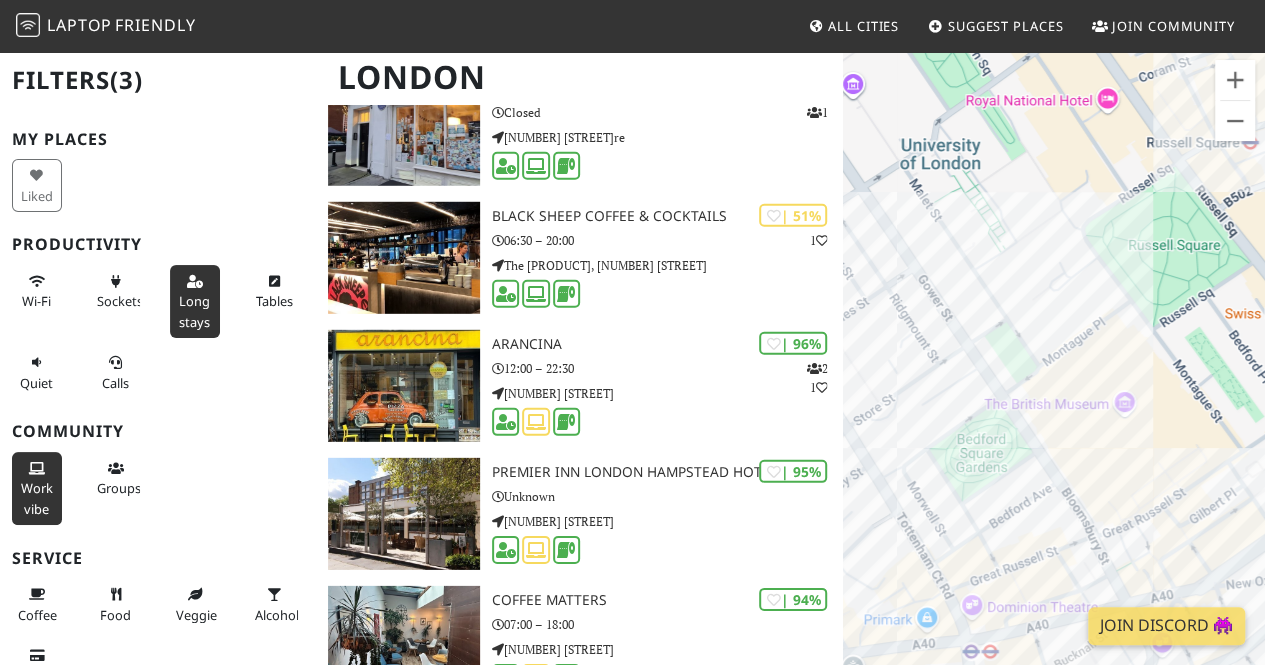 drag, startPoint x: 1199, startPoint y: 447, endPoint x: 1062, endPoint y: 438, distance: 137.2953 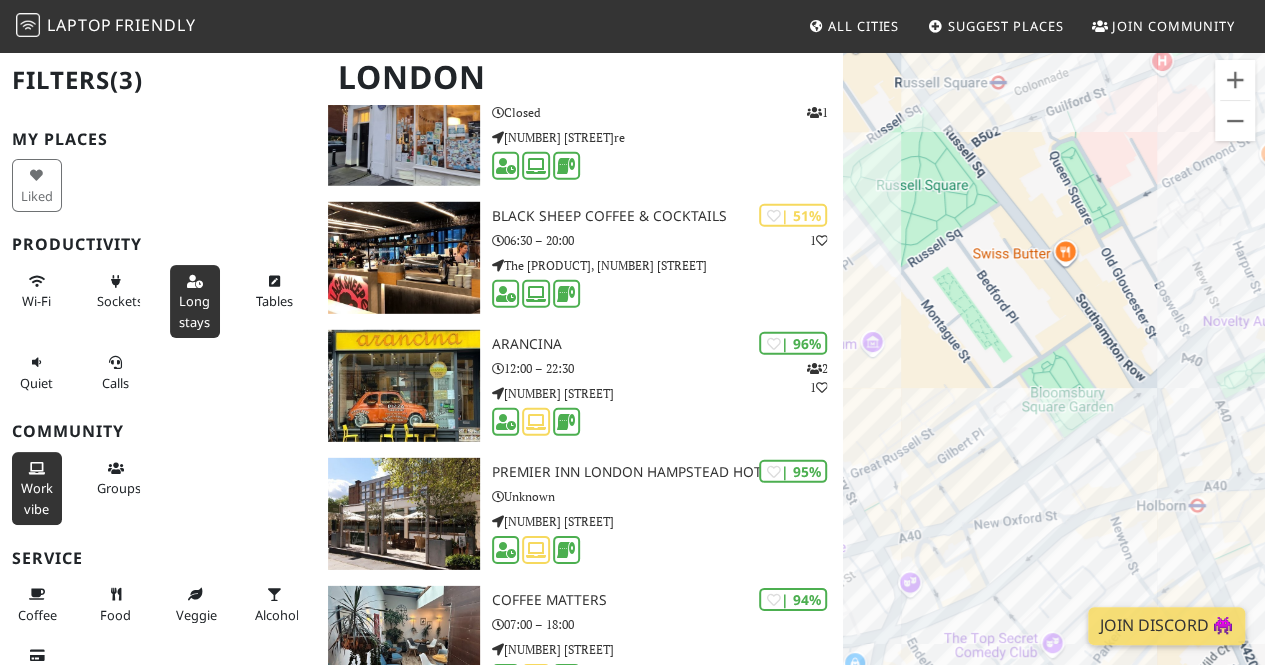 drag, startPoint x: 1136, startPoint y: 449, endPoint x: 1064, endPoint y: 385, distance: 96.332756 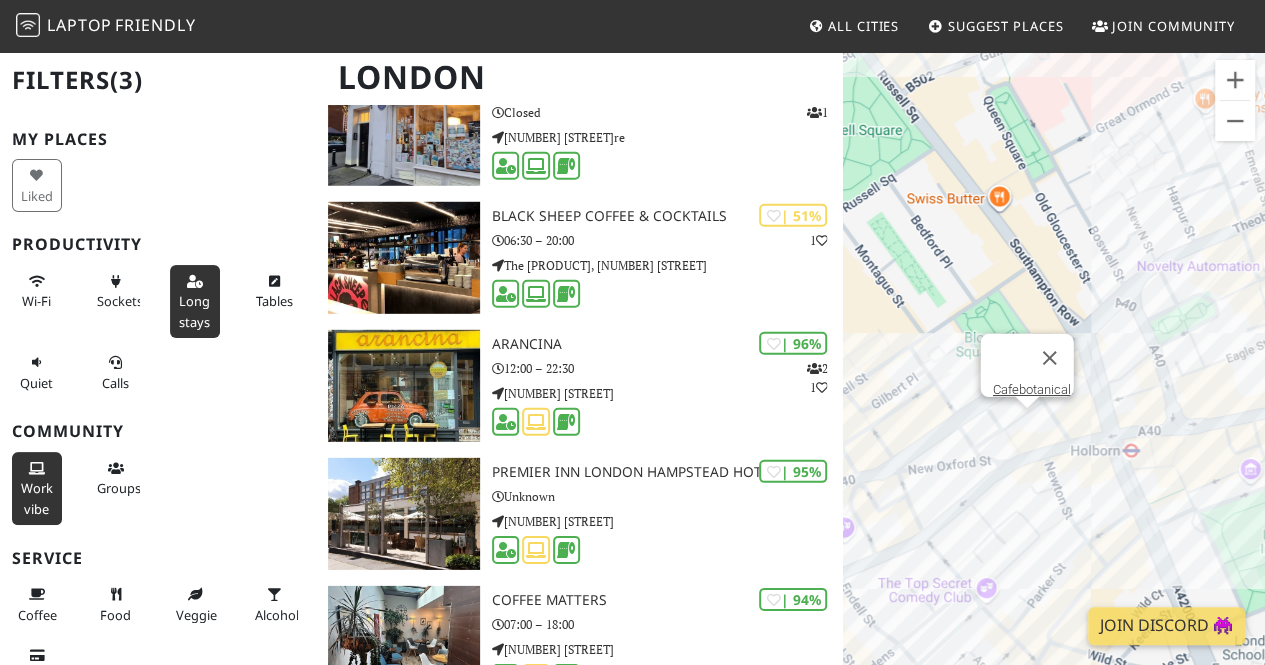 click on "To navigate, press the arrow keys. C'est Ici Cafebotanical." at bounding box center (1054, 382) 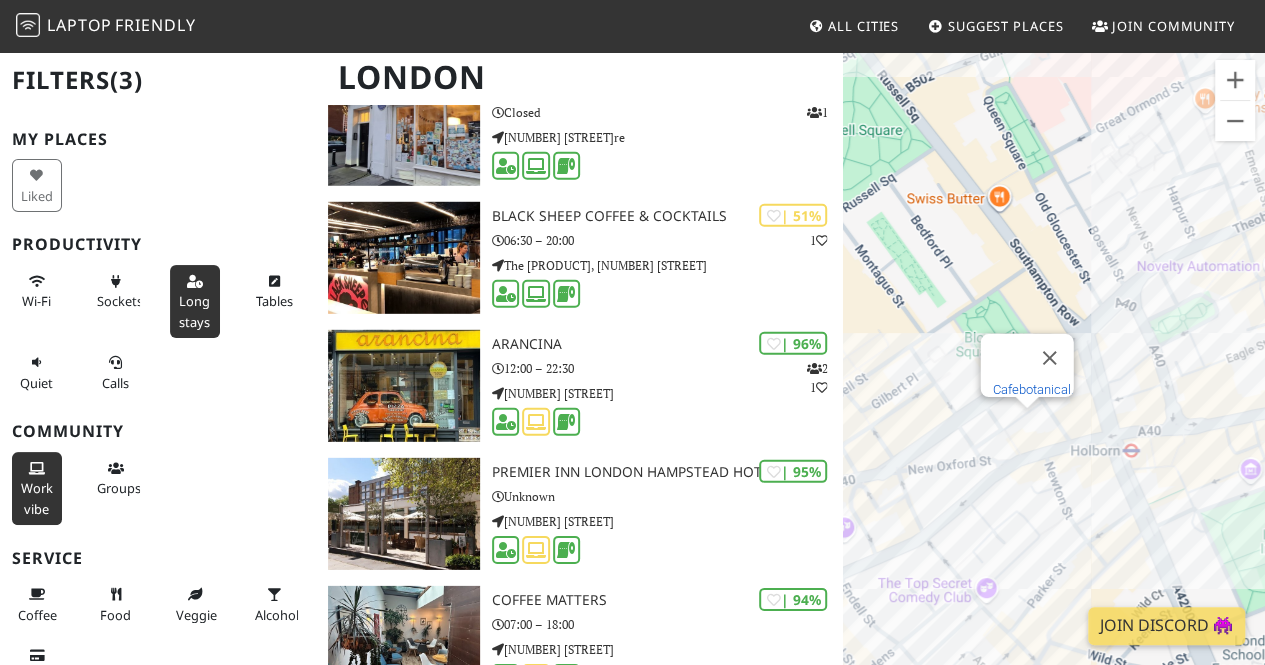 click on "Cafebotanical." at bounding box center [1033, 389] 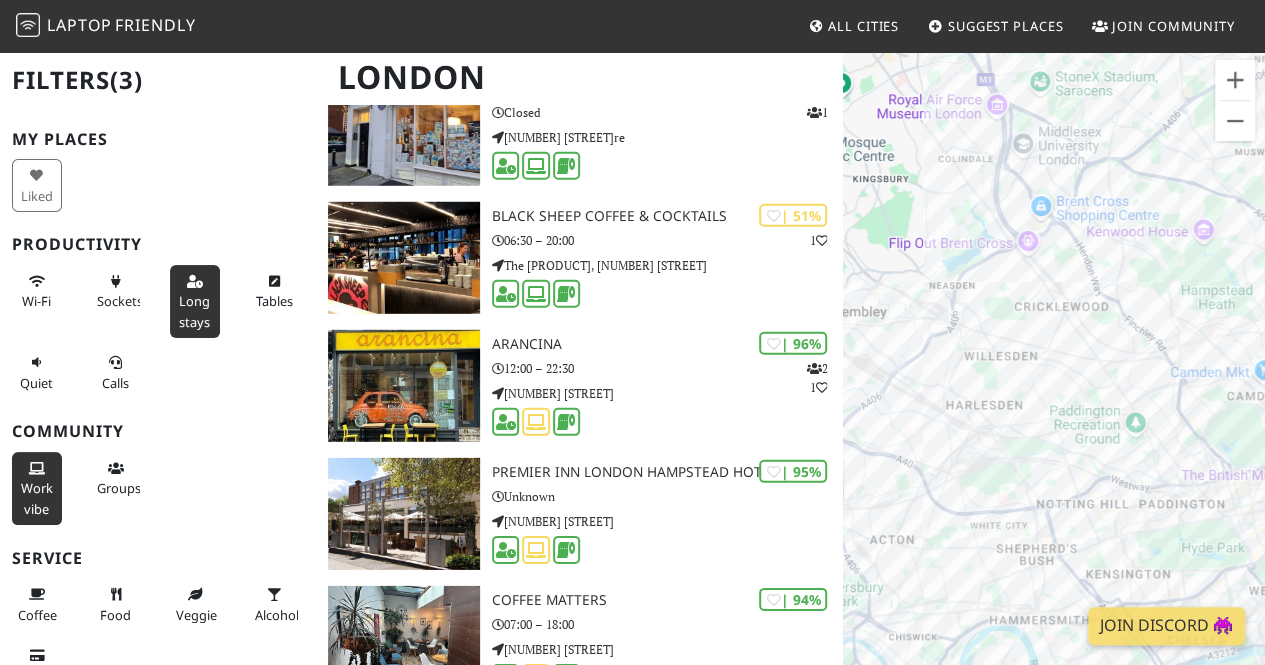 drag, startPoint x: 950, startPoint y: 204, endPoint x: 1124, endPoint y: 363, distance: 235.70532 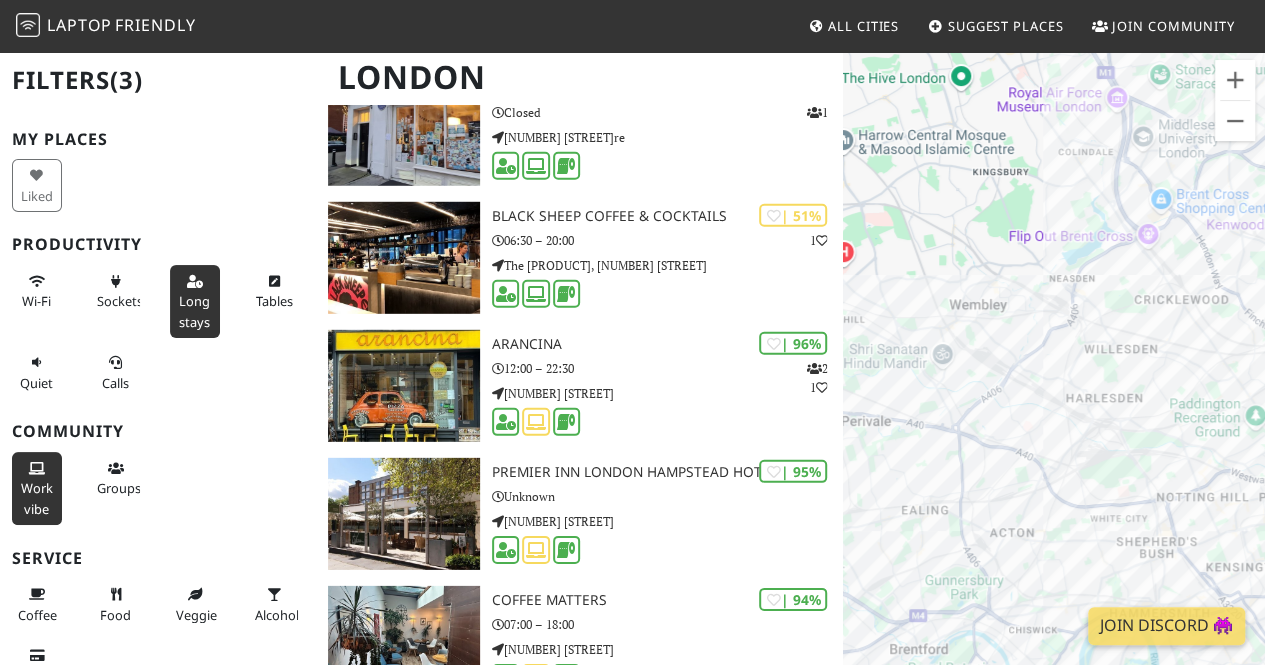 drag, startPoint x: 921, startPoint y: 421, endPoint x: 1078, endPoint y: 357, distance: 169.5435 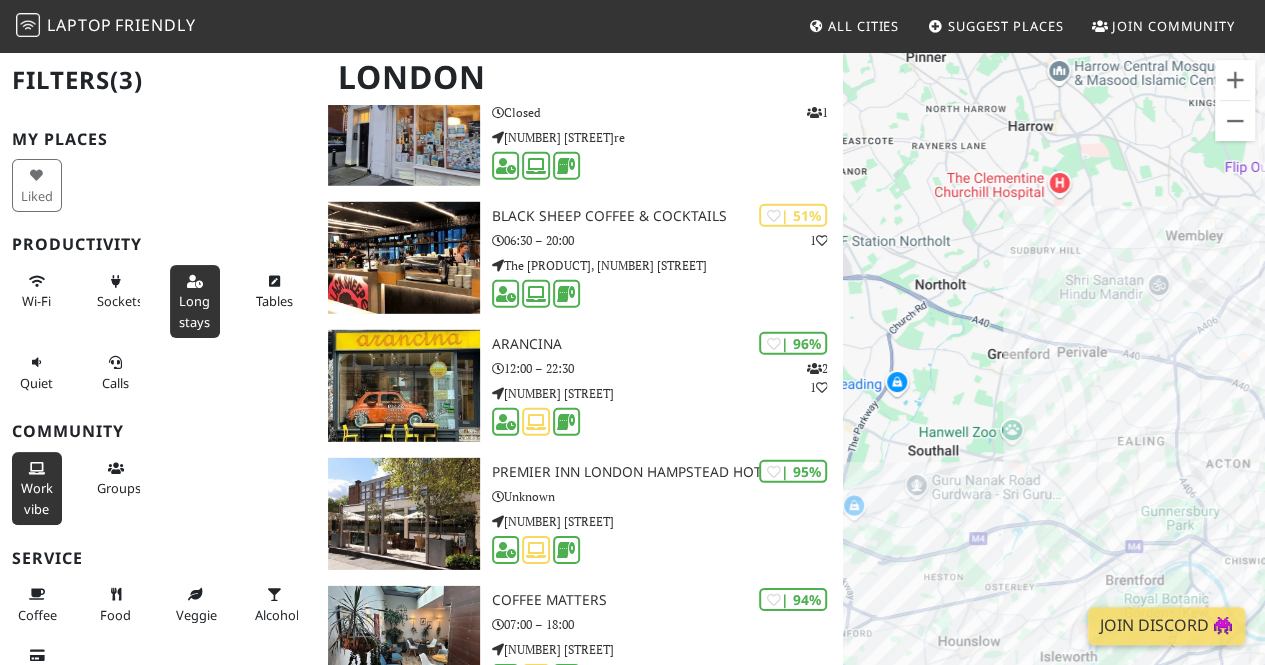 drag, startPoint x: 908, startPoint y: 388, endPoint x: 1064, endPoint y: 361, distance: 158.31929 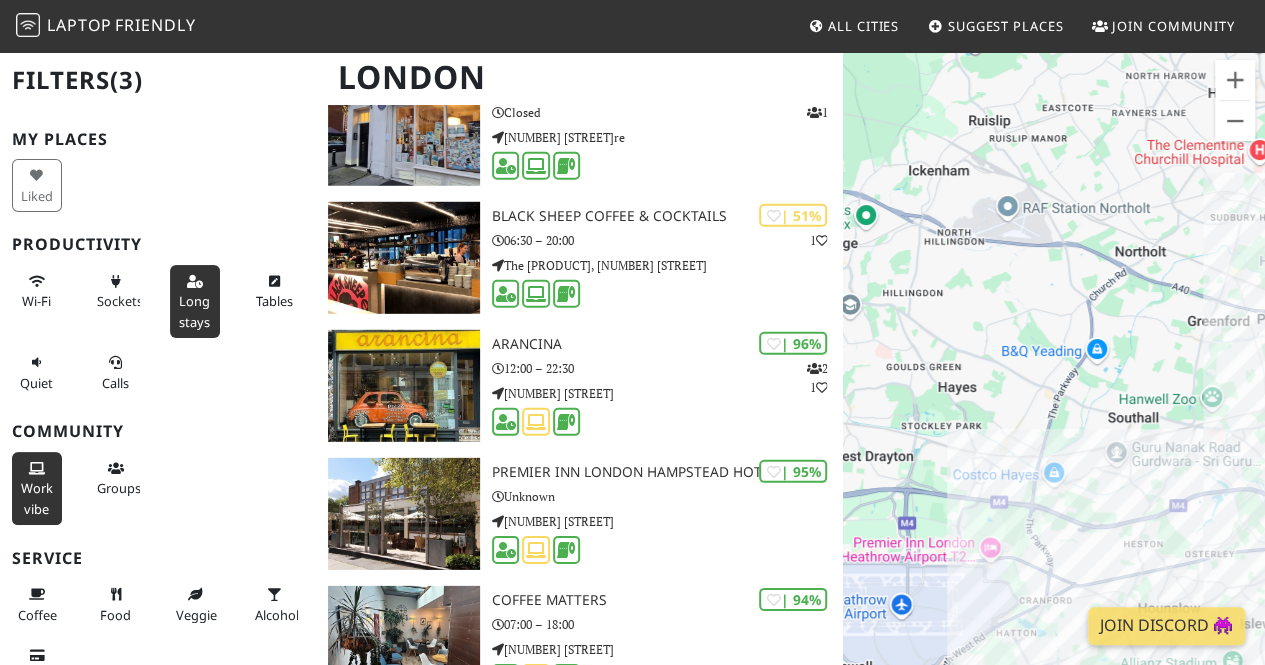 drag, startPoint x: 1068, startPoint y: 267, endPoint x: 991, endPoint y: 312, distance: 89.1852 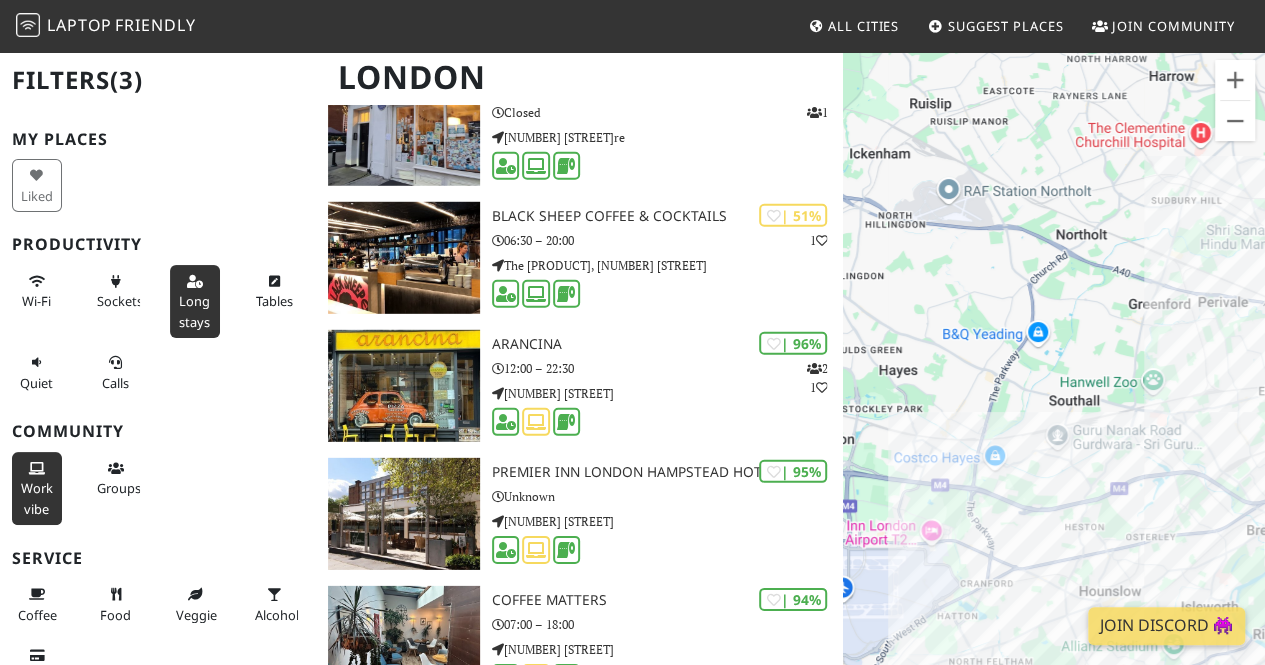 drag, startPoint x: 1154, startPoint y: 306, endPoint x: 1182, endPoint y: 227, distance: 83.81527 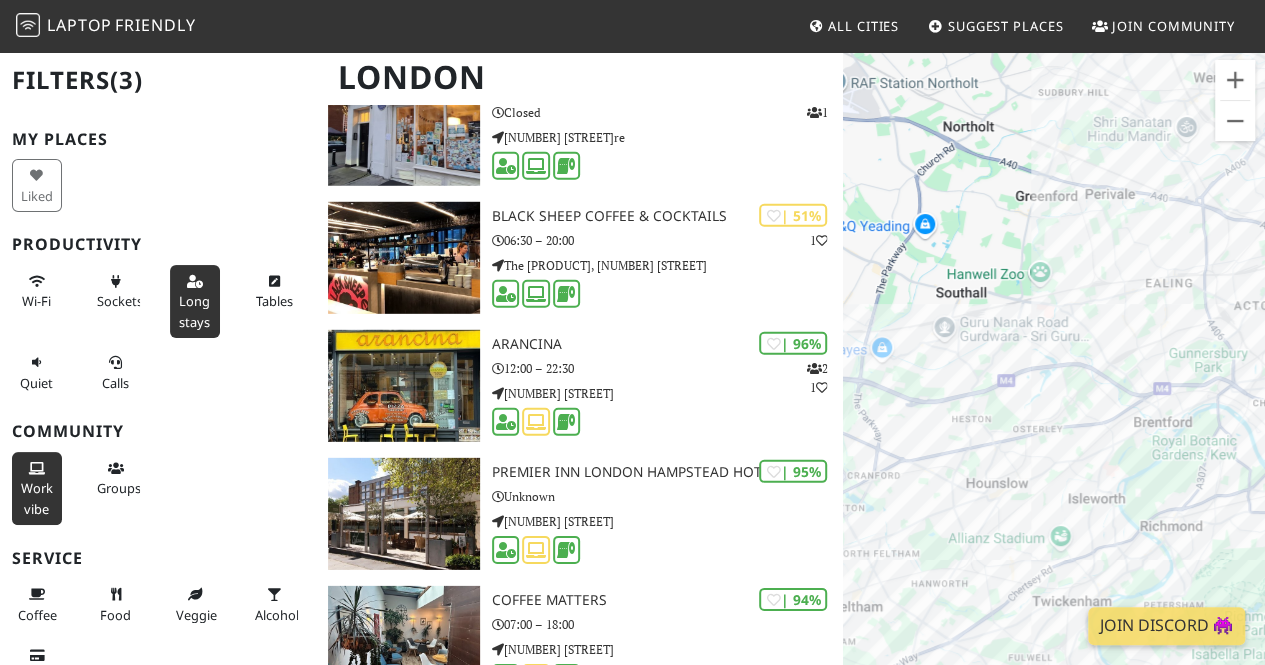 drag, startPoint x: 1128, startPoint y: 326, endPoint x: 1008, endPoint y: 244, distance: 145.34097 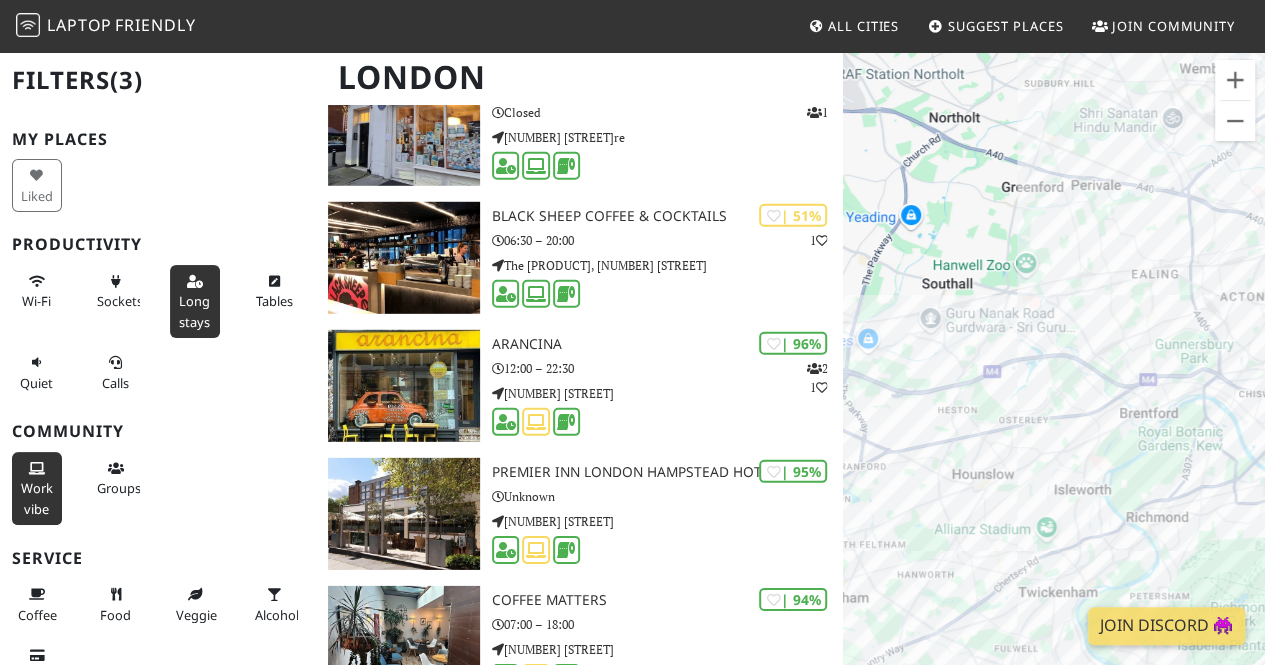 drag, startPoint x: 1082, startPoint y: 343, endPoint x: 960, endPoint y: 275, distance: 139.67104 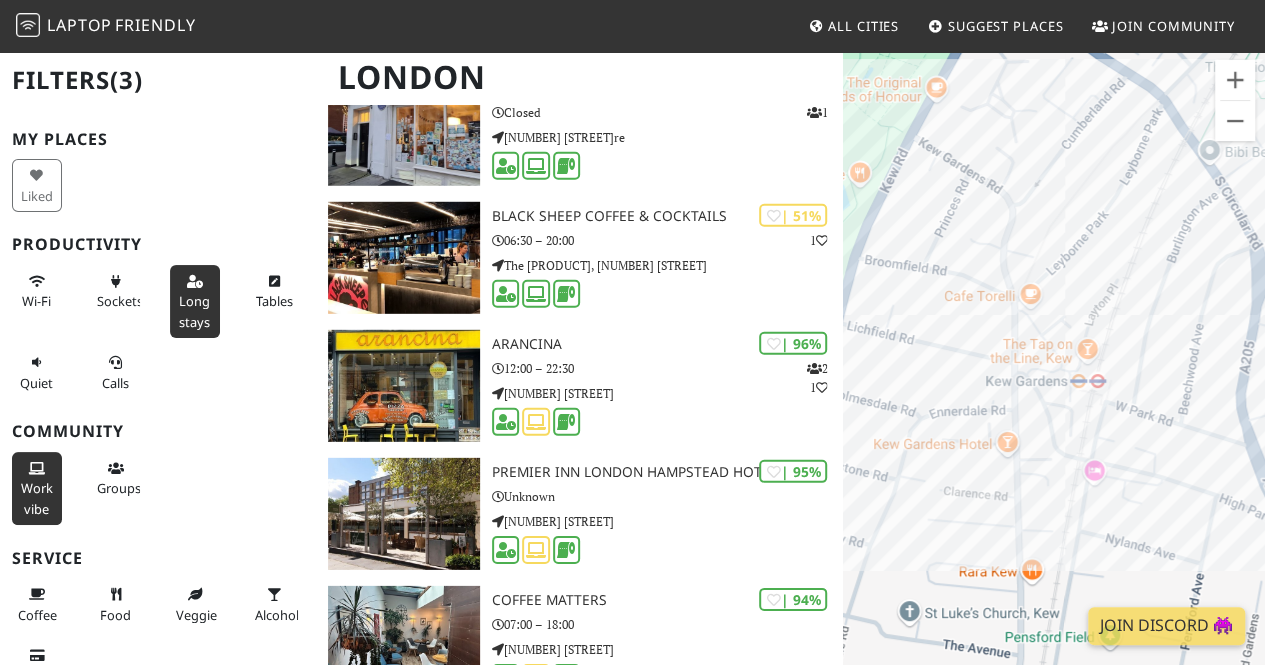 drag, startPoint x: 1040, startPoint y: 362, endPoint x: 1150, endPoint y: 363, distance: 110.00455 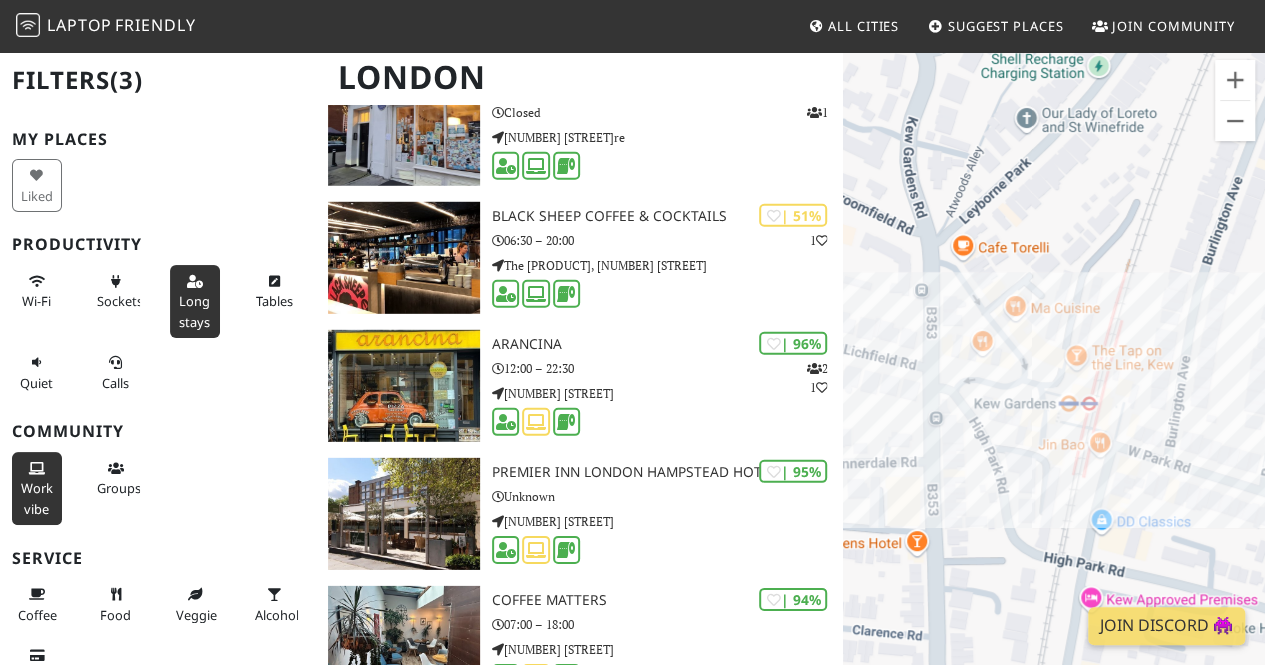 drag, startPoint x: 1088, startPoint y: 307, endPoint x: 1150, endPoint y: 312, distance: 62.201286 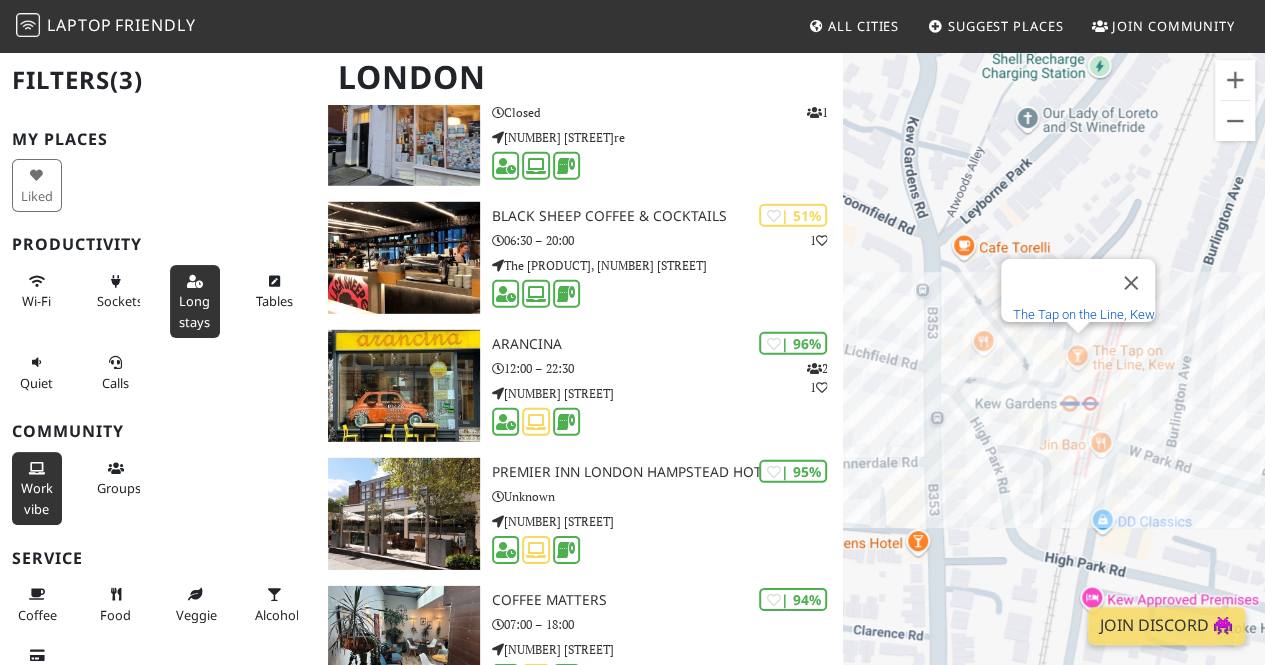 click on "The Tap on the Line, Kew" at bounding box center (1084, 314) 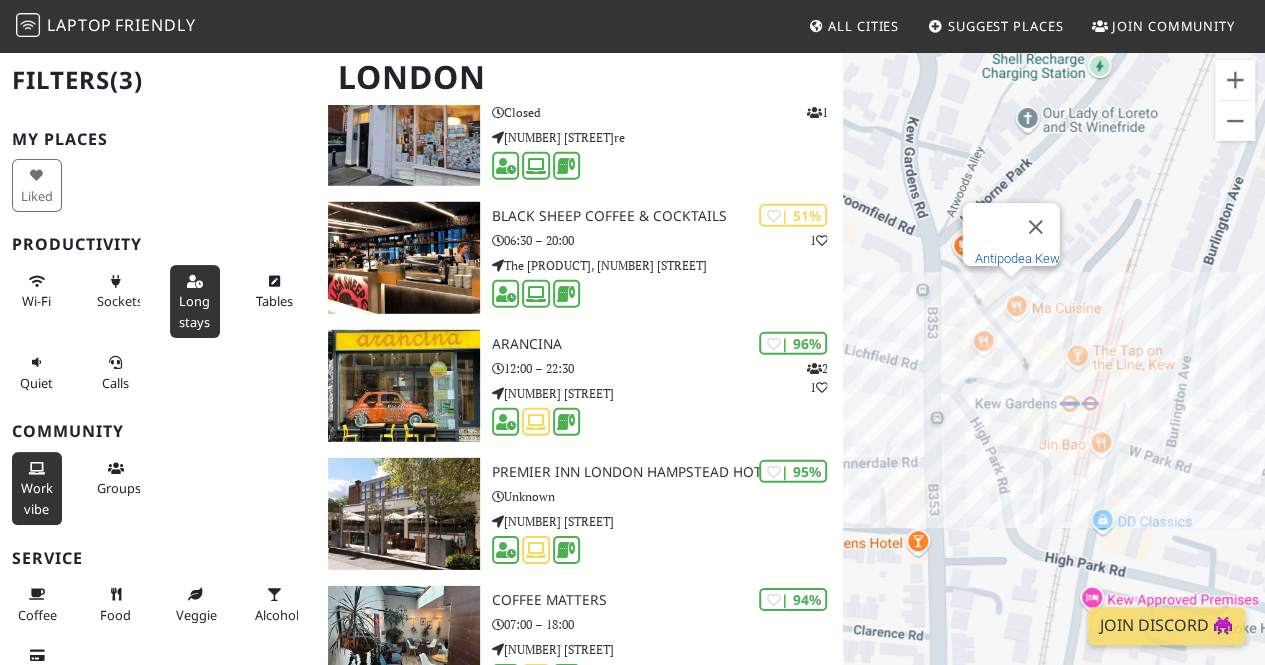 click on "Antipodea Kew" at bounding box center (1017, 258) 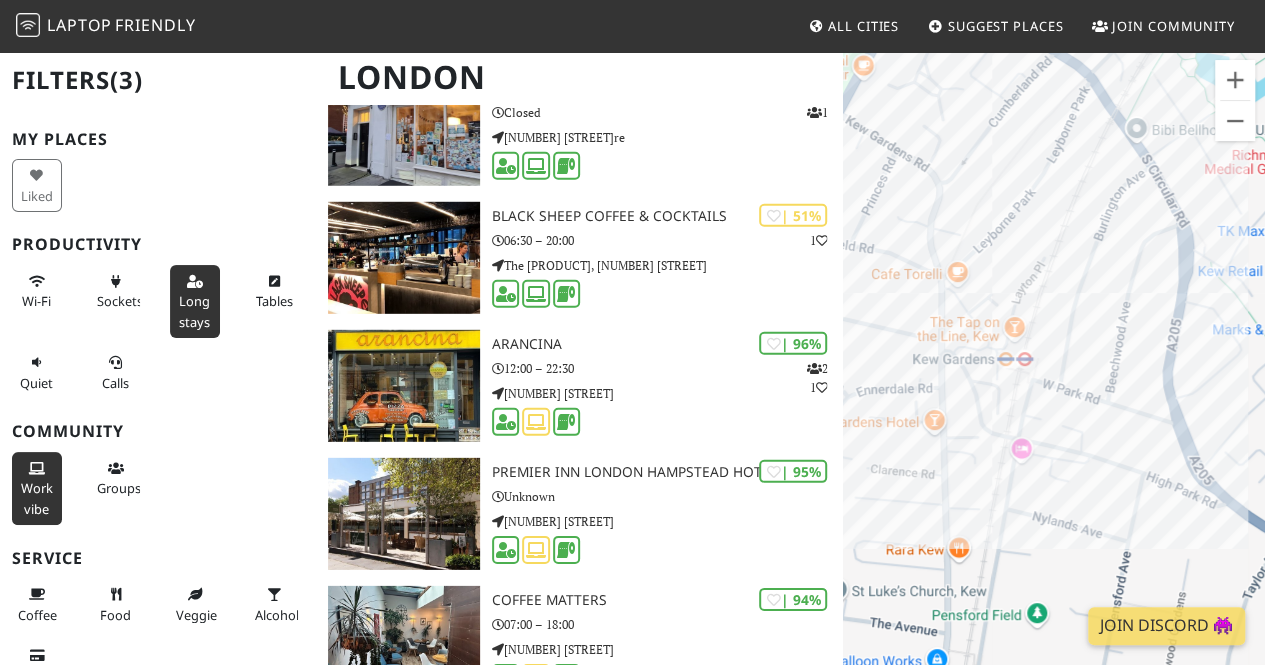 drag, startPoint x: 963, startPoint y: 136, endPoint x: 1054, endPoint y: 393, distance: 272.63528 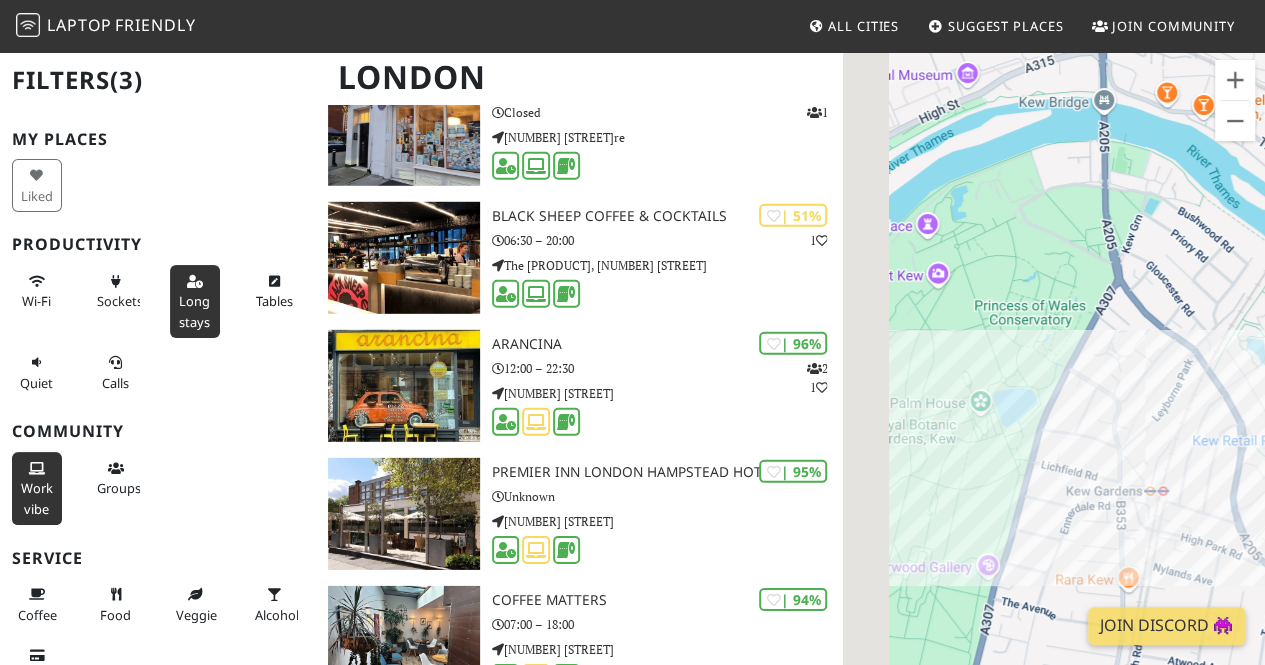drag, startPoint x: 919, startPoint y: 580, endPoint x: 1018, endPoint y: 429, distance: 180.56024 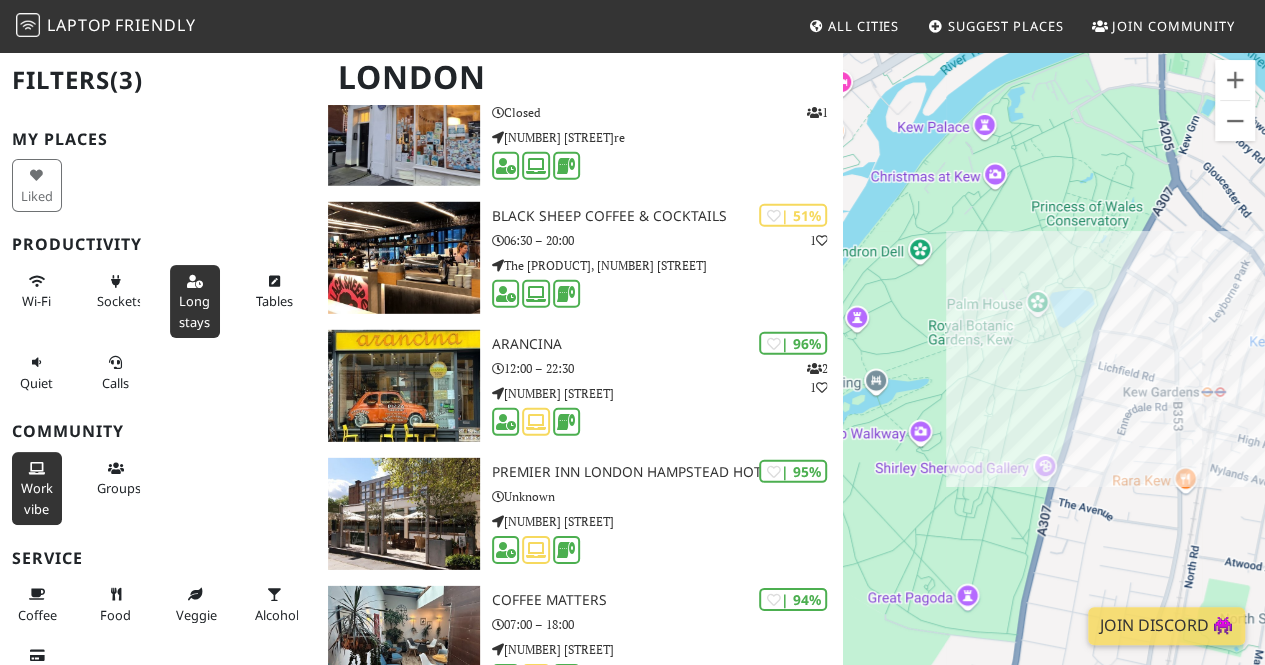 drag, startPoint x: 986, startPoint y: 430, endPoint x: 1040, endPoint y: 316, distance: 126.14278 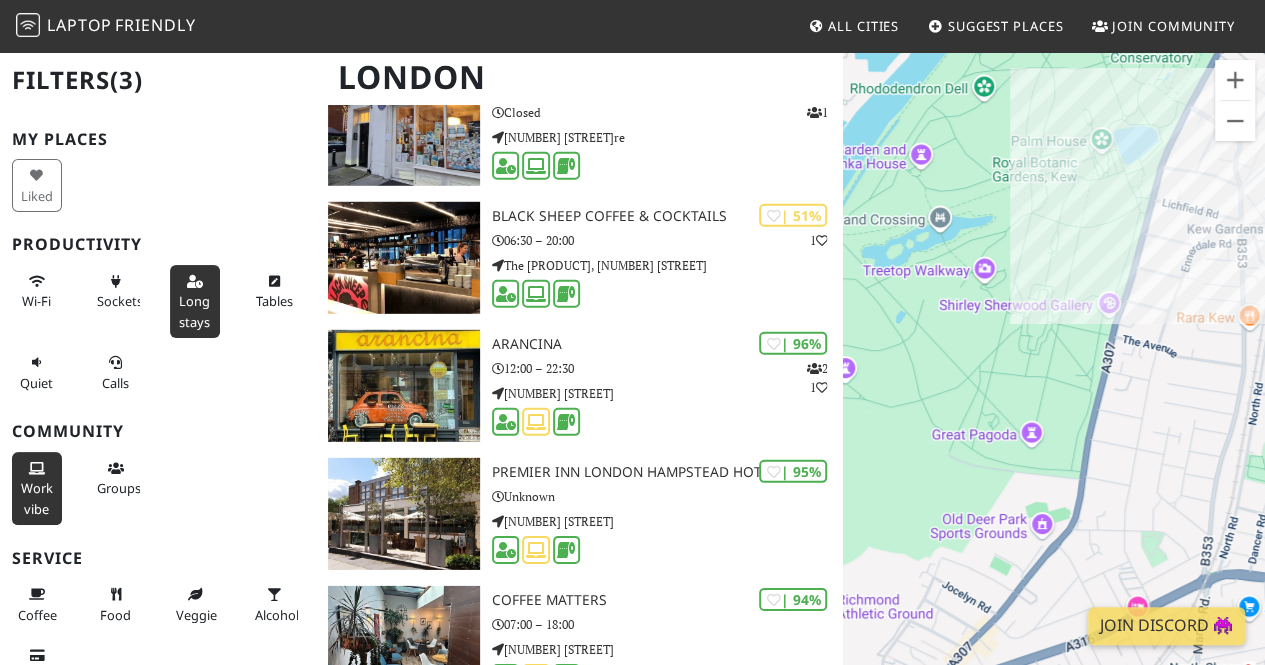 drag, startPoint x: 961, startPoint y: 401, endPoint x: 1025, endPoint y: 374, distance: 69.46222 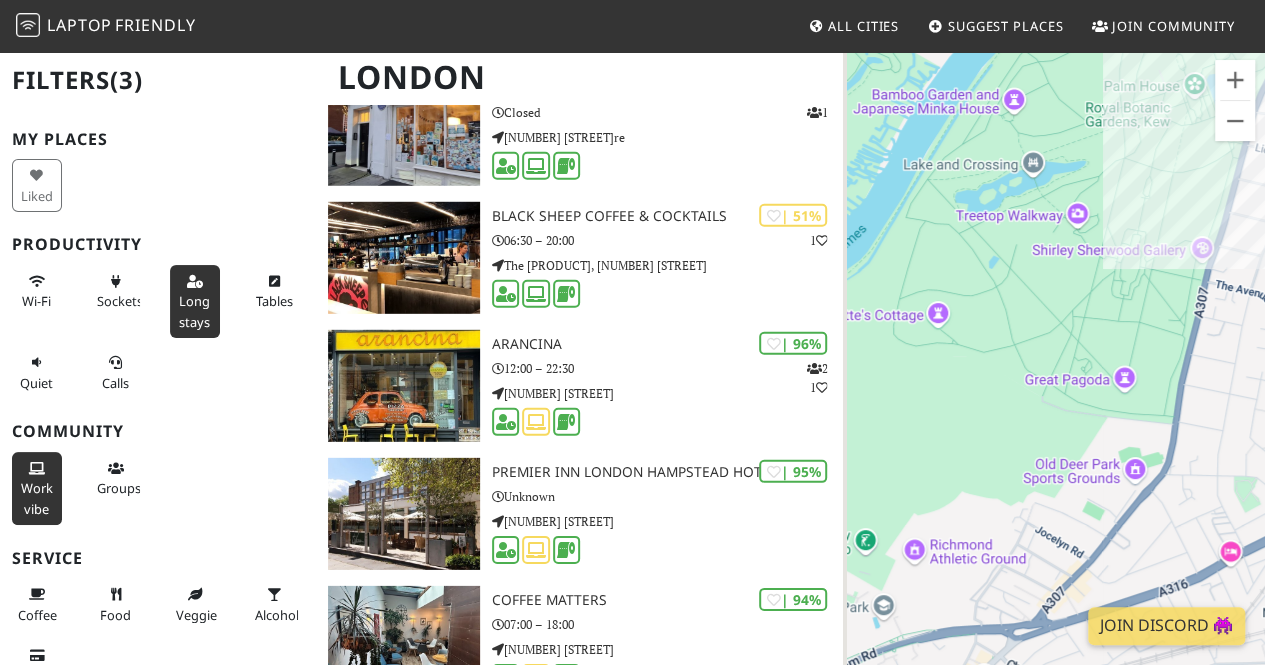 drag, startPoint x: 941, startPoint y: 427, endPoint x: 1021, endPoint y: 348, distance: 112.432205 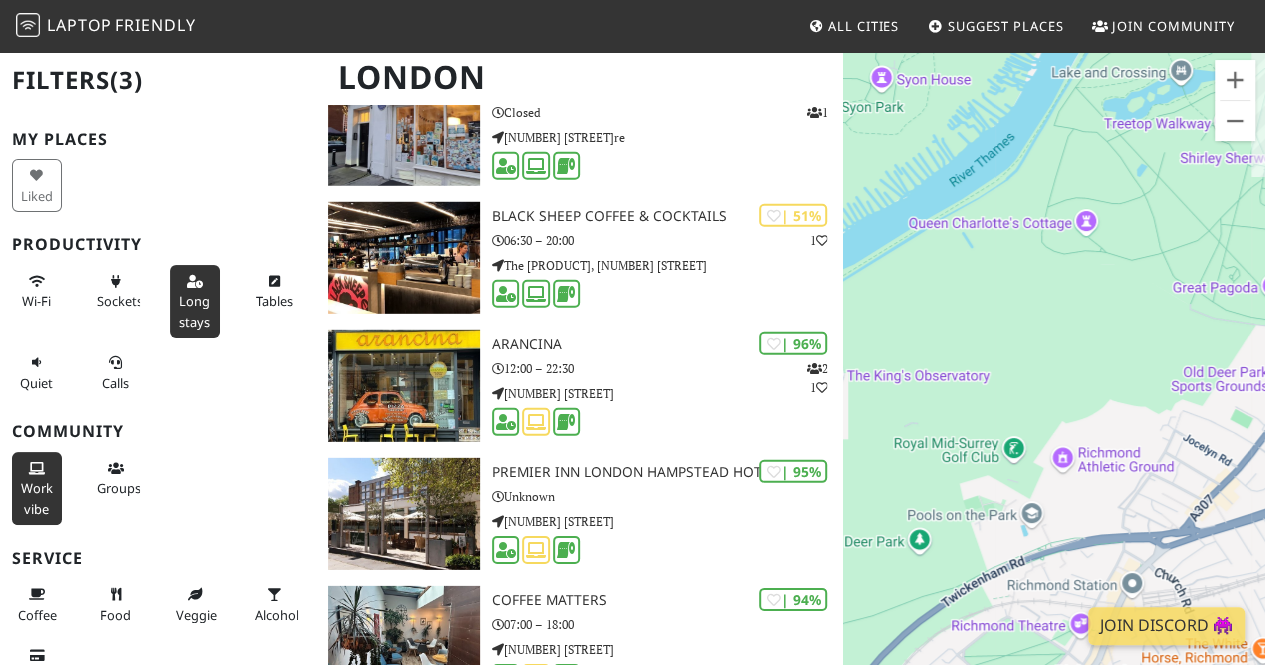 drag, startPoint x: 1122, startPoint y: 232, endPoint x: 1220, endPoint y: 221, distance: 98.61542 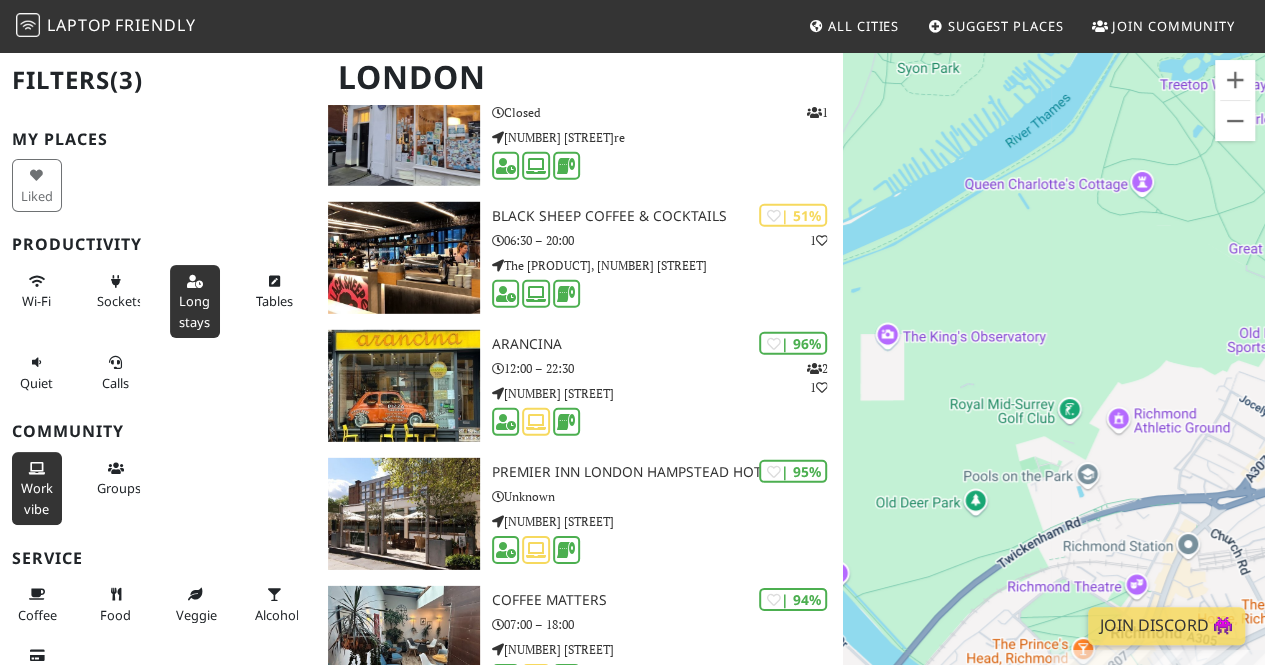 drag, startPoint x: 1017, startPoint y: 333, endPoint x: 1122, endPoint y: 265, distance: 125.09596 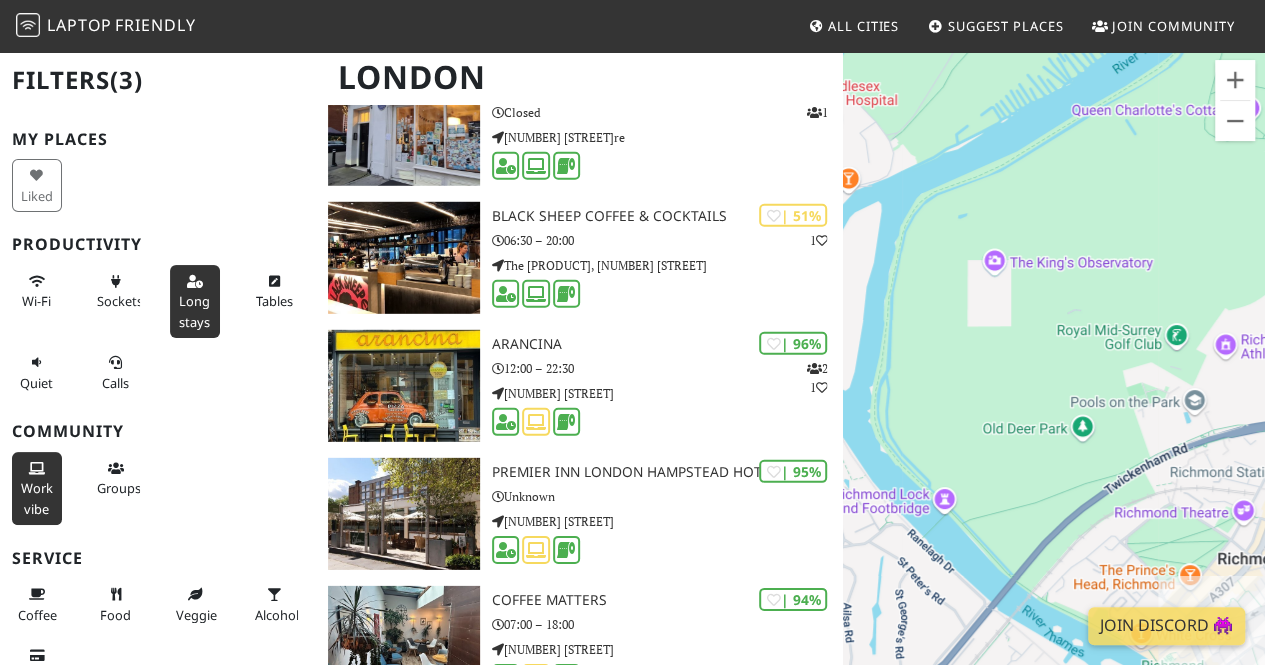 drag, startPoint x: 986, startPoint y: 379, endPoint x: 921, endPoint y: 285, distance: 114.28473 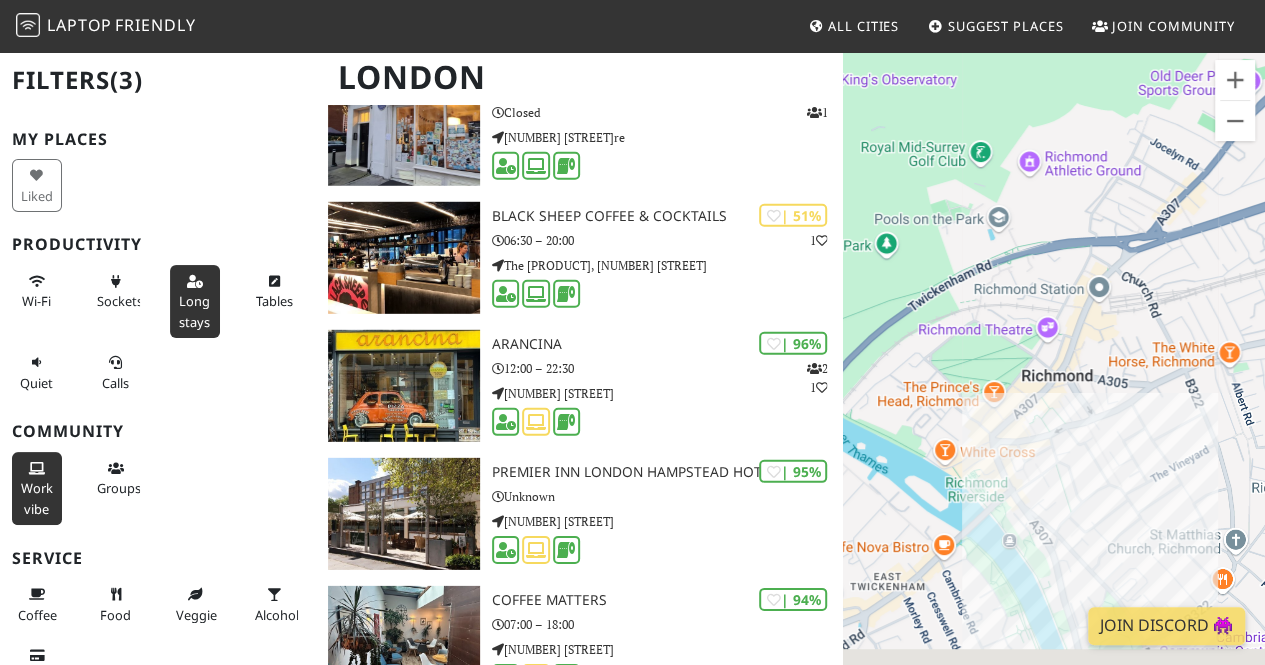 drag, startPoint x: 991, startPoint y: 429, endPoint x: 882, endPoint y: 357, distance: 130.63307 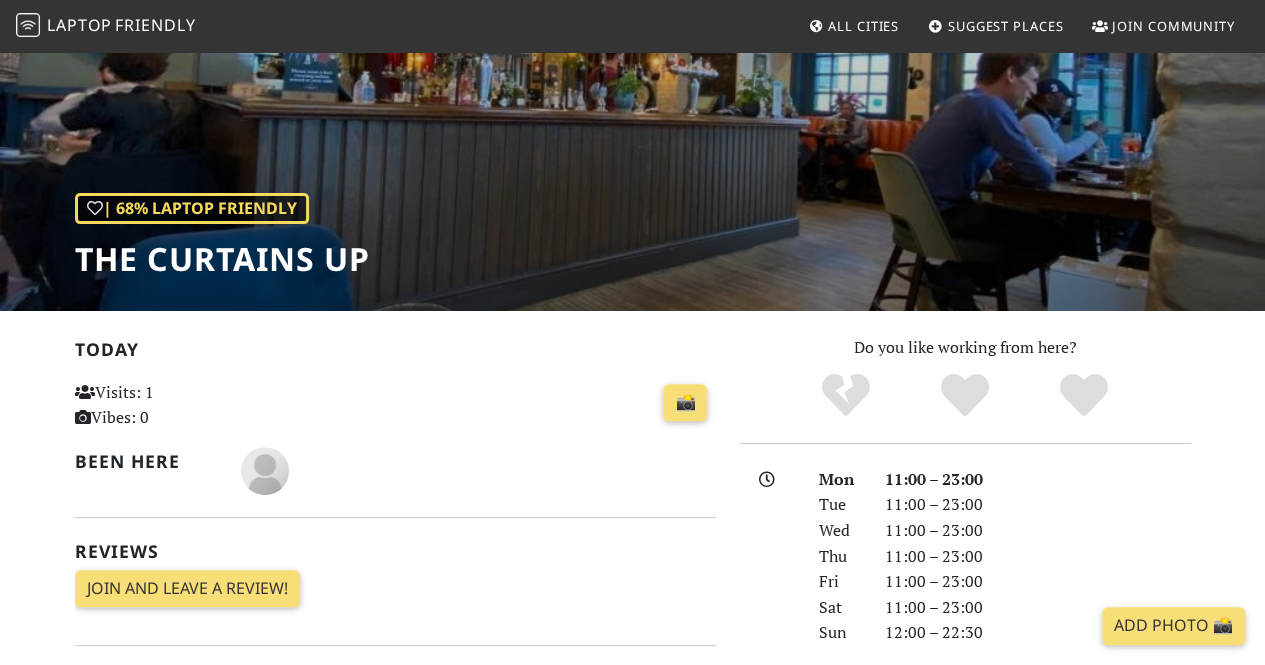 scroll, scrollTop: 200, scrollLeft: 0, axis: vertical 